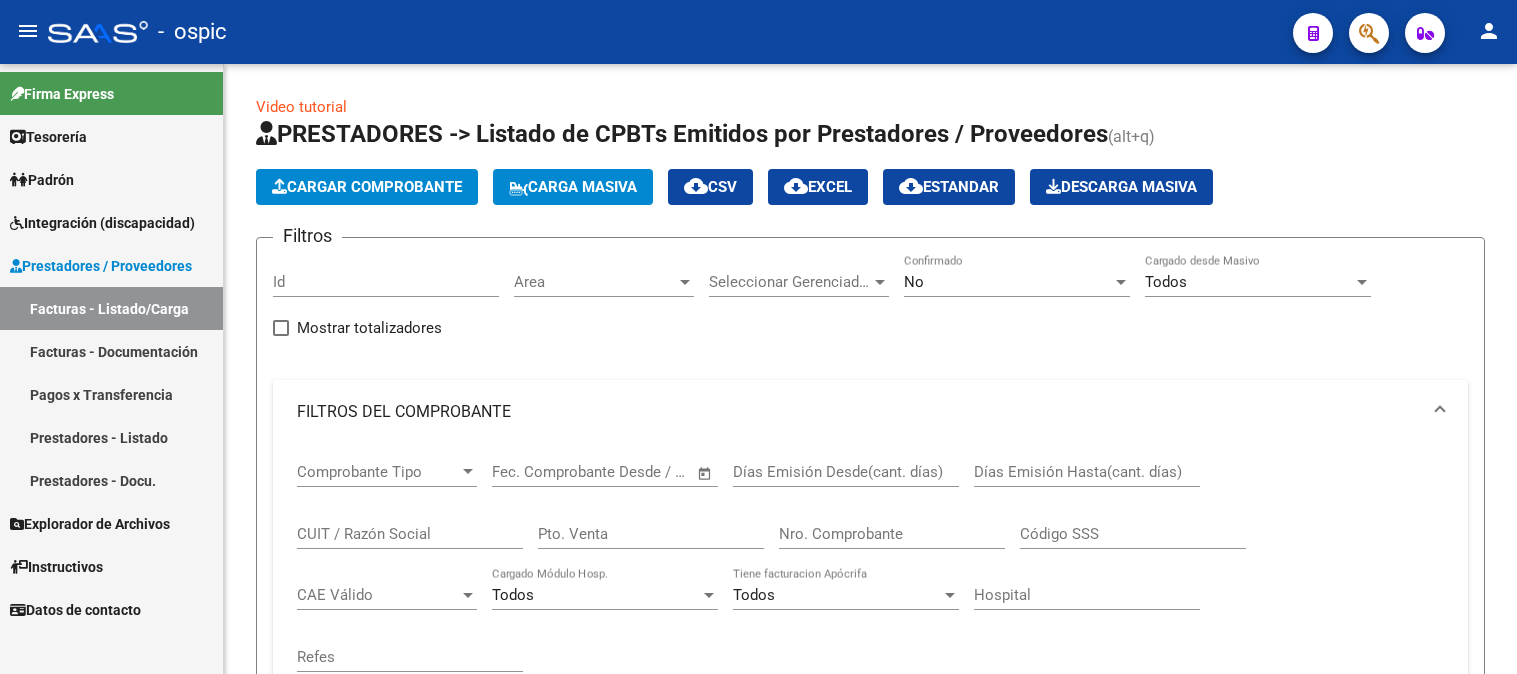 scroll, scrollTop: 0, scrollLeft: 0, axis: both 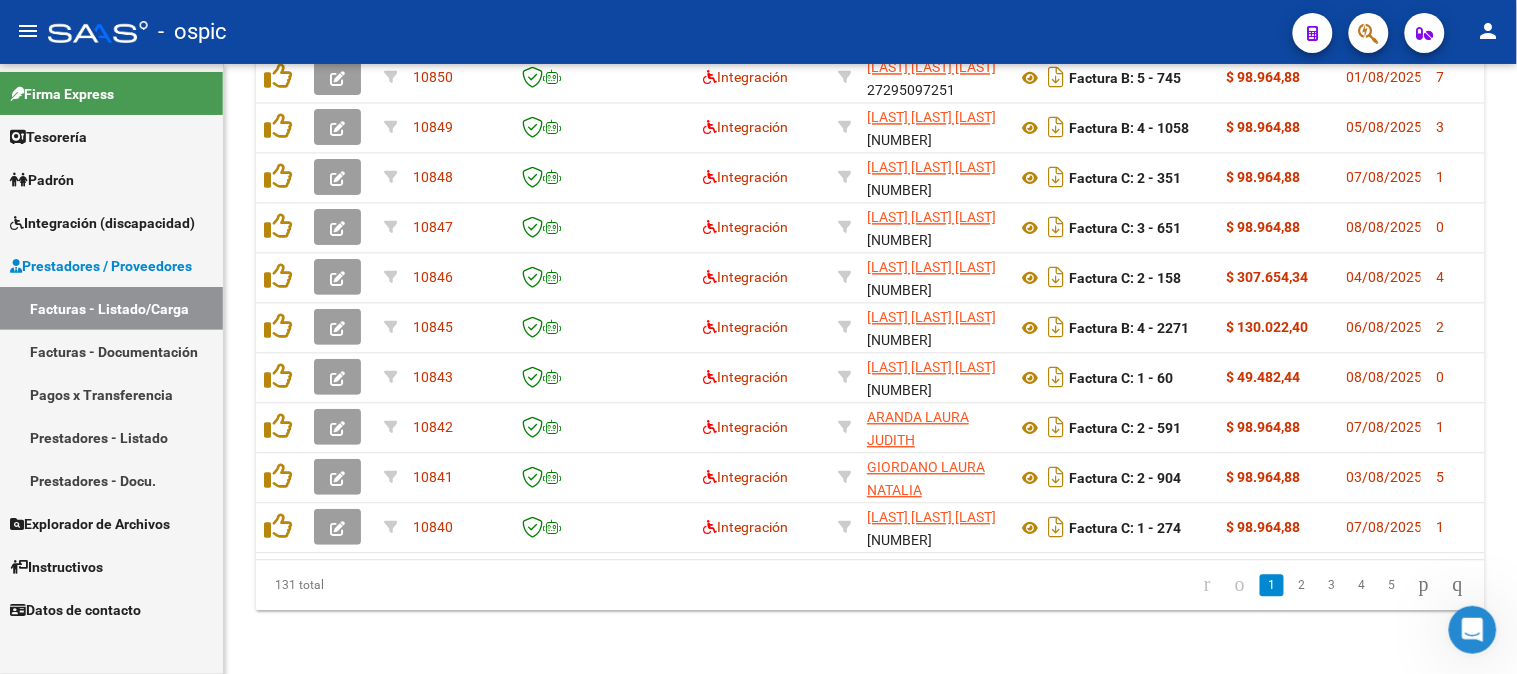 click on "Integración (discapacidad)" at bounding box center [102, 223] 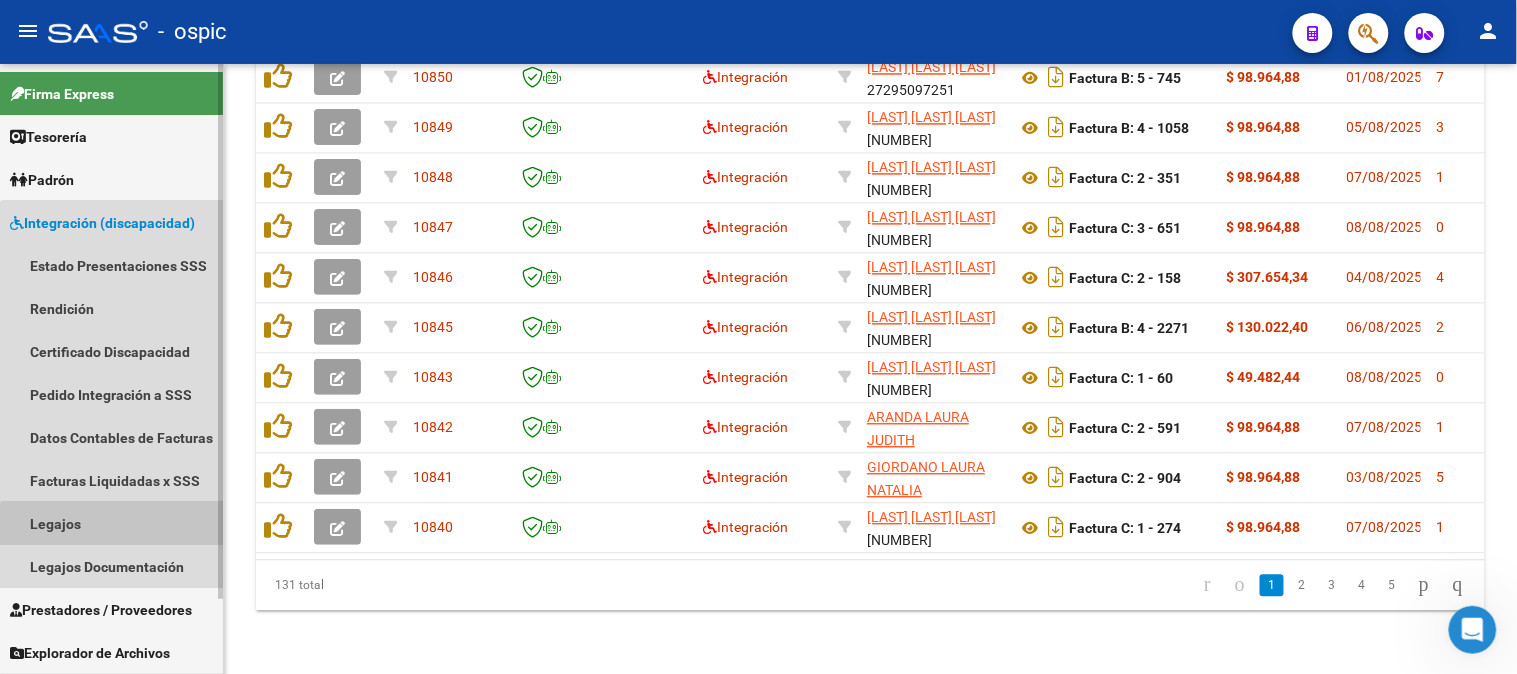 click on "Legajos" at bounding box center [111, 523] 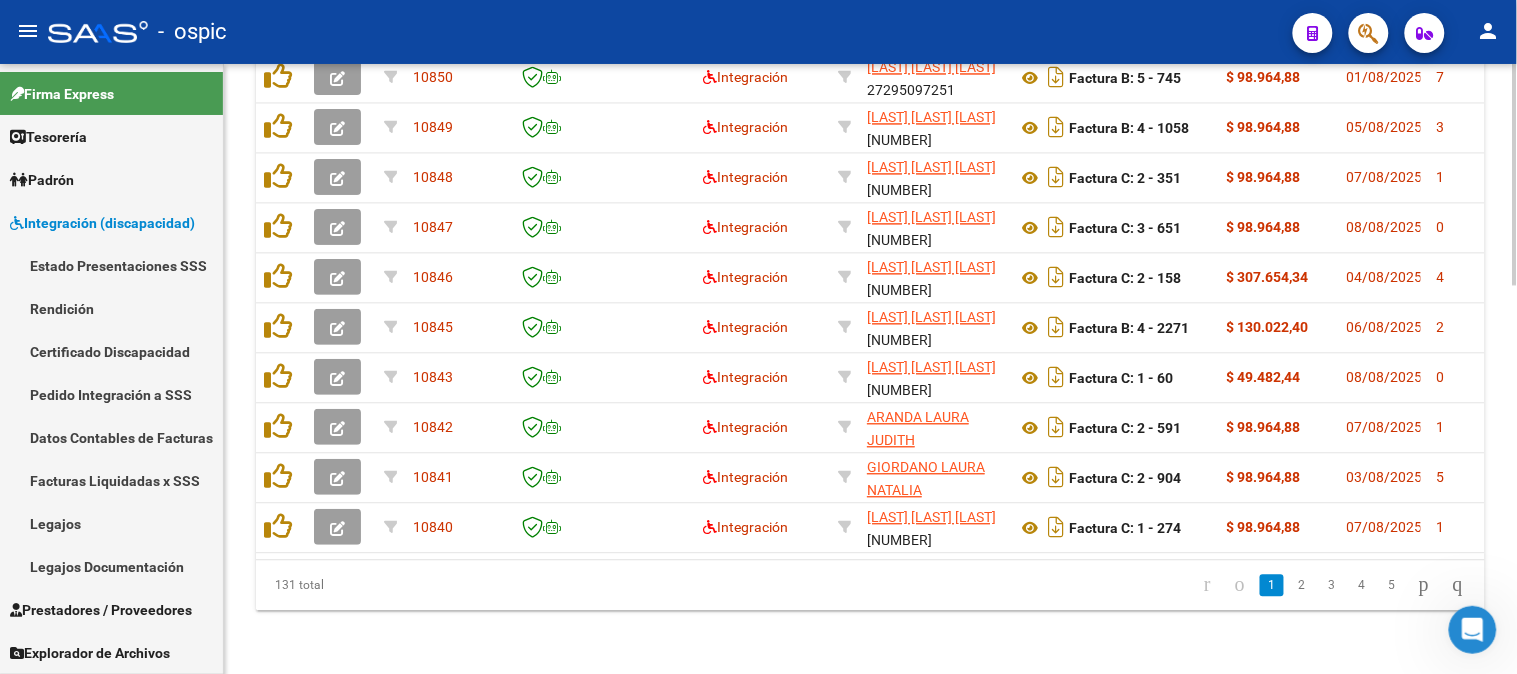 click on "Legajos" at bounding box center [111, 523] 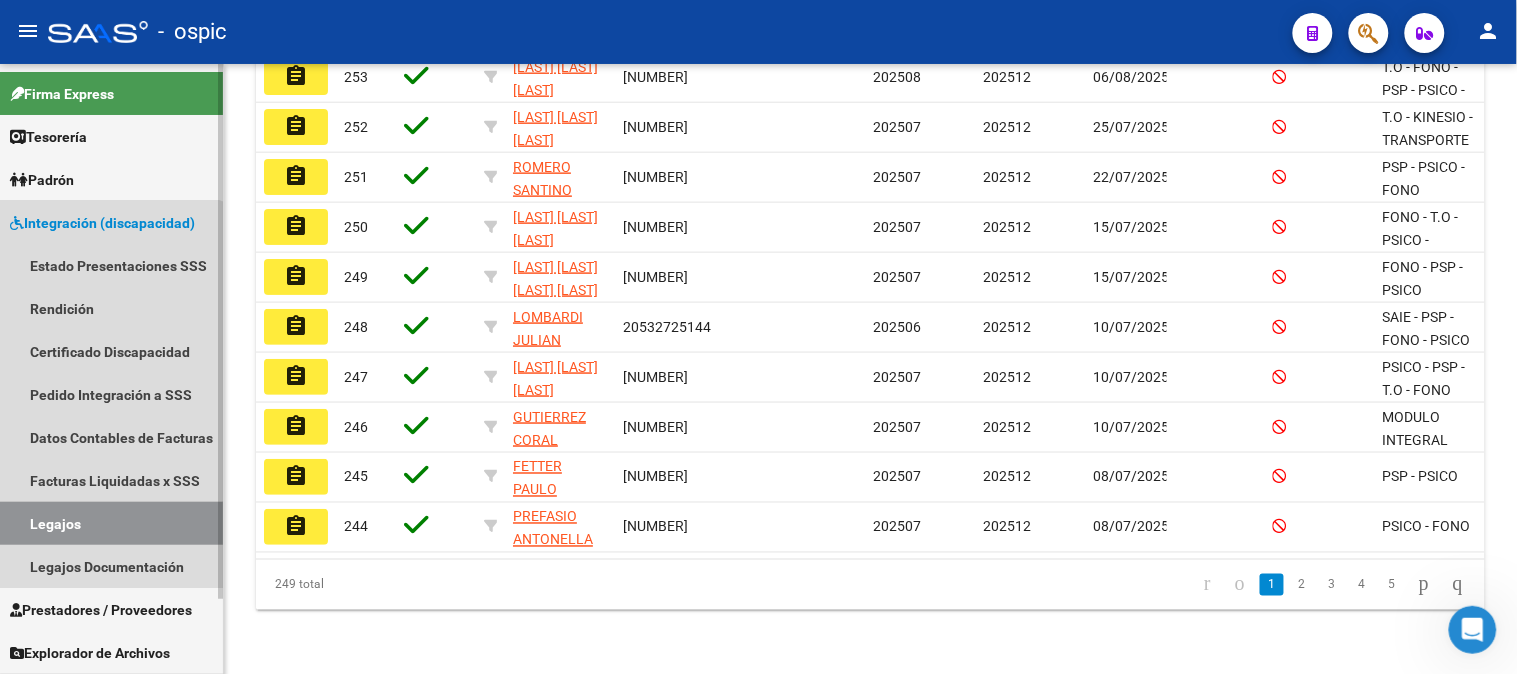 scroll, scrollTop: 0, scrollLeft: 0, axis: both 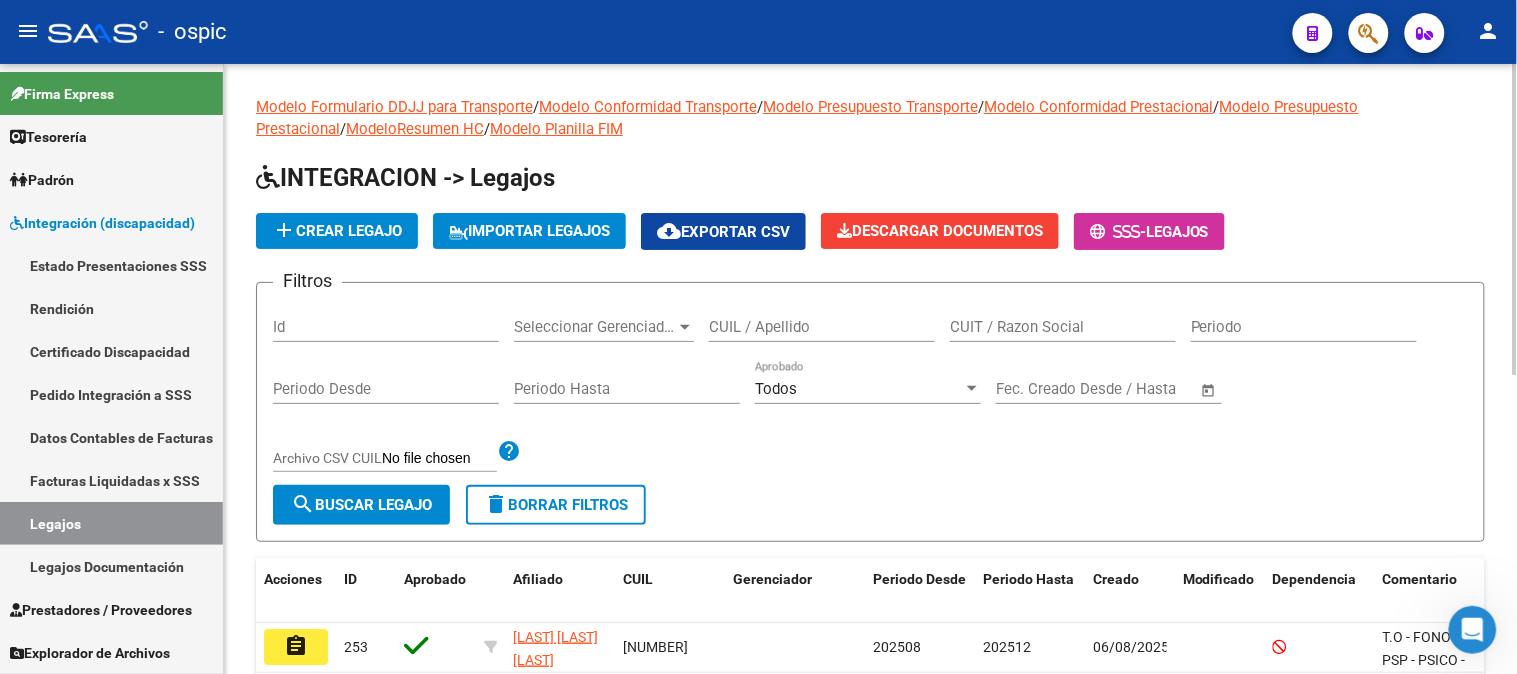 click on "CUIL / Apellido" at bounding box center [822, 327] 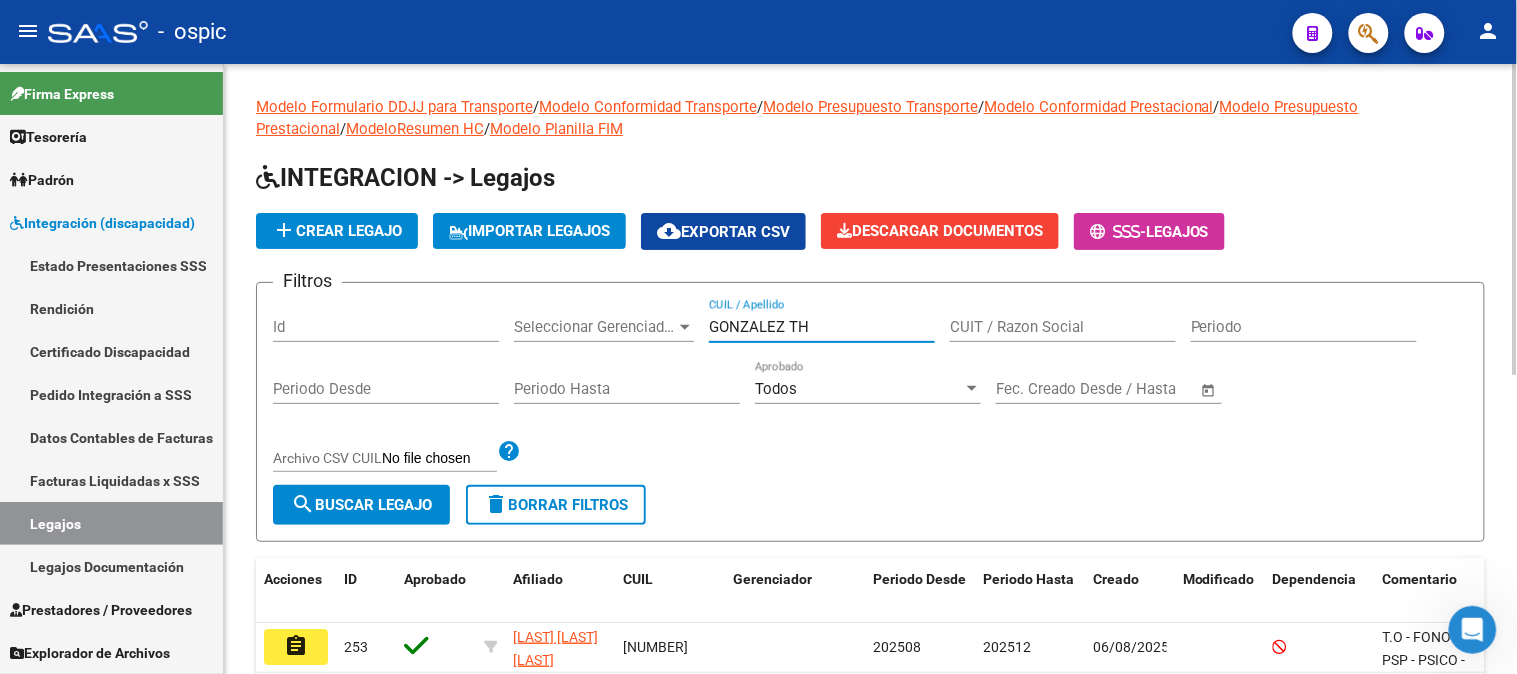 type on "GONZALEZ TH" 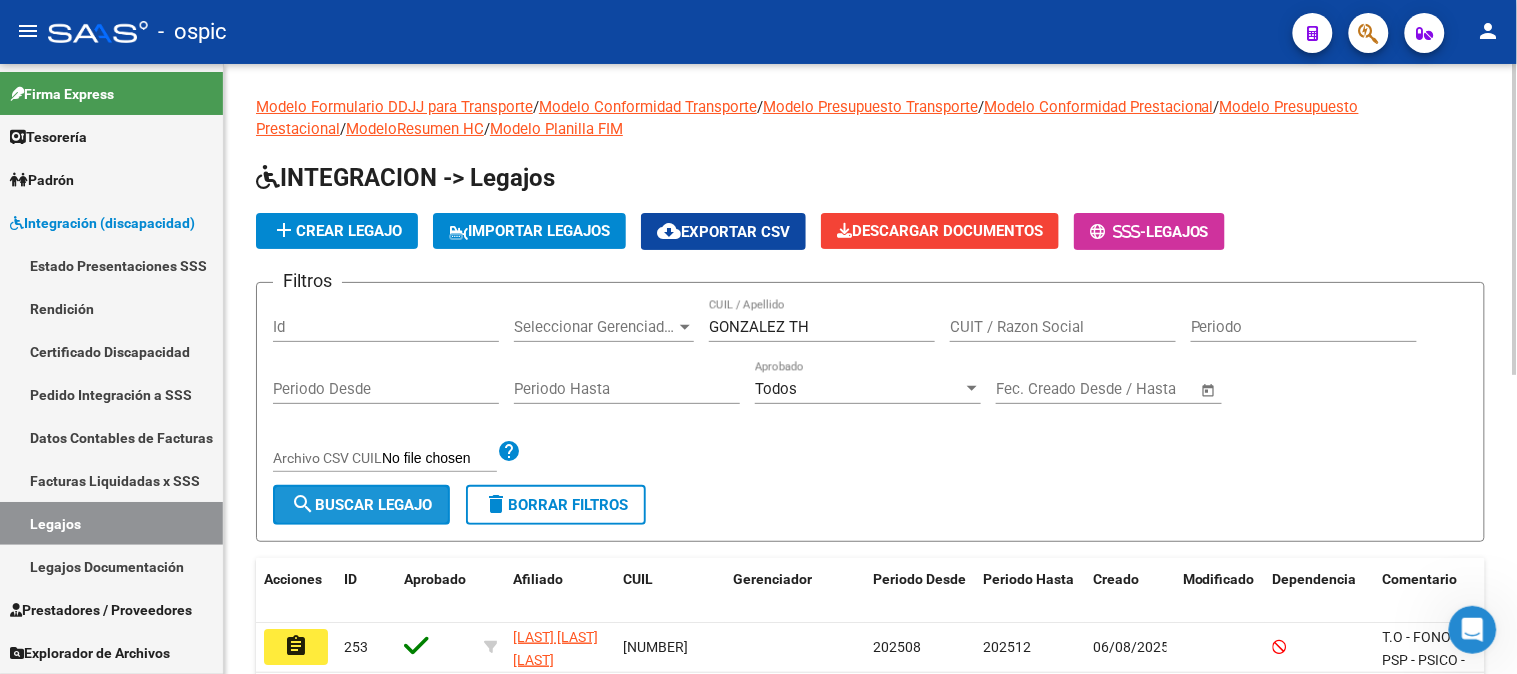 click on "search  Buscar Legajo" 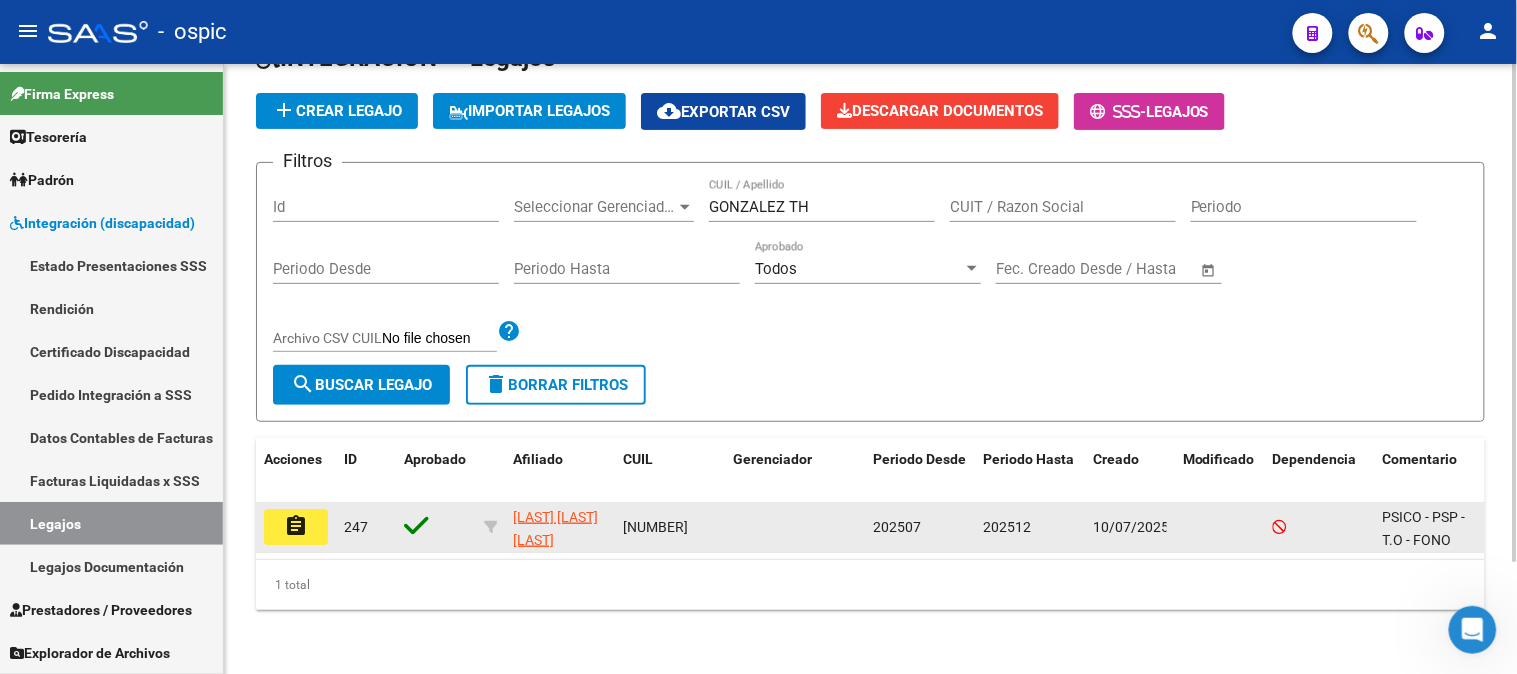 scroll, scrollTop: 136, scrollLeft: 0, axis: vertical 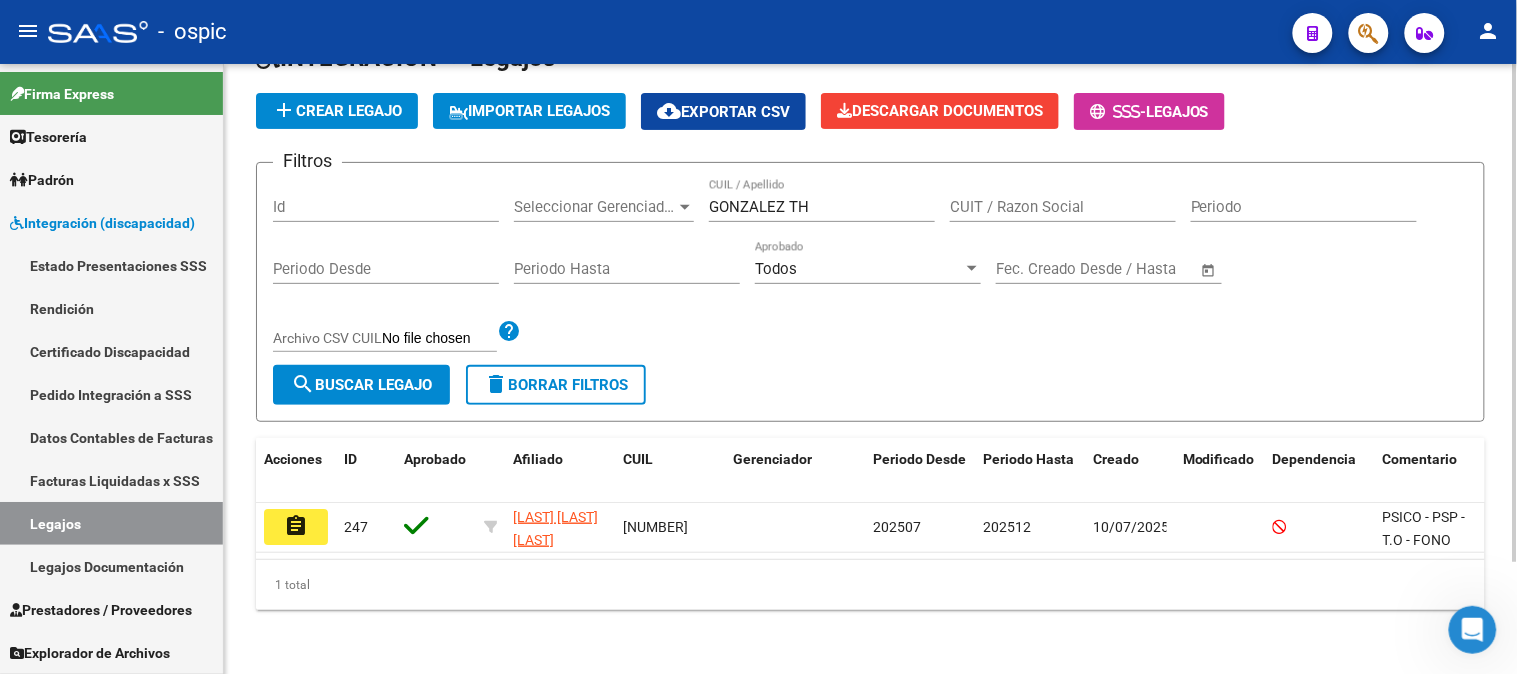 drag, startPoint x: 844, startPoint y: 195, endPoint x: 323, endPoint y: 192, distance: 521.00867 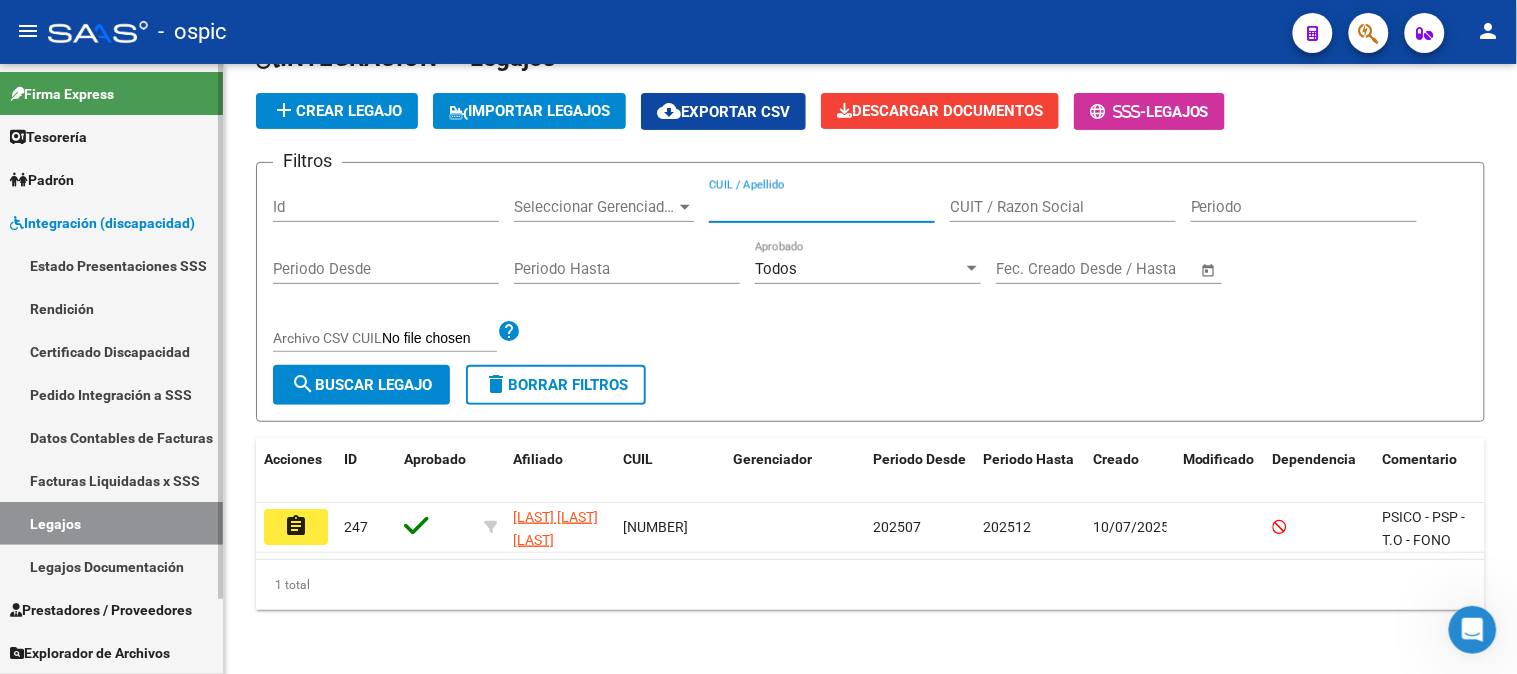 type 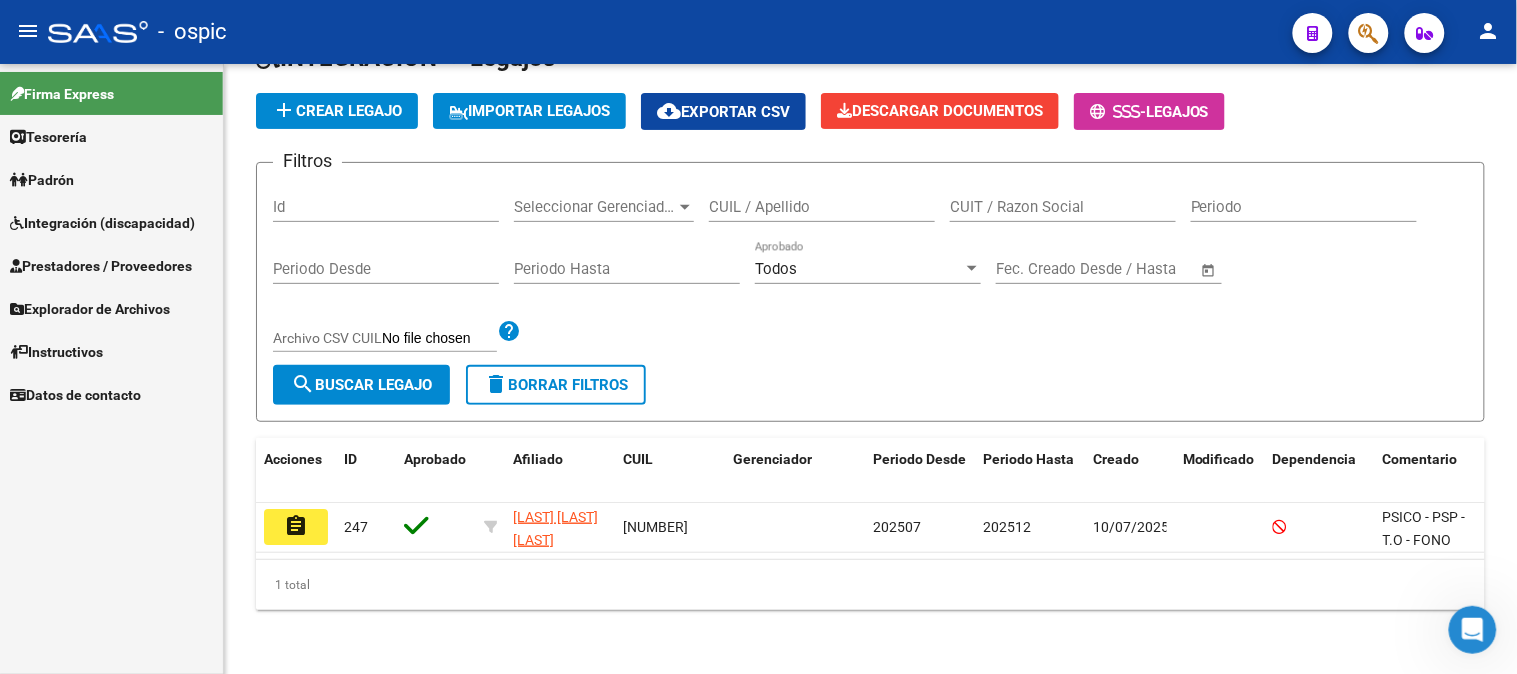 click on "Prestadores / Proveedores" at bounding box center (101, 266) 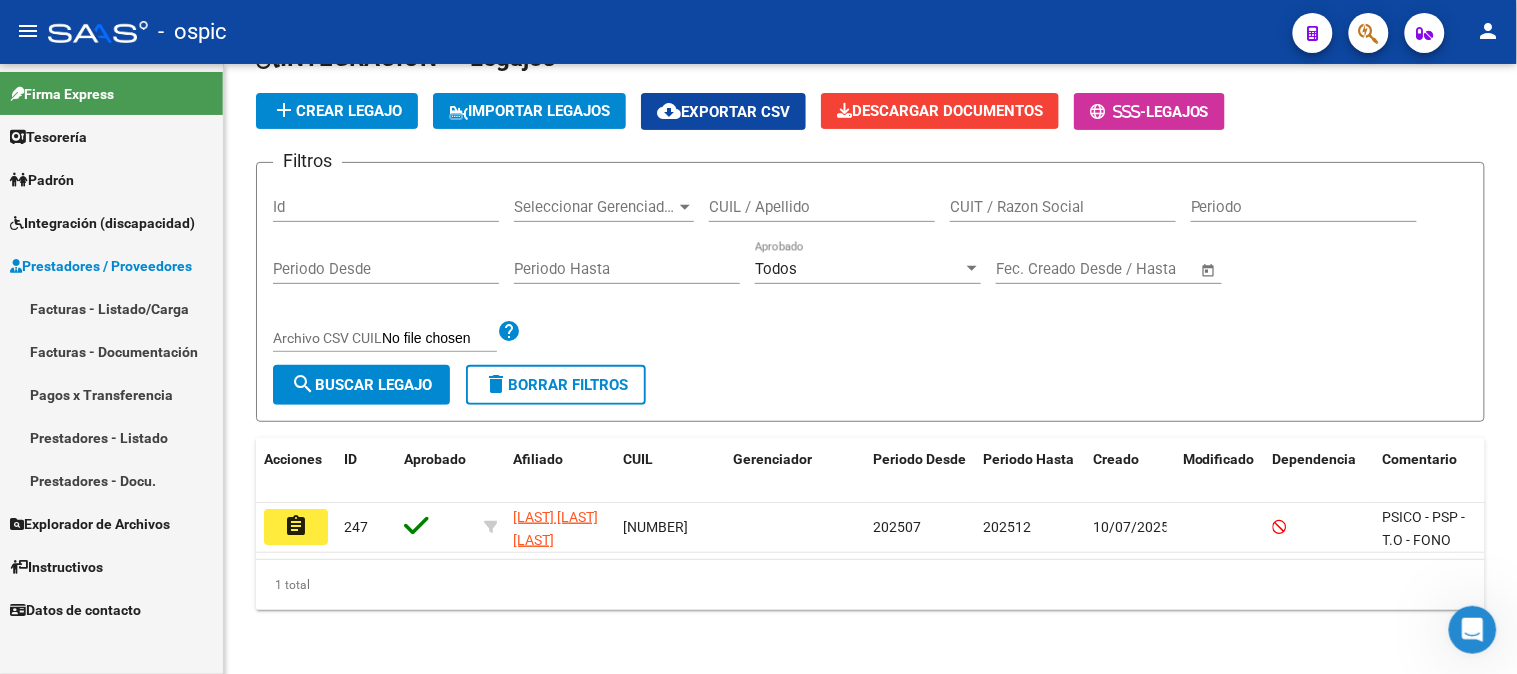 click on "Facturas - Listado/Carga" at bounding box center [111, 308] 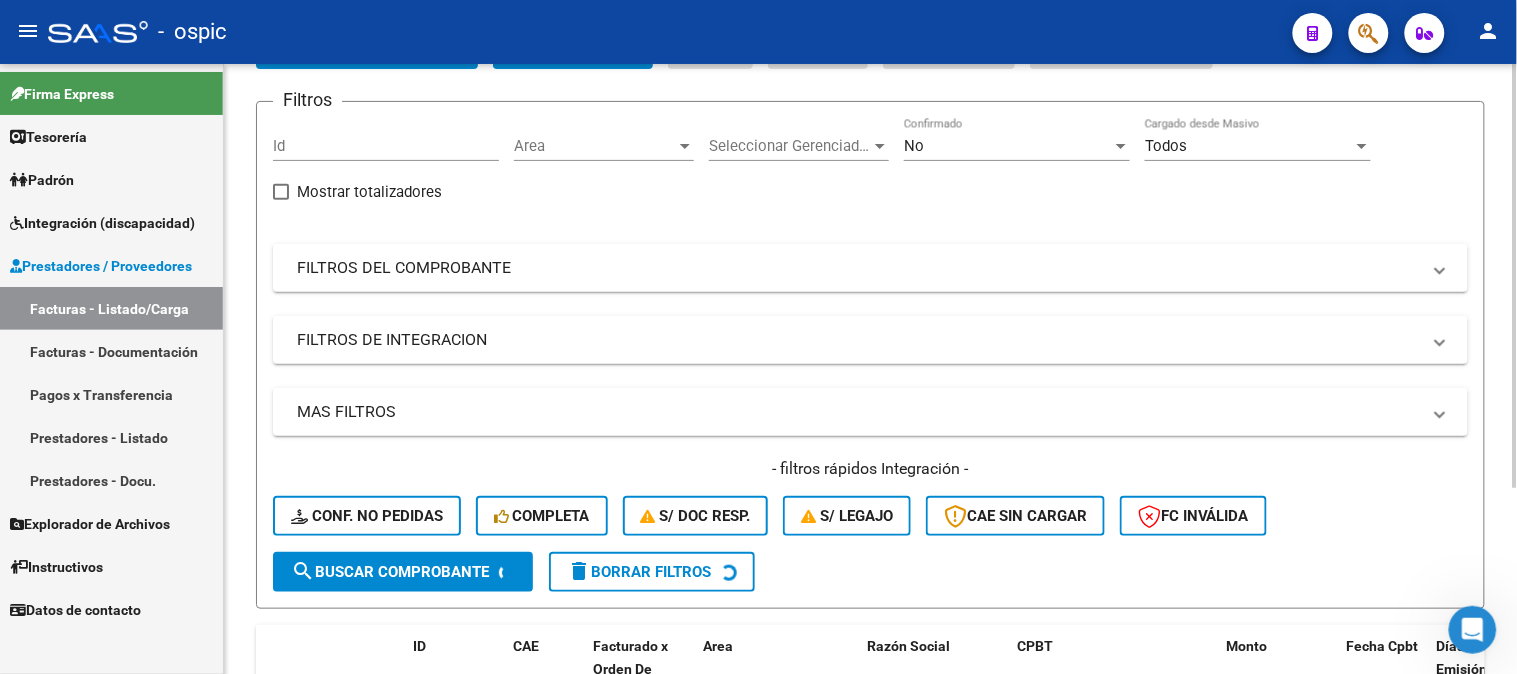 scroll, scrollTop: 0, scrollLeft: 0, axis: both 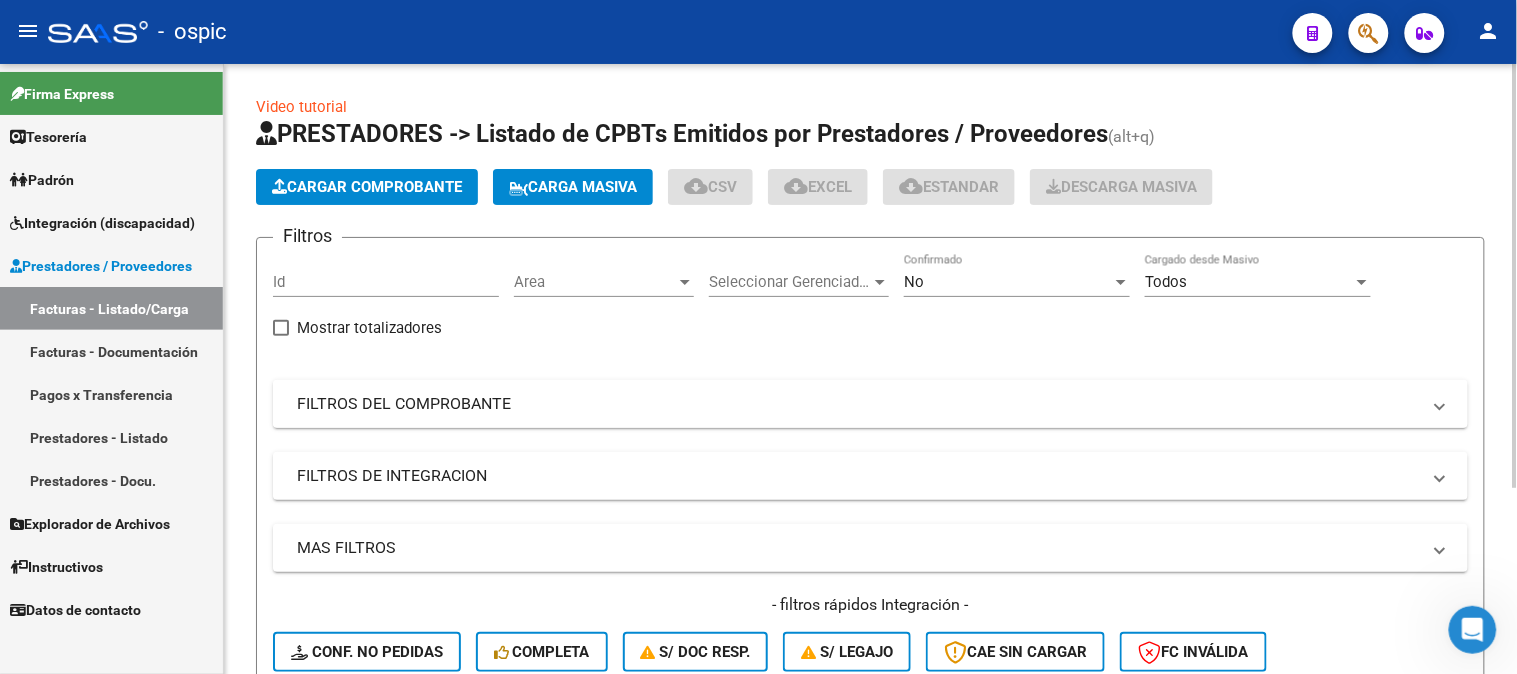 click on "FILTROS DEL COMPROBANTE" at bounding box center (858, 404) 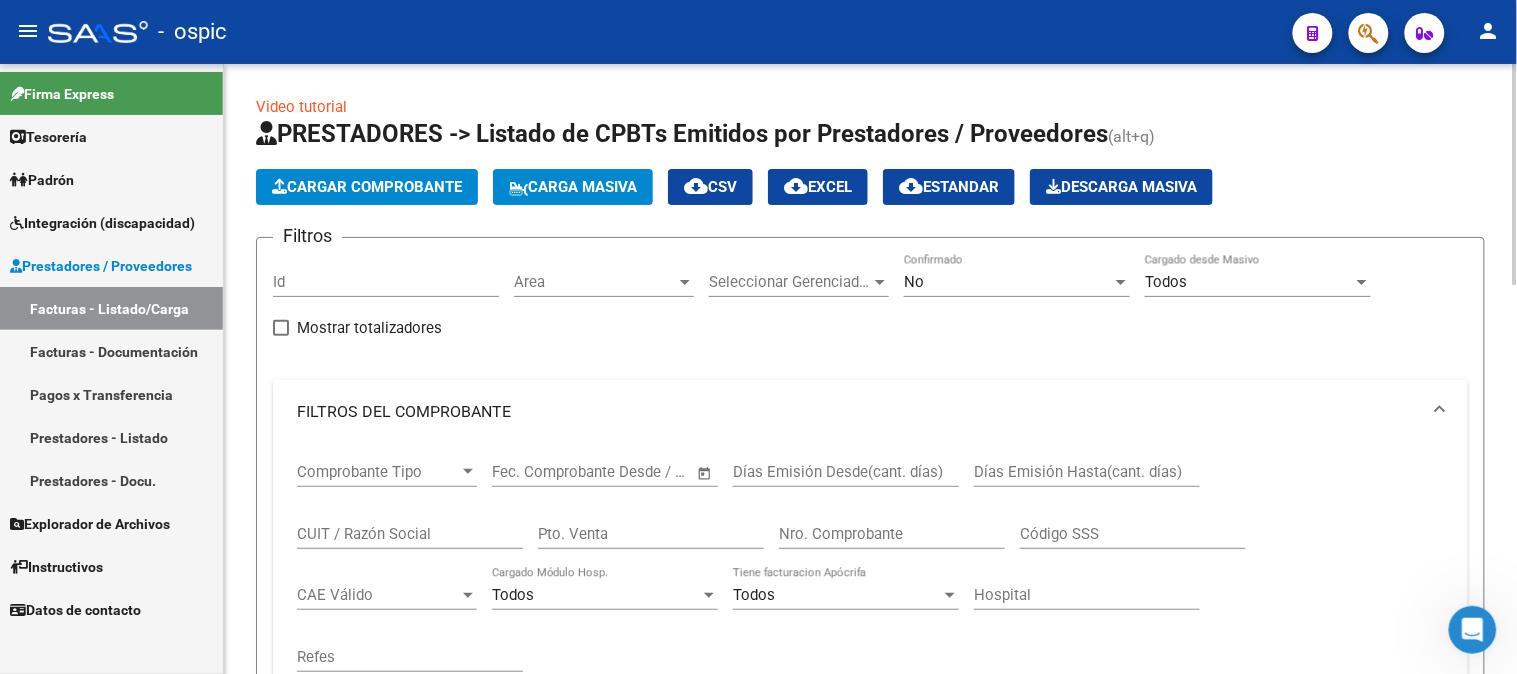 click on "CUIT / Razón Social" 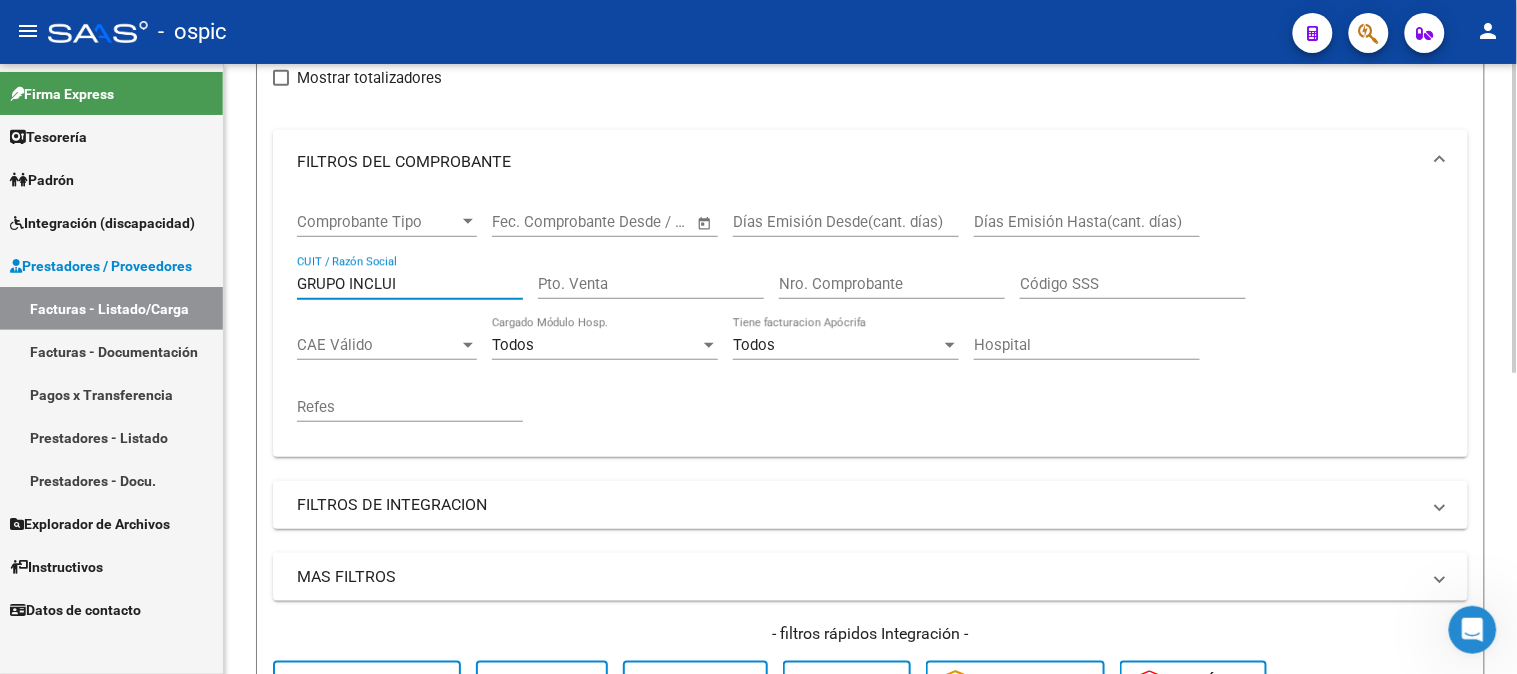 scroll, scrollTop: 0, scrollLeft: 0, axis: both 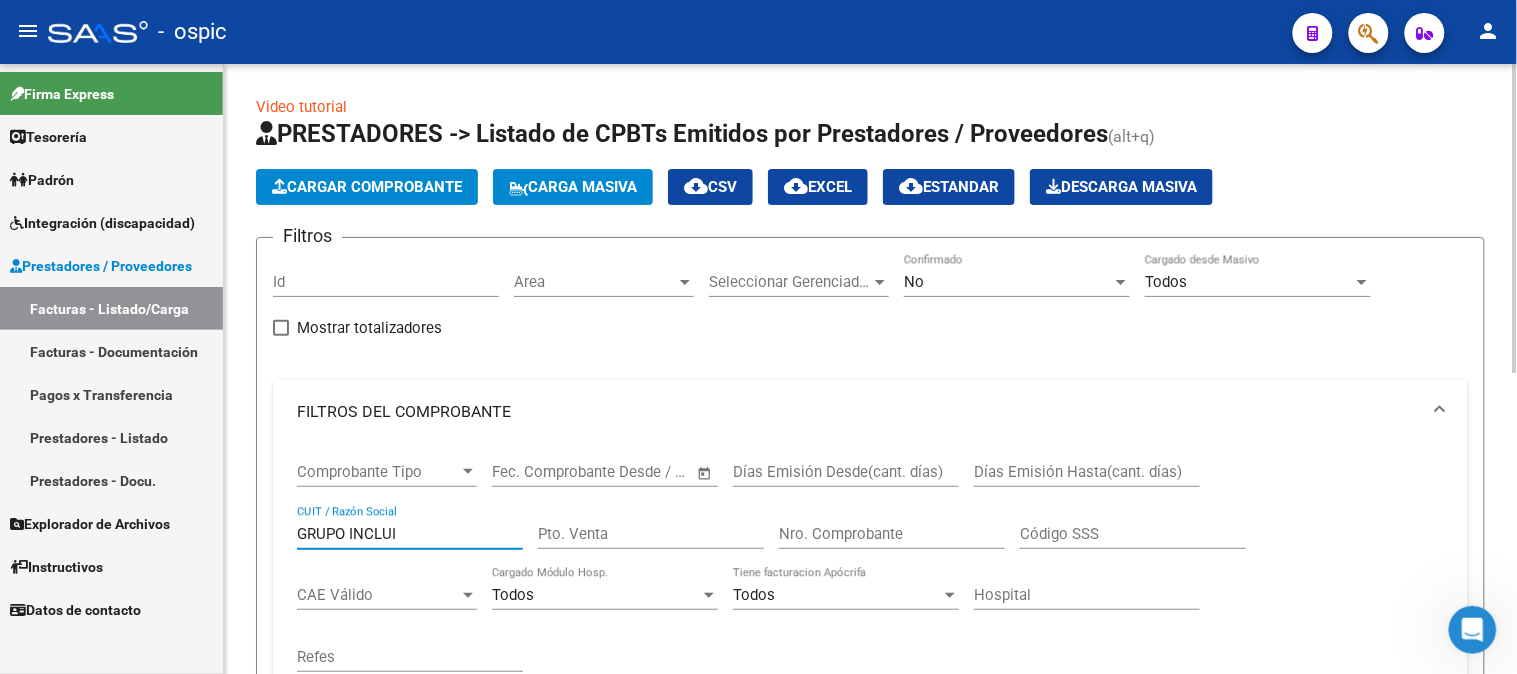 click on "No" at bounding box center (914, 282) 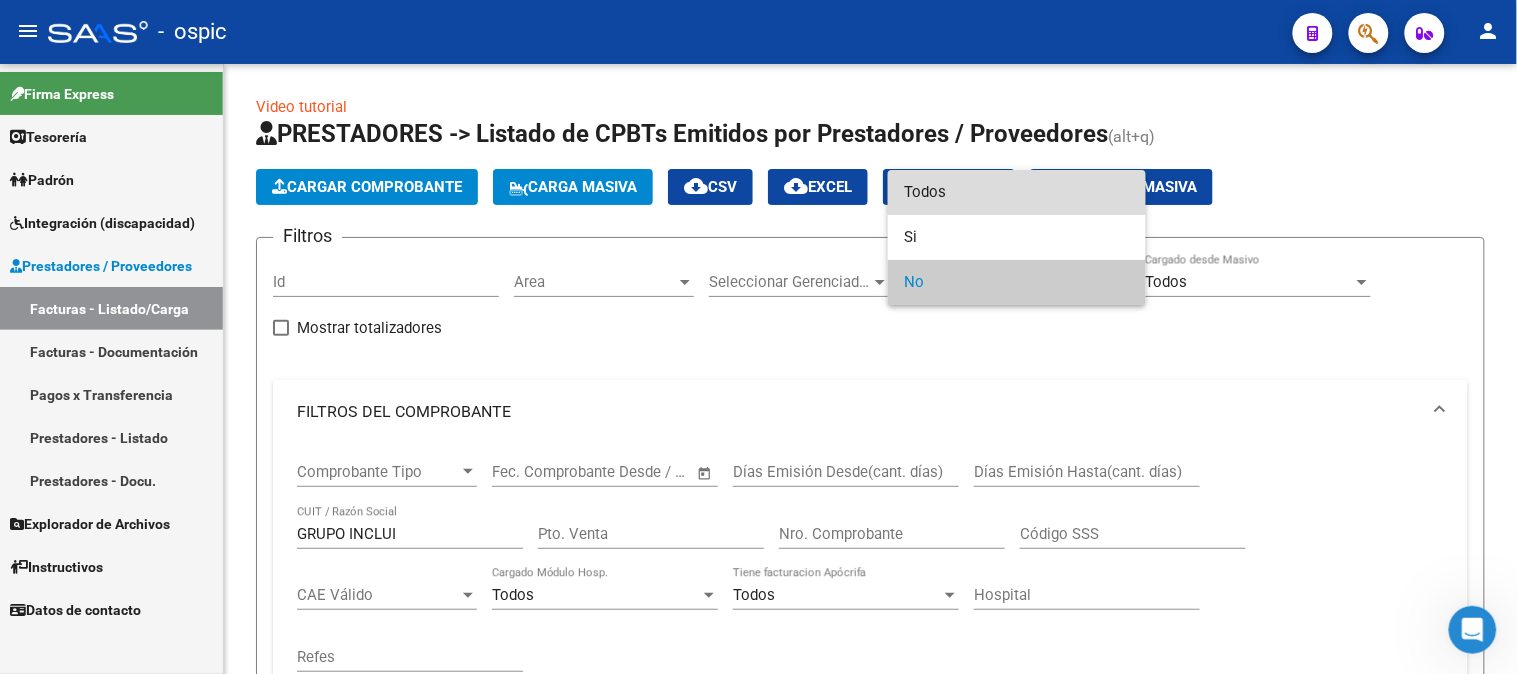 click on "Todos" at bounding box center [1017, 192] 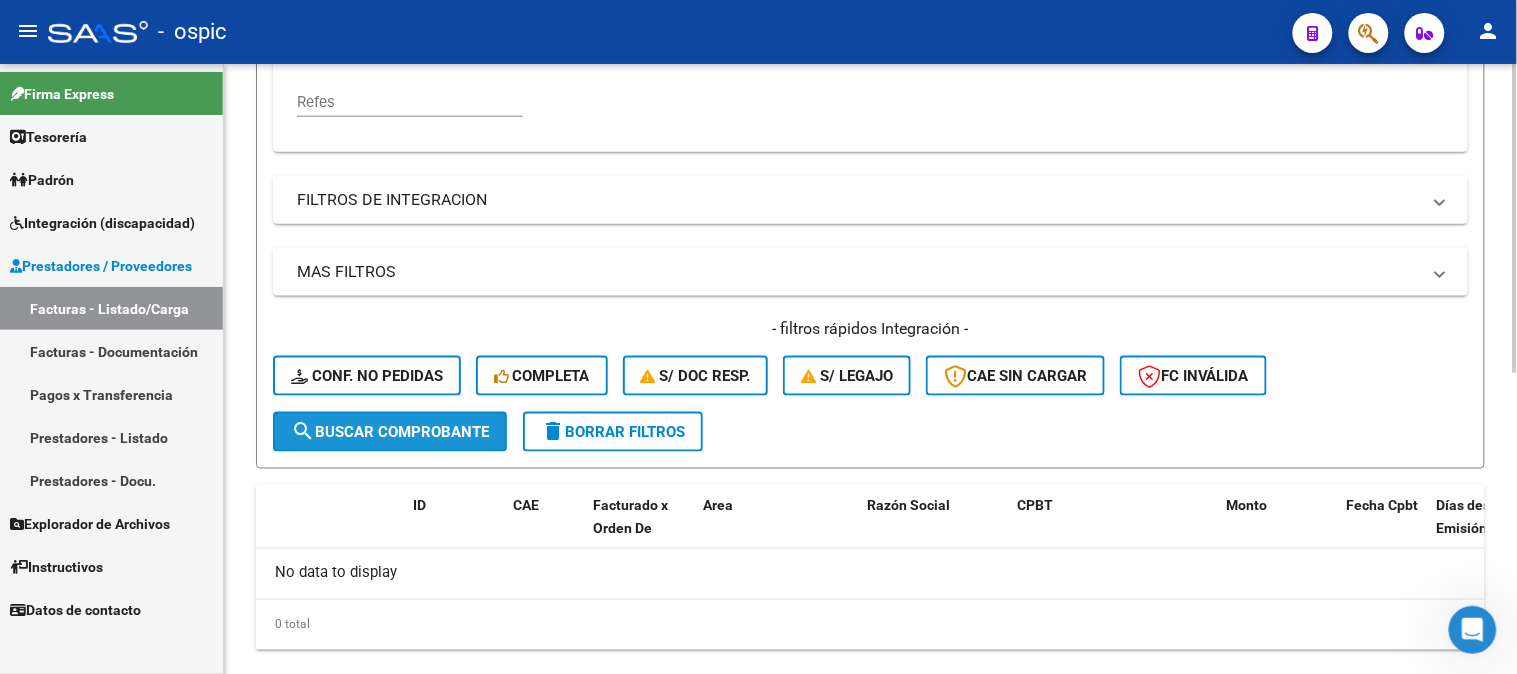 click on "search  Buscar Comprobante" 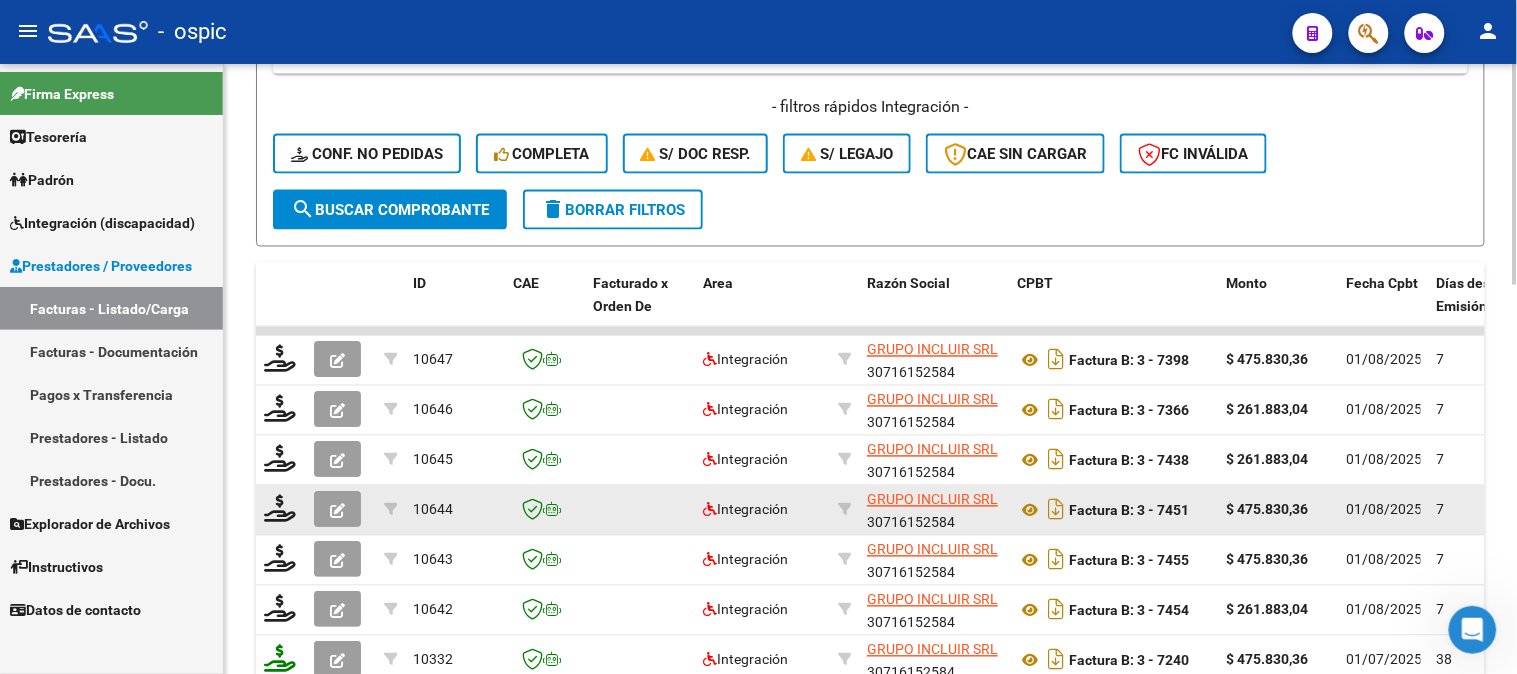 scroll, scrollTop: 888, scrollLeft: 0, axis: vertical 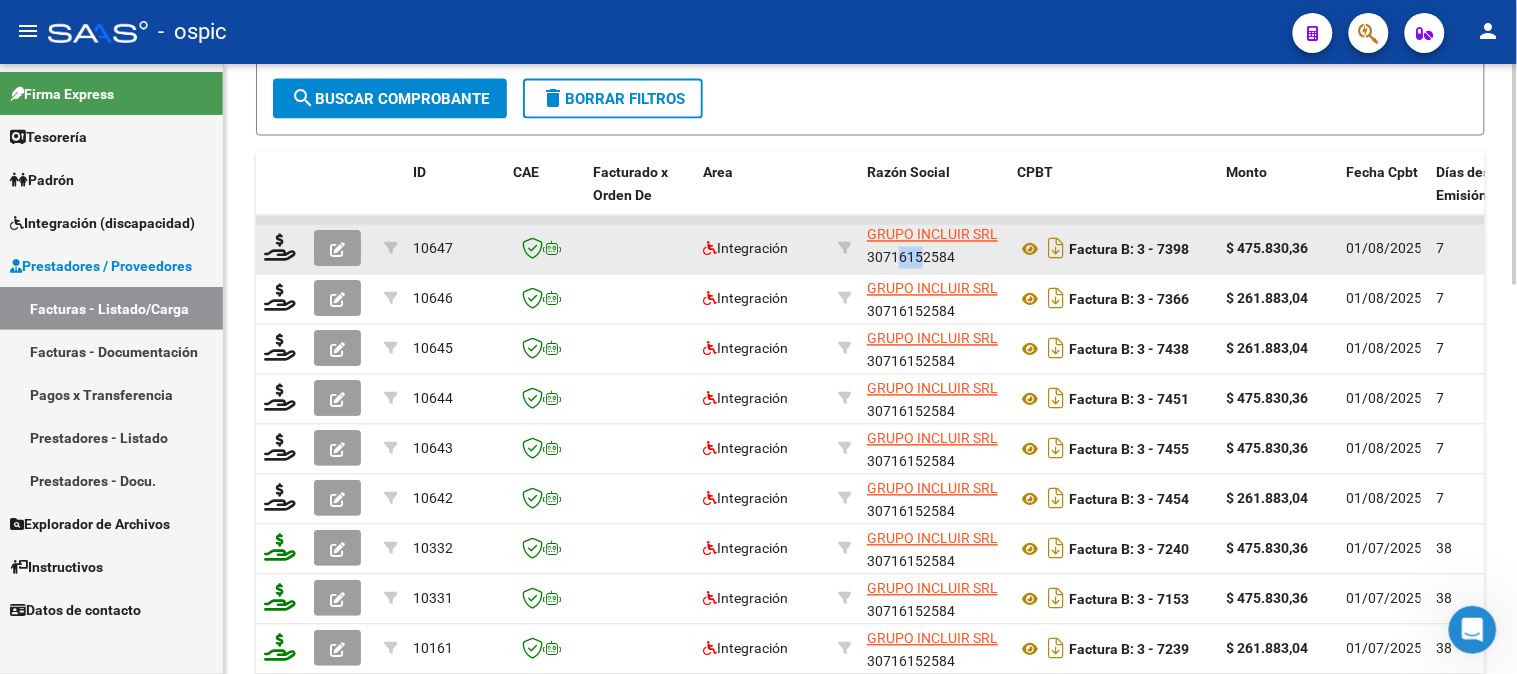 click on "GRUPO INCLUIR SRL    [NUMBER]" 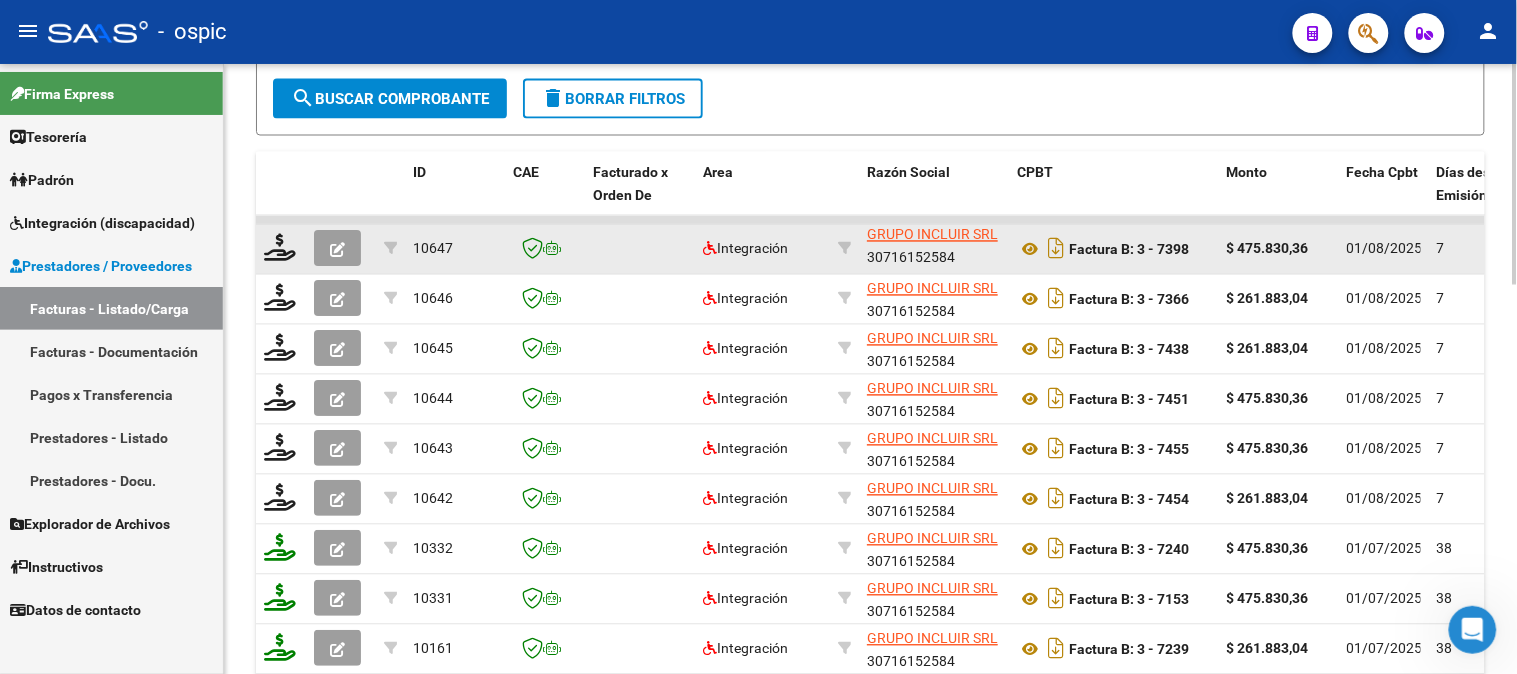 click on "GRUPO INCLUIR SRL    [NUMBER]" 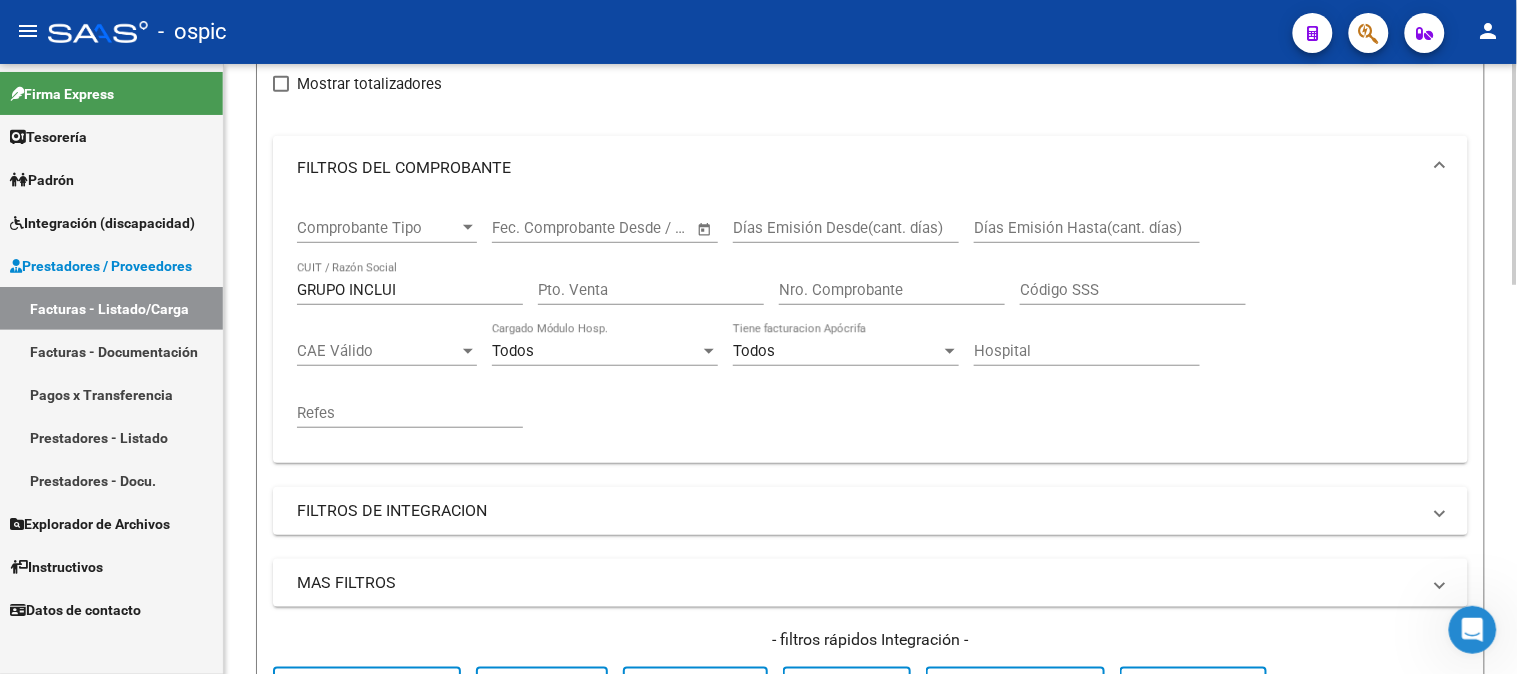 scroll, scrollTop: 111, scrollLeft: 0, axis: vertical 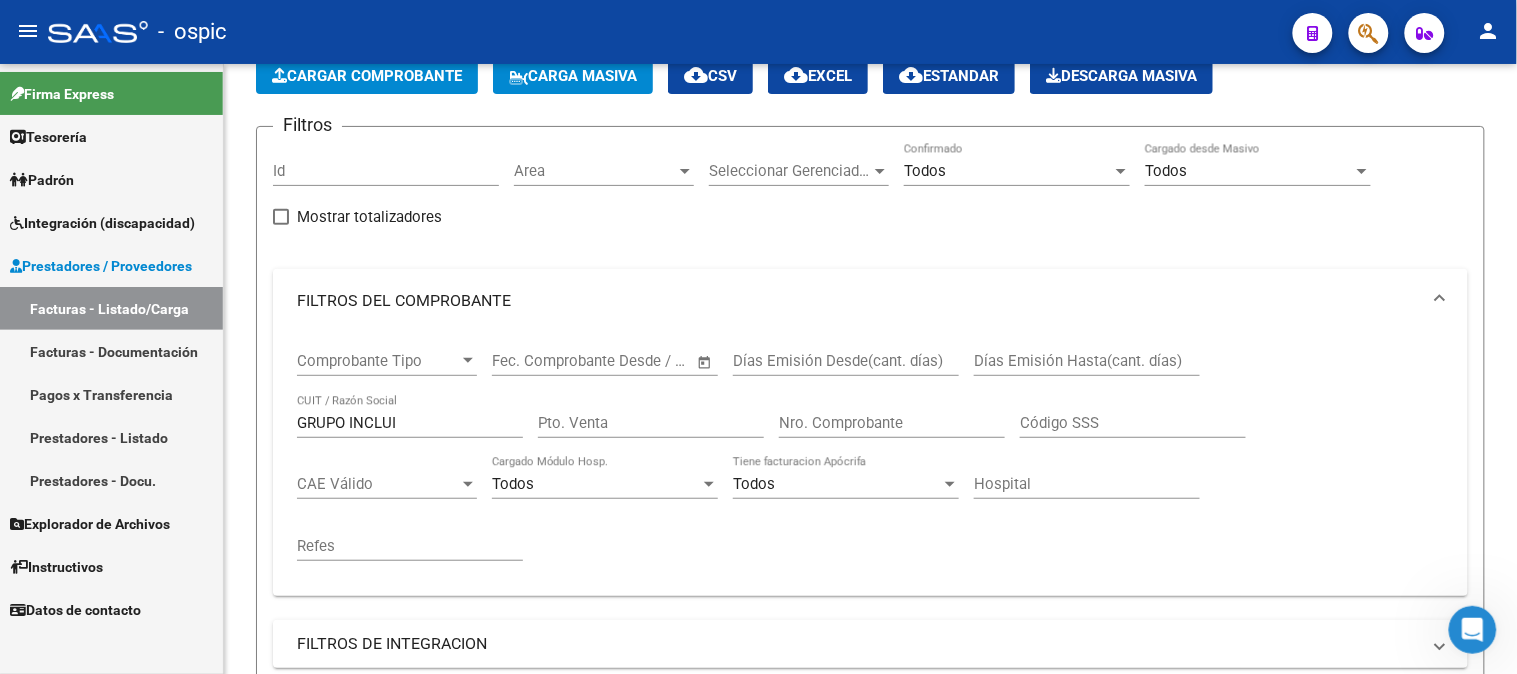 click on "Firma Express     Tesorería Extractos Procesados (csv) Extractos Originales (pdf)    Padrón Afiliados Empadronados Análisis Afiliado Doc. Respaldatoria    Integración (discapacidad) Estado Presentaciones SSS Rendición Certificado Discapacidad Pedido Integración a SSS Datos Contables de Facturas Facturas Liquidadas x SSS Legajos Legajos Documentación    Prestadores / Proveedores Facturas - Listado/Carga Facturas - Documentación Pagos x Transferencia Prestadores - Listado Prestadores - Docu.    Explorador de Archivos Integración DS.SUBSIDIO DR.ENVIO DS.DEVERR DS.DEVOK    Instructivos    Datos de contacto  Video tutorial   PRESTADORES -> Listado de CPBTs Emitidos por Prestadores / Proveedores (alt+q)   Cargar Comprobante
Carga Masiva  cloud_download  CSV  cloud_download  EXCEL  cloud_download  Estandar   Descarga Masiva
Filtros Id Area Area Seleccionar Gerenciador Seleccionar Gerenciador Todos Confirmado Todos Cargado desde Masivo   Mostrar totalizadores   FILTROS DEL COMPROBANTE  –" 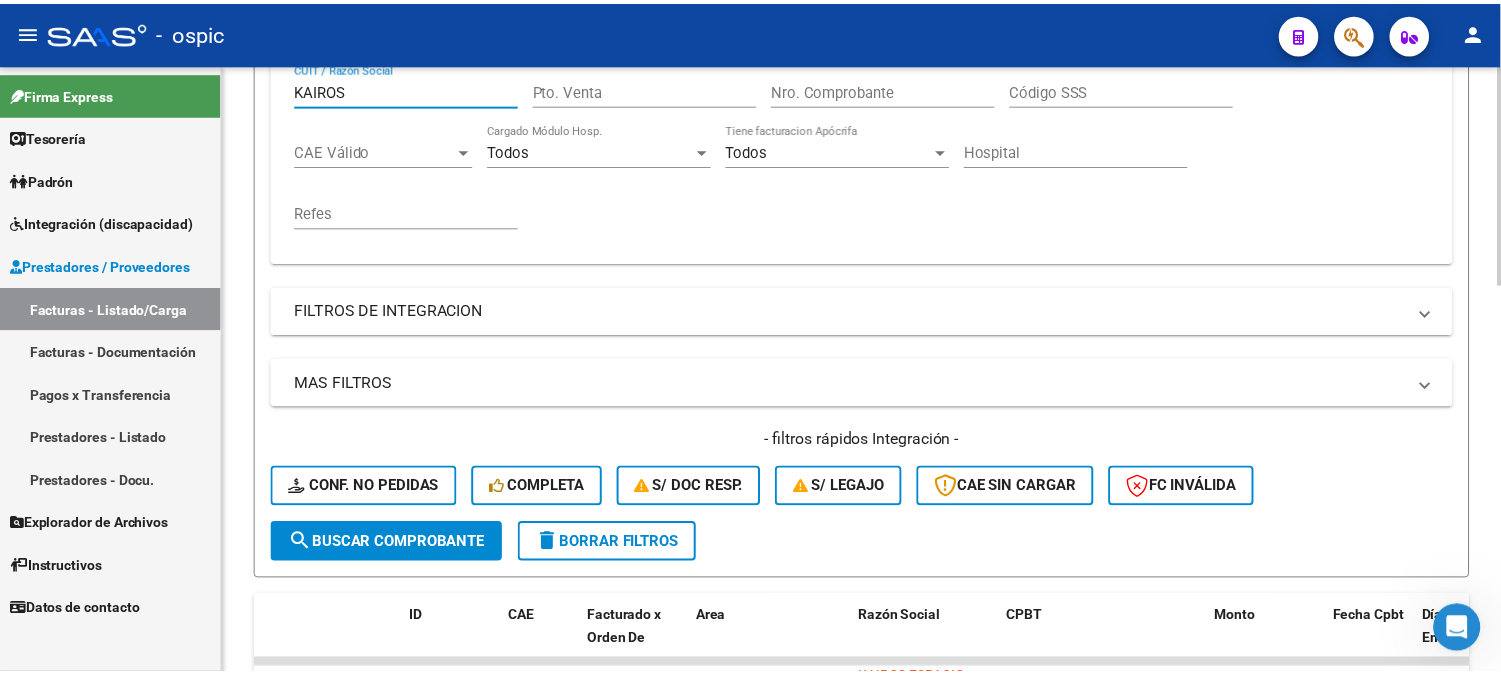 scroll, scrollTop: 777, scrollLeft: 0, axis: vertical 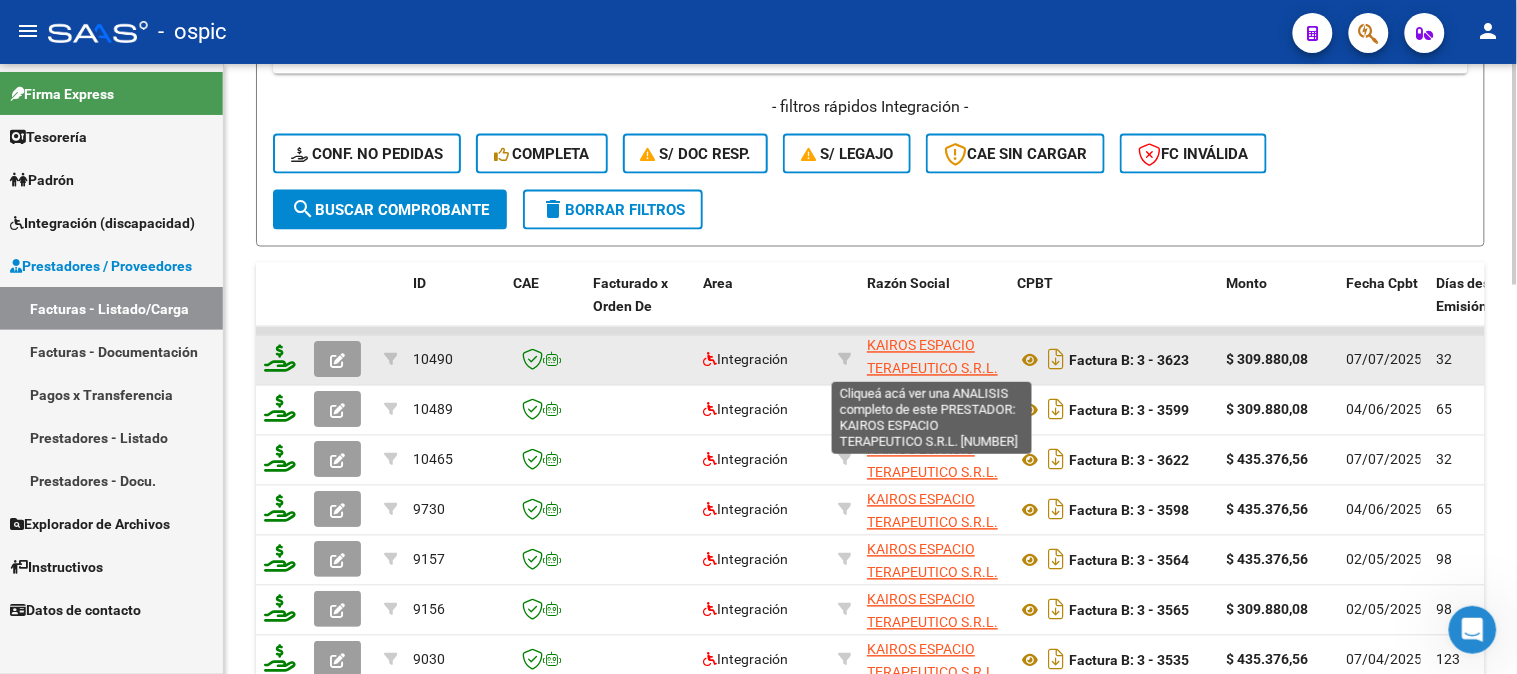type on "KAIROS" 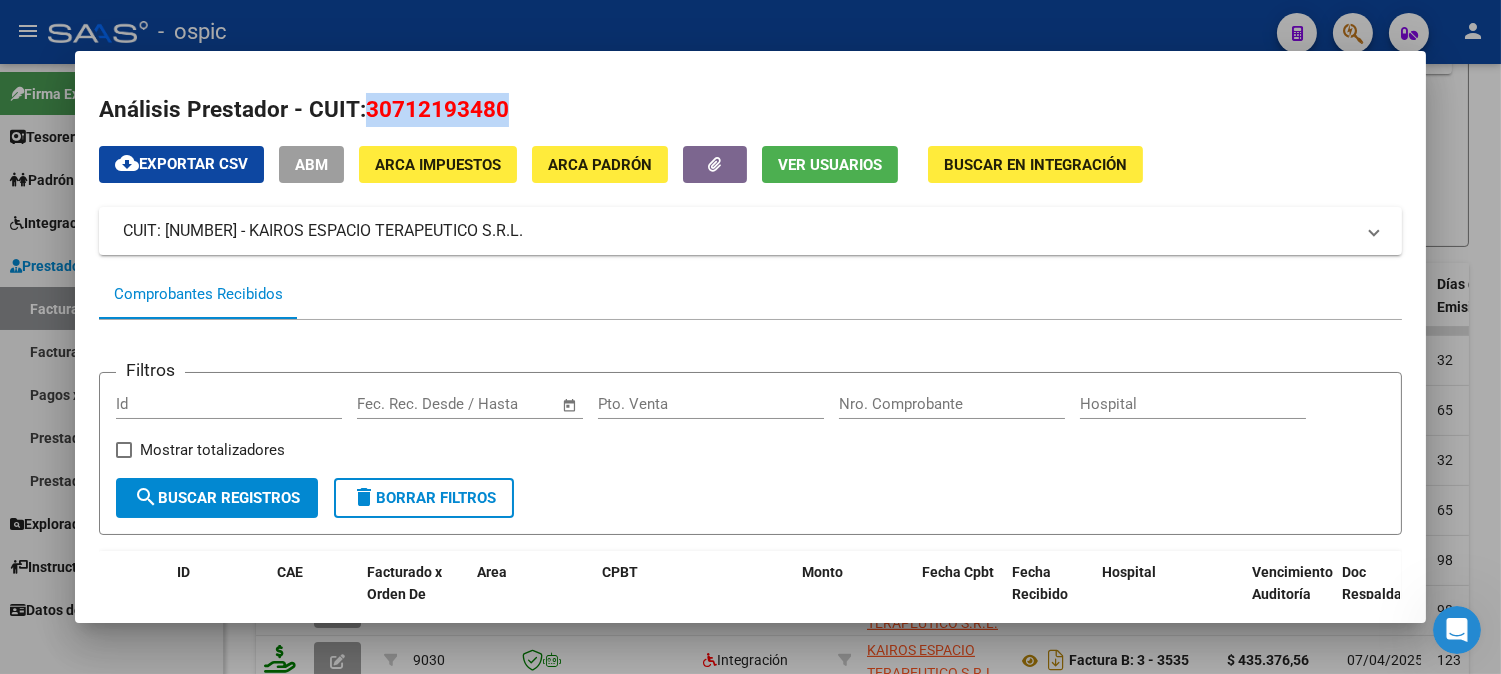 drag, startPoint x: 355, startPoint y: 107, endPoint x: 552, endPoint y: 108, distance: 197.00253 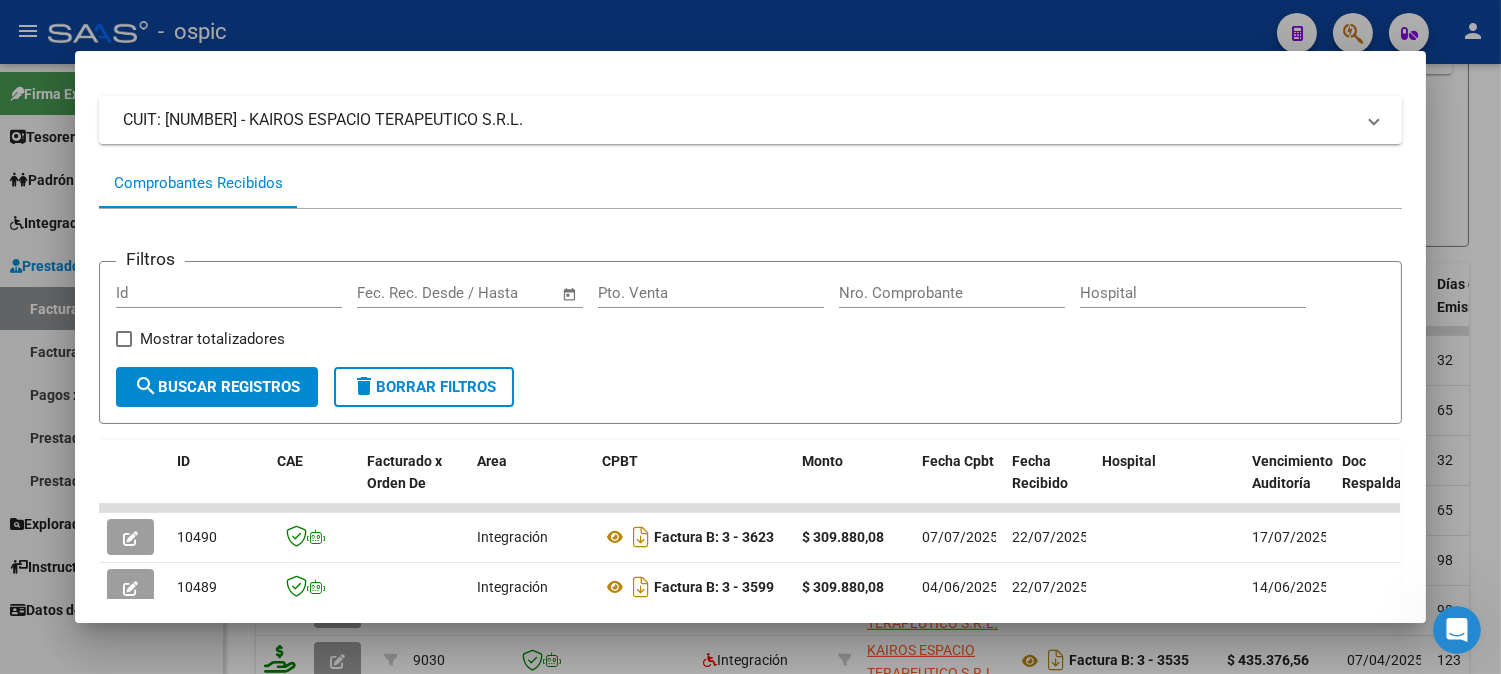 scroll, scrollTop: 53, scrollLeft: 0, axis: vertical 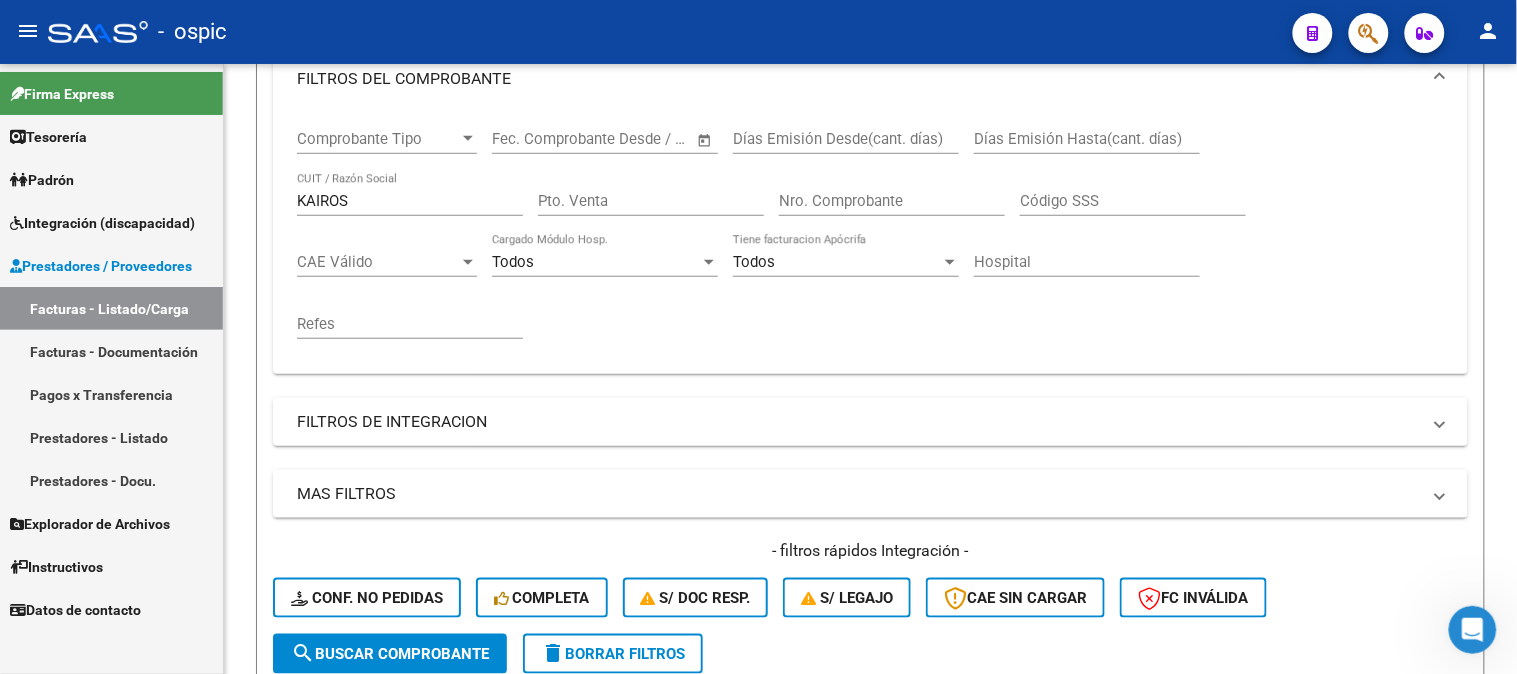 click on "Firma Express     Tesorería Extractos Procesados (csv) Extractos Originales (pdf)    Padrón Afiliados Empadronados Análisis Afiliado Doc. Respaldatoria    Integración (discapacidad) Estado Presentaciones SSS Rendición Certificado Discapacidad Pedido Integración a SSS Datos Contables de Facturas Facturas Liquidadas x SSS Legajos Legajos Documentación    Prestadores / Proveedores Facturas - Listado/Carga Facturas - Documentación Pagos x Transferencia Prestadores - Listado Prestadores - Docu.    Explorador de Archivos Integración DS.SUBSIDIO DR.ENVIO DS.DEVERR DS.DEVOK    Instructivos    Datos de contacto  Video tutorial   PRESTADORES -> Listado de CPBTs Emitidos por Prestadores / Proveedores (alt+q)   Cargar Comprobante
Carga Masiva  cloud_download  CSV  cloud_download  EXCEL  cloud_download  Estandar   Descarga Masiva
Filtros Id Area Area Seleccionar Gerenciador Seleccionar Gerenciador Todos Confirmado Todos Cargado desde Masivo   Mostrar totalizadores   FILTROS DEL COMPROBANTE  –" 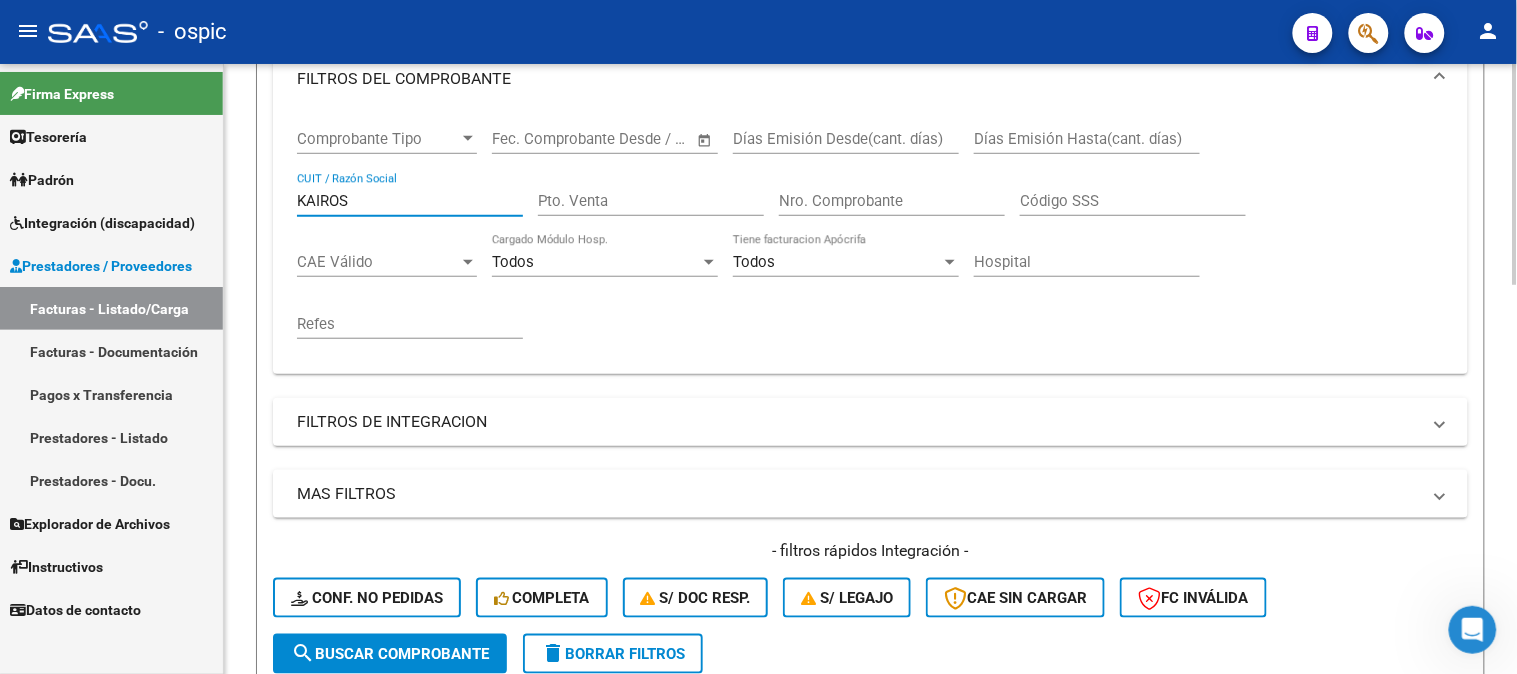 scroll, scrollTop: 666, scrollLeft: 0, axis: vertical 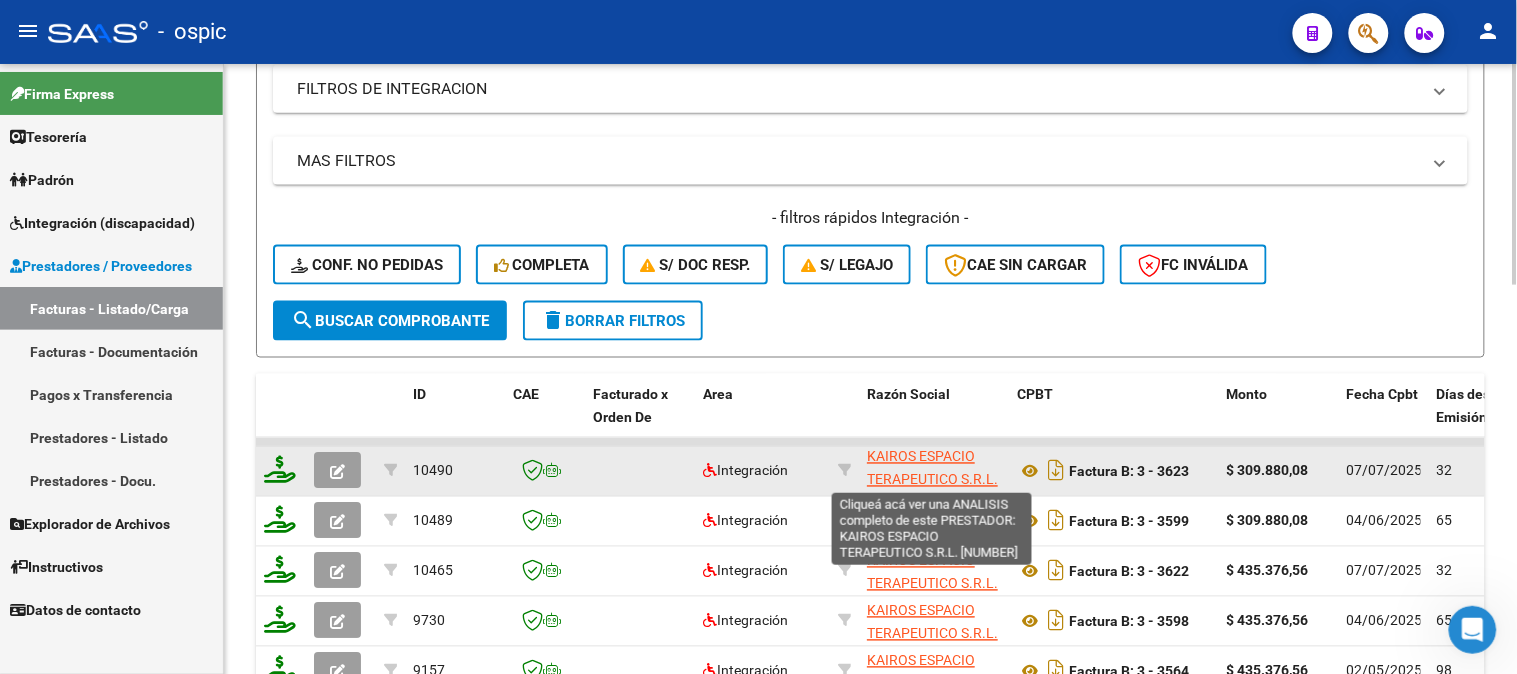 click on "KAIROS ESPACIO TERAPEUTICO S.R.L." 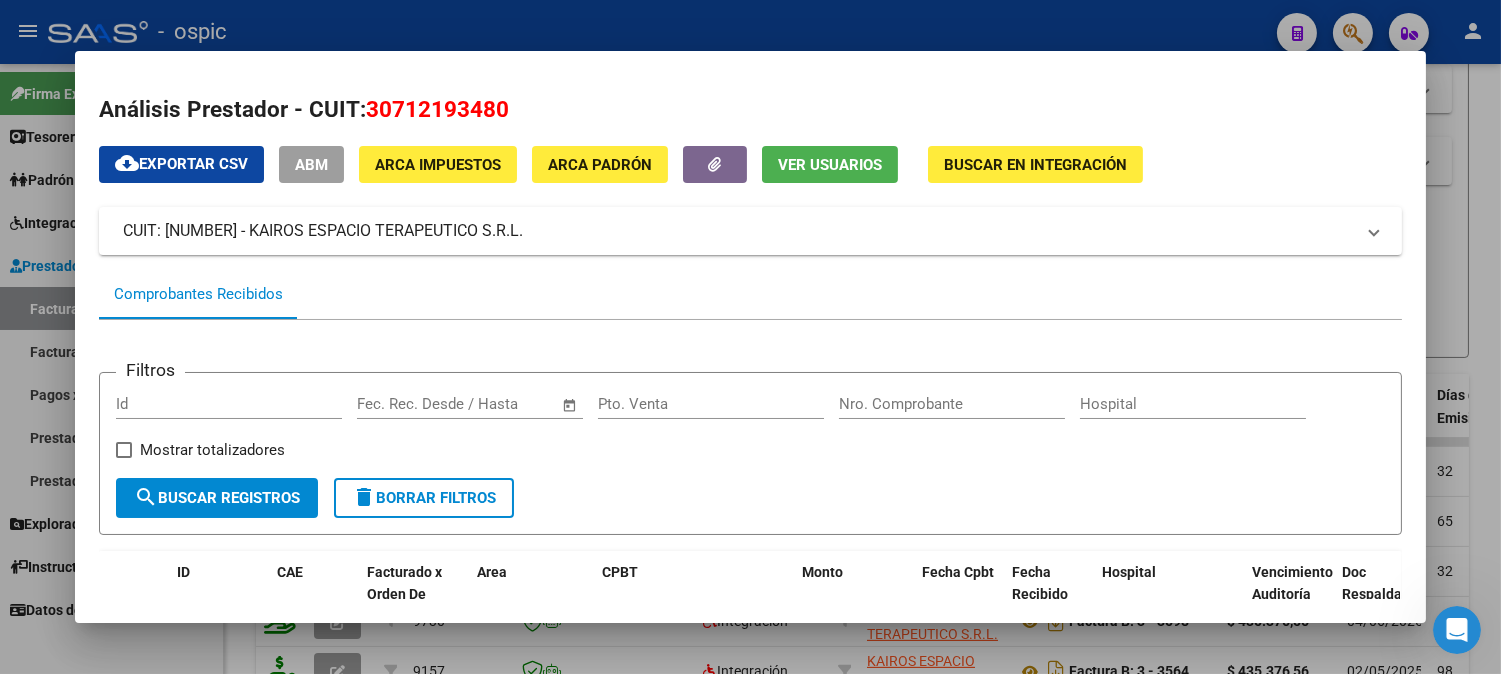 drag, startPoint x: 358, startPoint y: 108, endPoint x: 550, endPoint y: 108, distance: 192 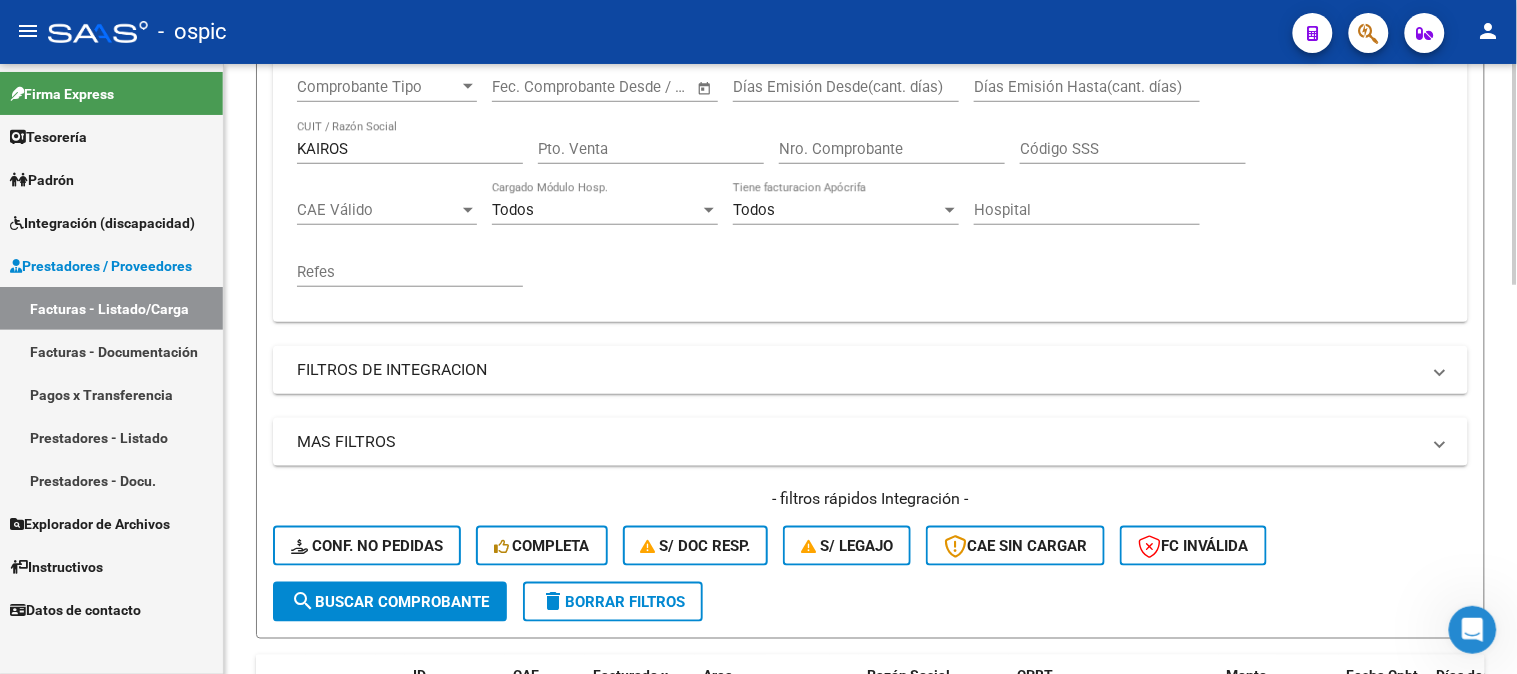 scroll, scrollTop: 333, scrollLeft: 0, axis: vertical 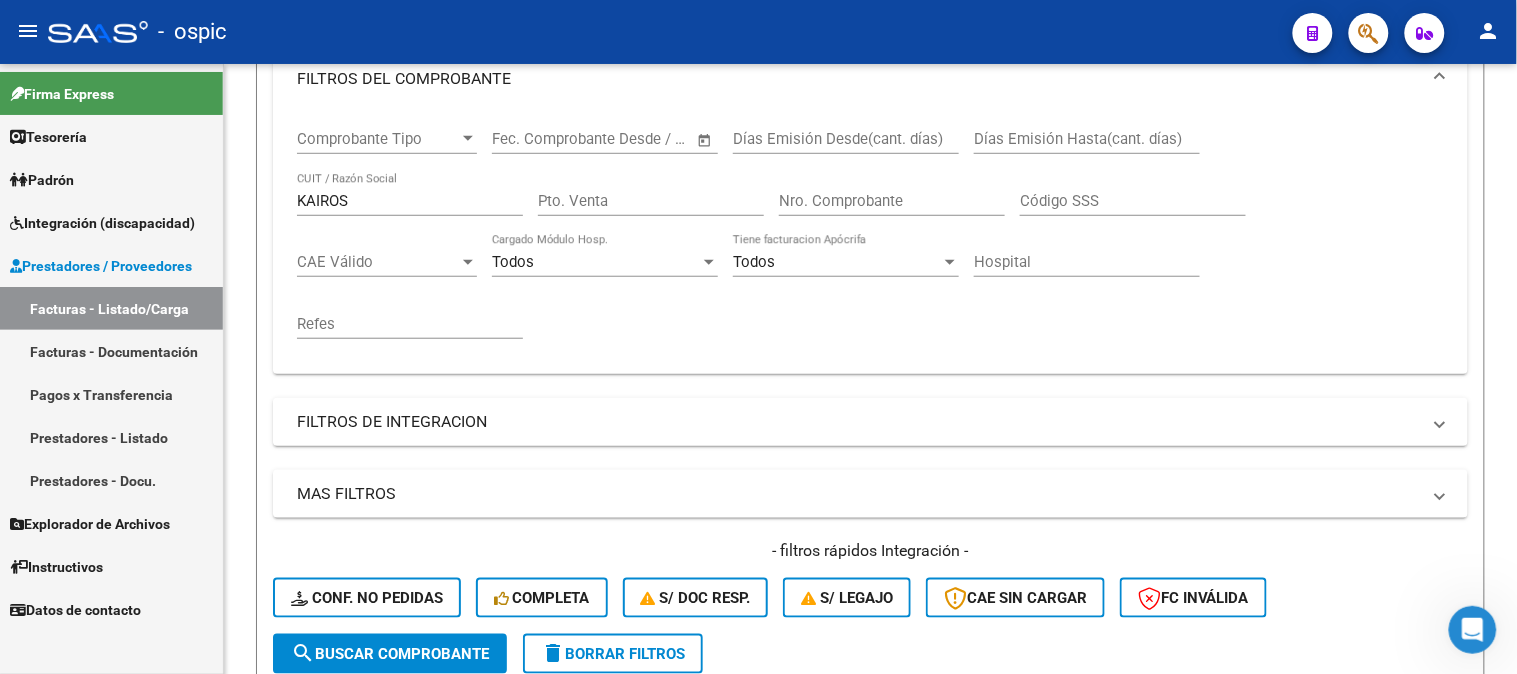 click on "Firma Express     Tesorería Extractos Procesados (csv) Extractos Originales (pdf)    Padrón Afiliados Empadronados Análisis Afiliado Doc. Respaldatoria    Integración (discapacidad) Estado Presentaciones SSS Rendición Certificado Discapacidad Pedido Integración a SSS Datos Contables de Facturas Facturas Liquidadas x SSS Legajos Legajos Documentación    Prestadores / Proveedores Facturas - Listado/Carga Facturas - Documentación Pagos x Transferencia Prestadores - Listado Prestadores - Docu.    Explorador de Archivos Integración DS.SUBSIDIO DR.ENVIO DS.DEVERR DS.DEVOK    Instructivos    Datos de contacto  Video tutorial   PRESTADORES -> Listado de CPBTs Emitidos por Prestadores / Proveedores (alt+q)   Cargar Comprobante
Carga Masiva  cloud_download  CSV  cloud_download  EXCEL  cloud_download  Estandar   Descarga Masiva
Filtros Id Area Area Seleccionar Gerenciador Seleccionar Gerenciador Todos Confirmado Todos Cargado desde Masivo   Mostrar totalizadores   FILTROS DEL COMPROBANTE  –" 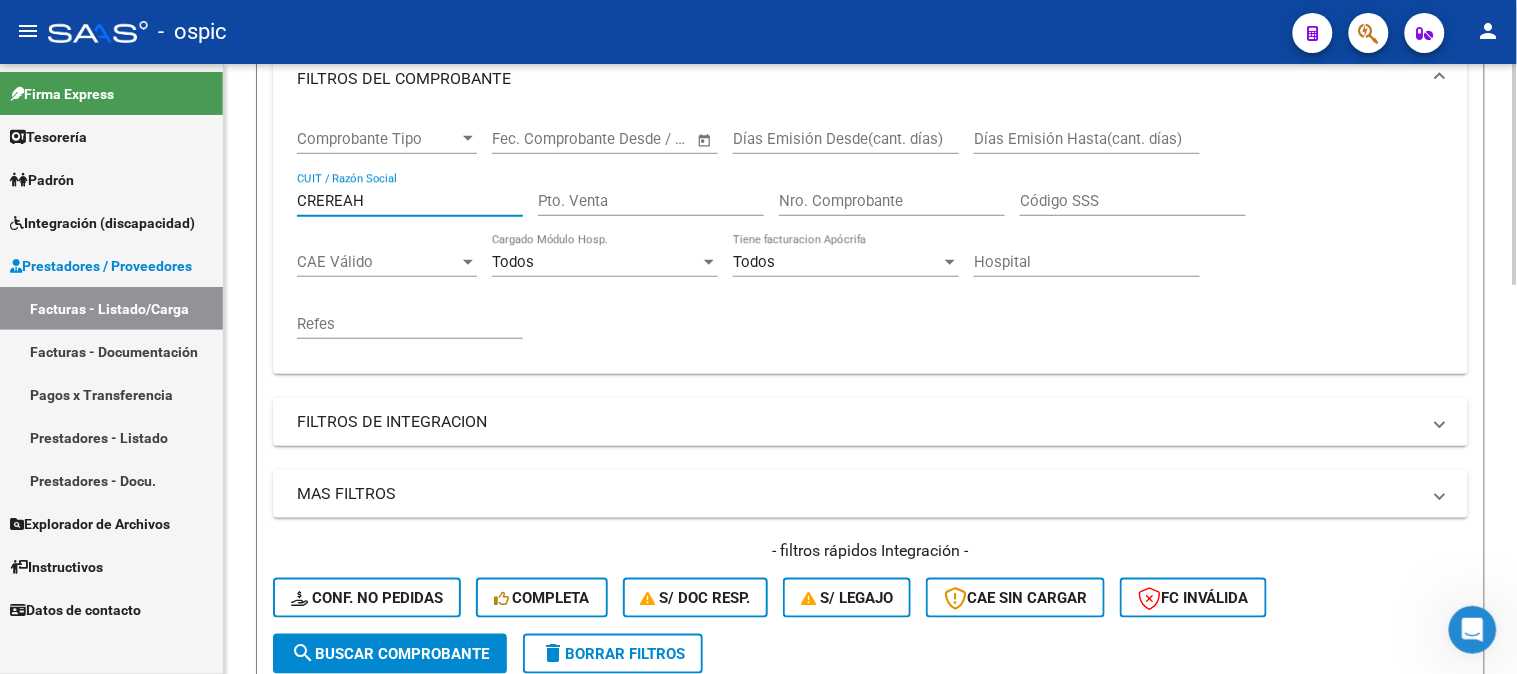 type on "CREREAH" 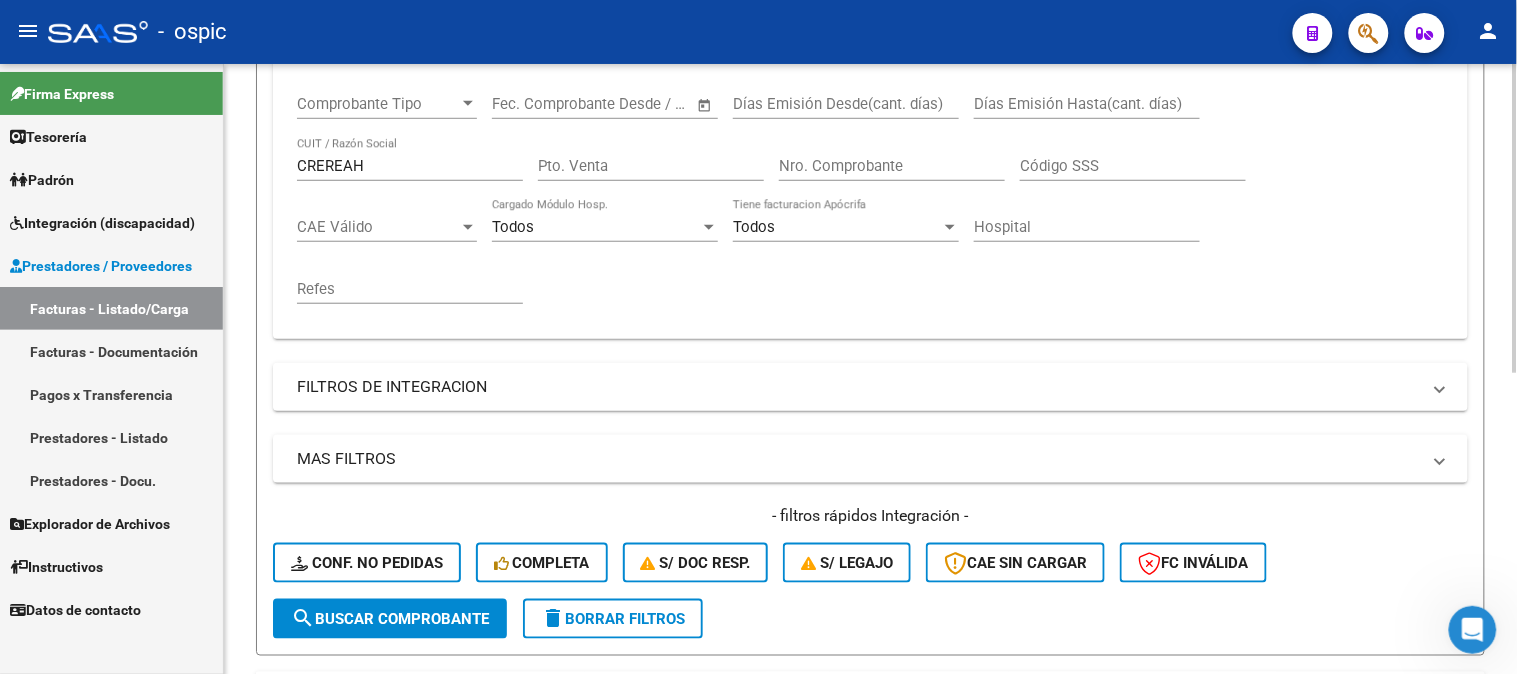 scroll, scrollTop: 333, scrollLeft: 0, axis: vertical 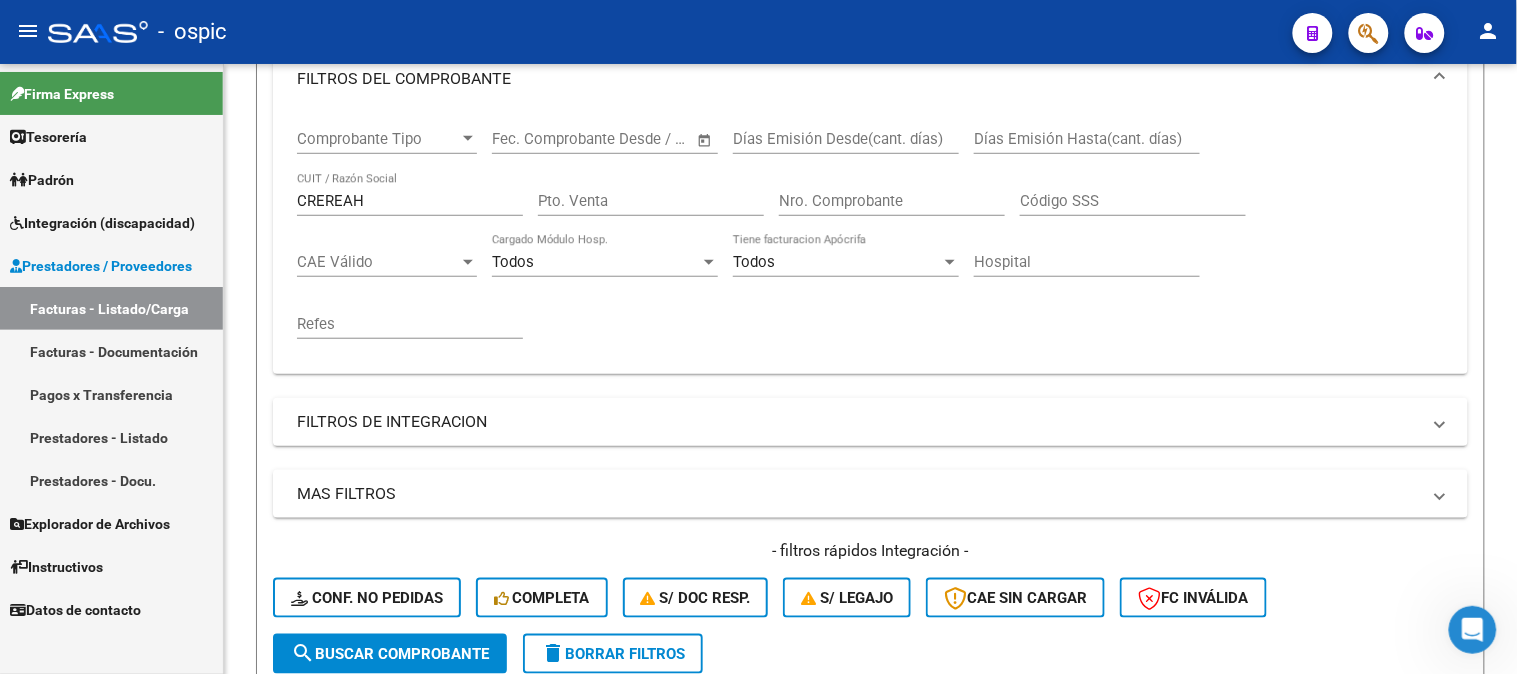 drag, startPoint x: 267, startPoint y: 188, endPoint x: 145, endPoint y: 183, distance: 122.10242 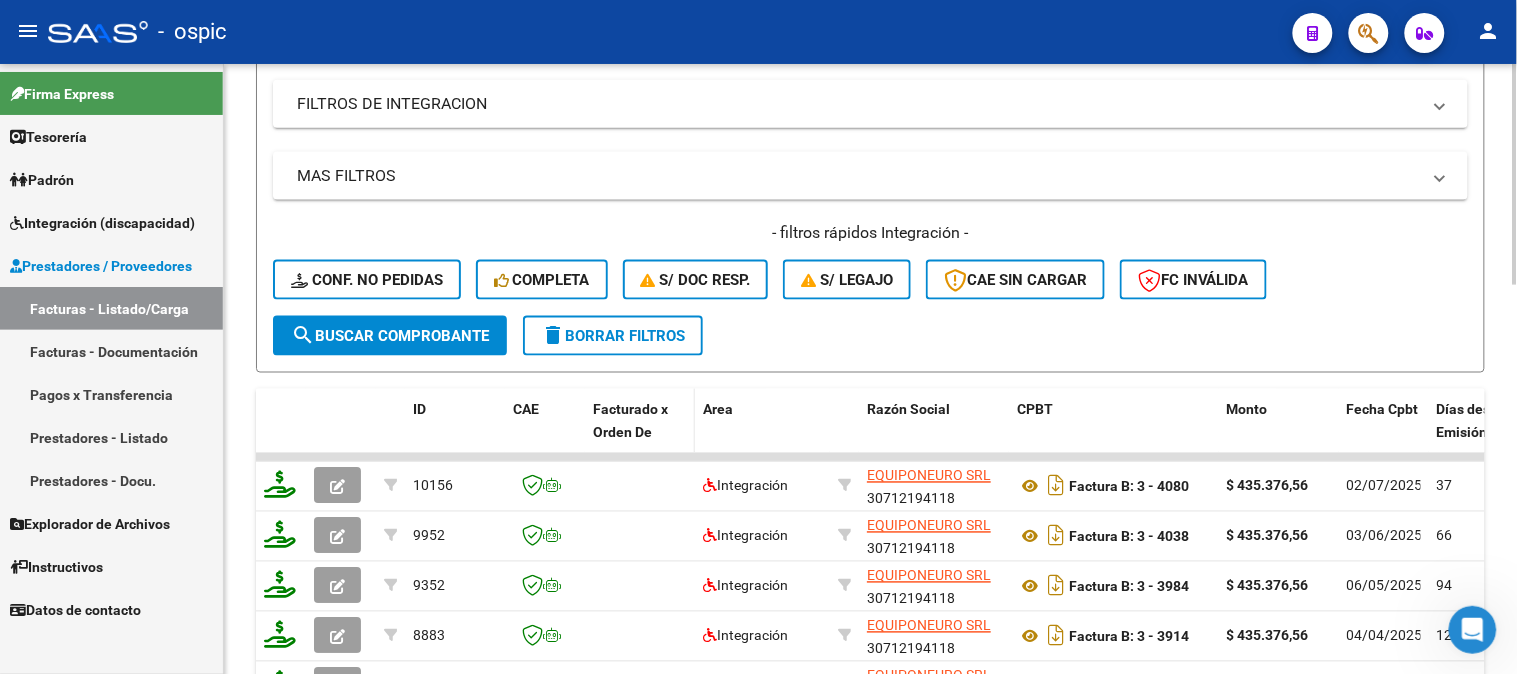 scroll, scrollTop: 658, scrollLeft: 0, axis: vertical 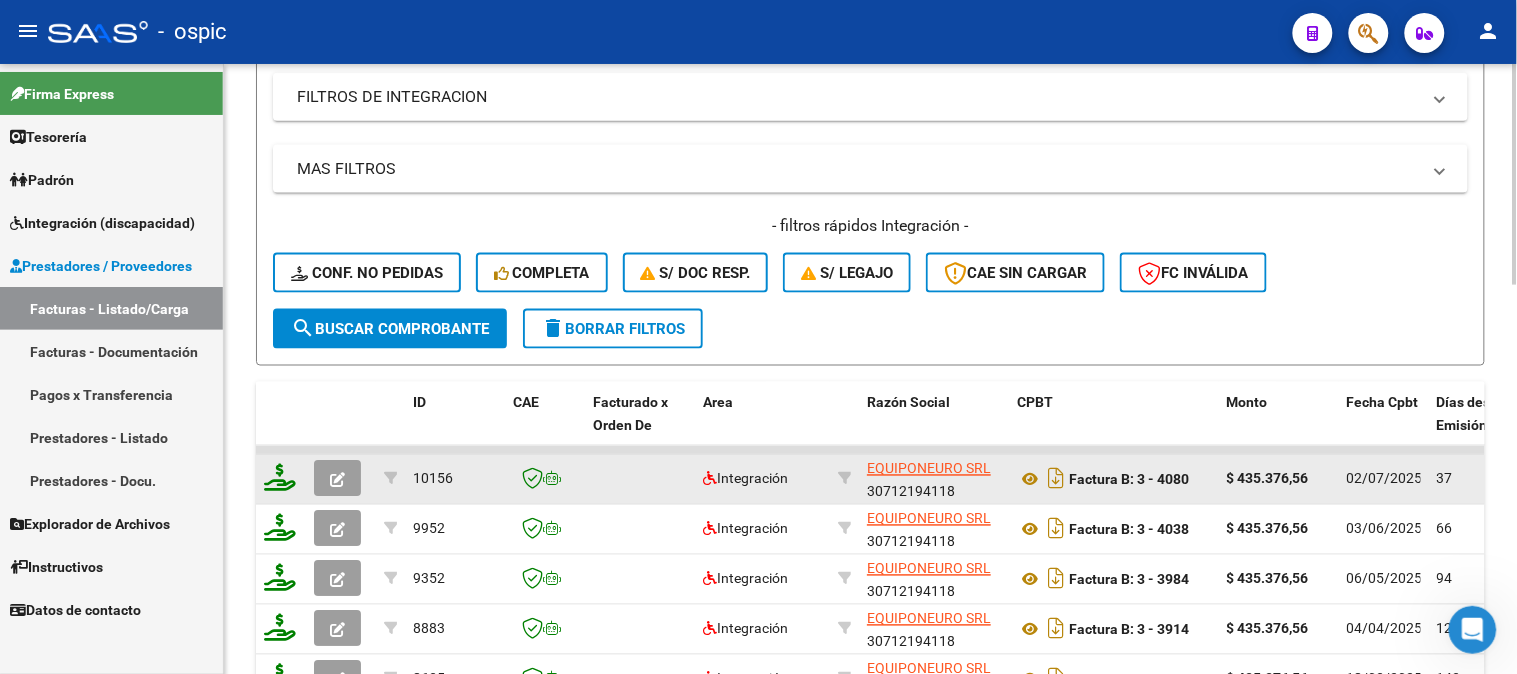 type on "EQUIPONEURO" 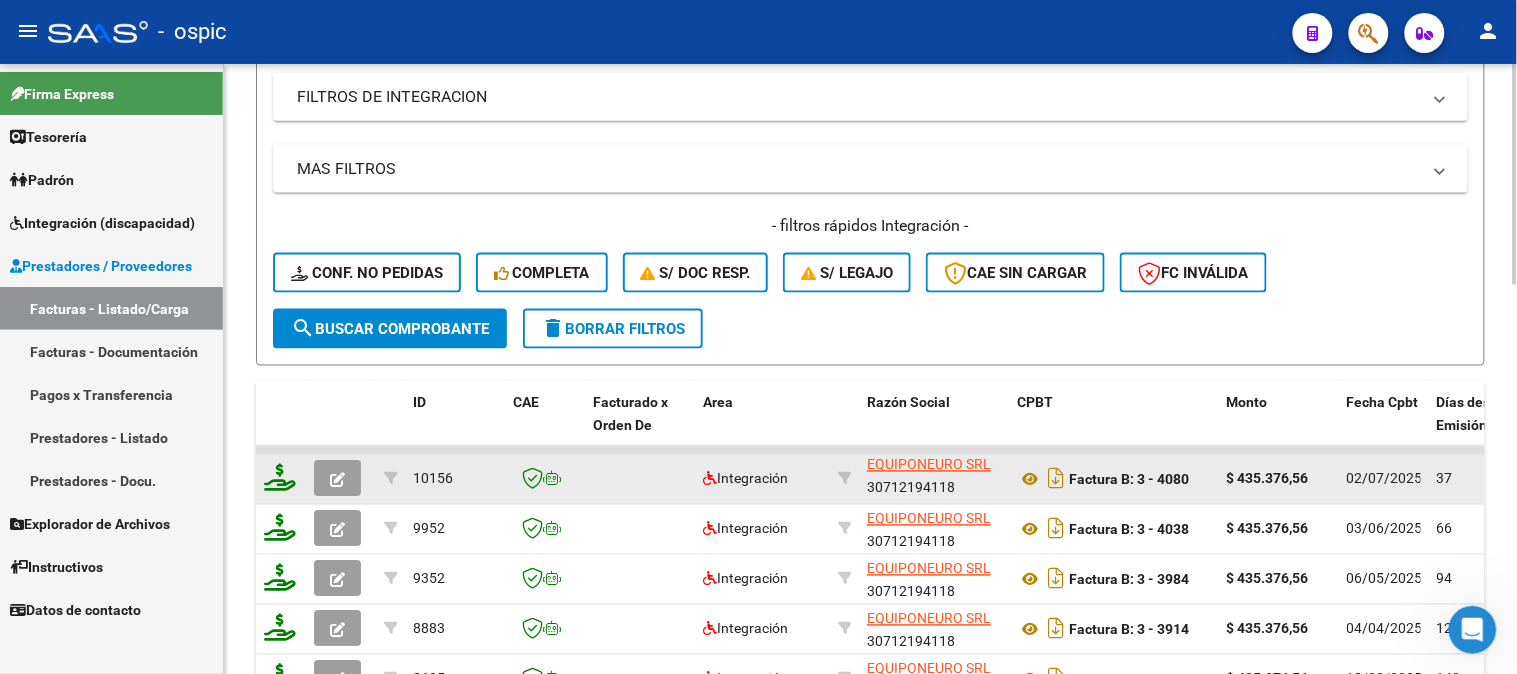 drag, startPoint x: 868, startPoint y: 491, endPoint x: 951, endPoint y: 488, distance: 83.0542 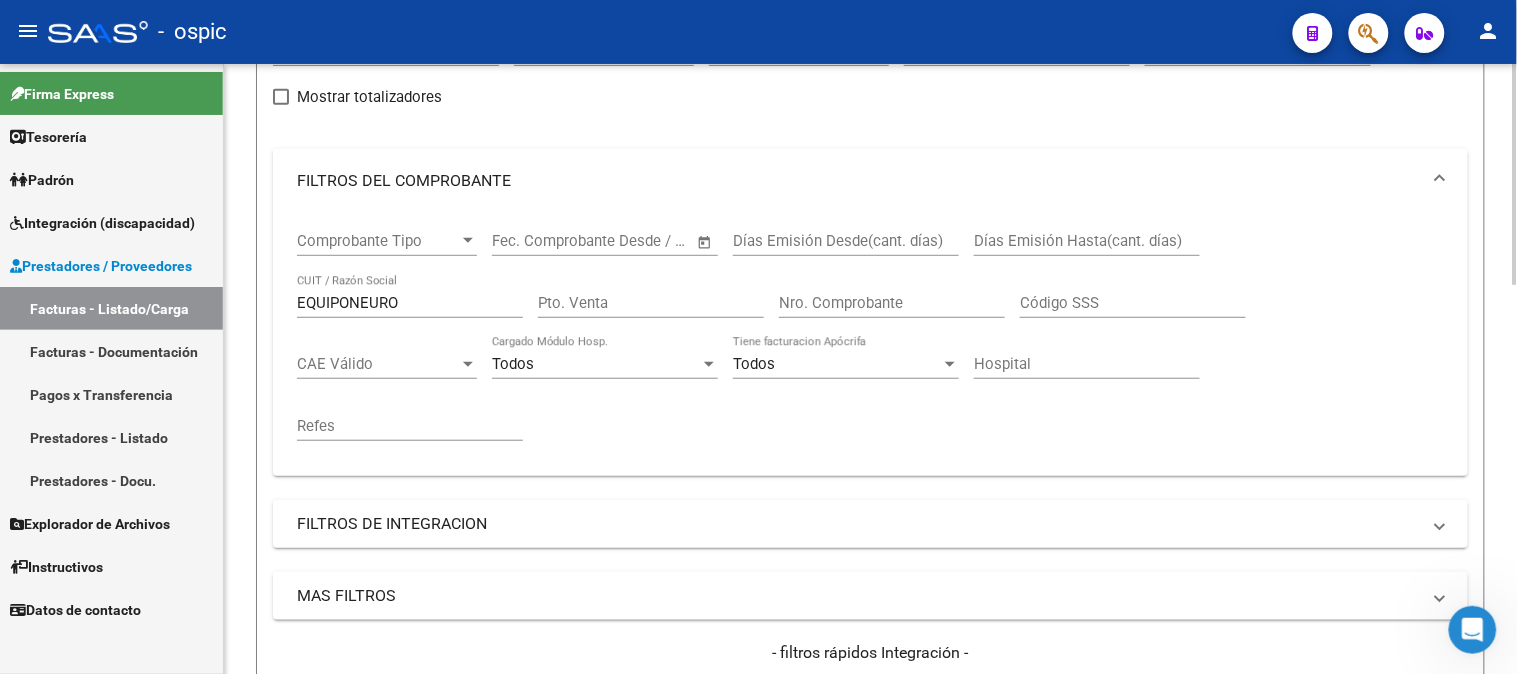 scroll, scrollTop: 103, scrollLeft: 0, axis: vertical 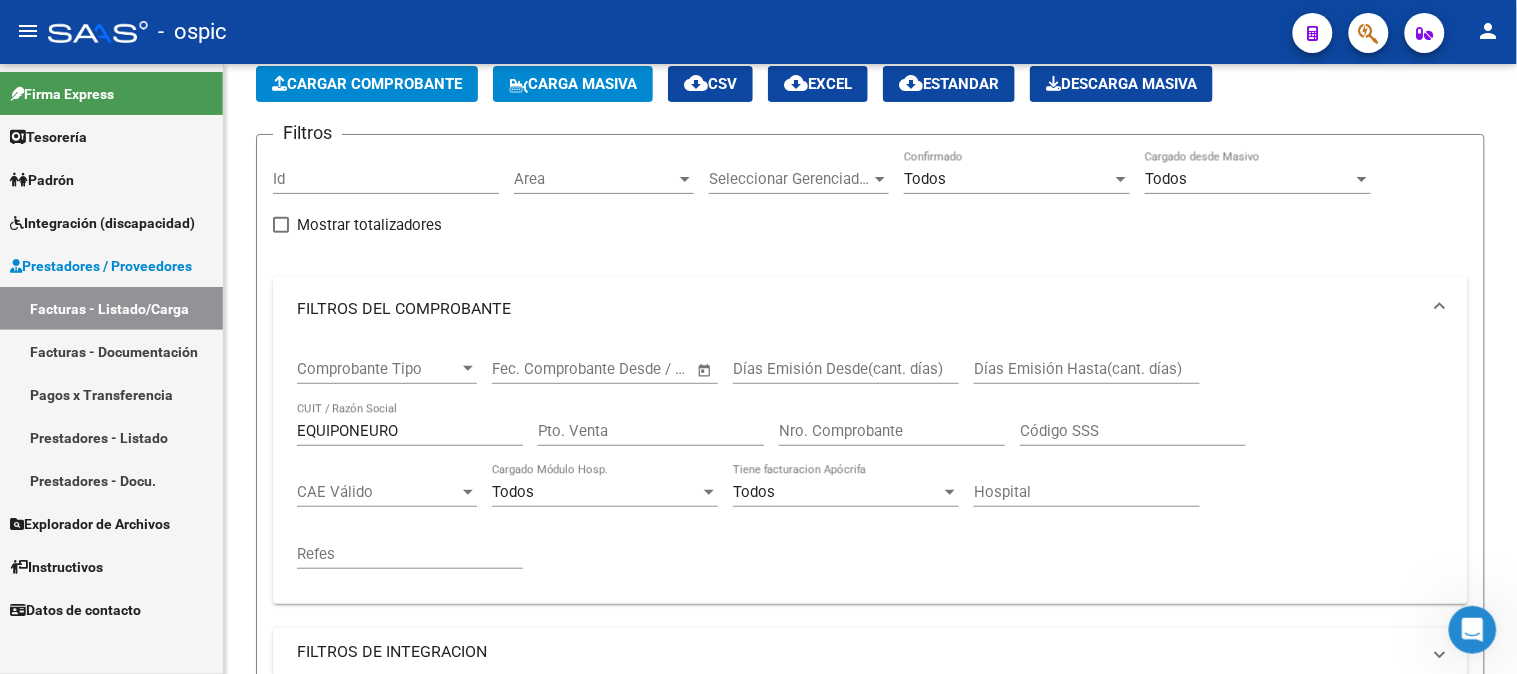 drag, startPoint x: 417, startPoint y: 434, endPoint x: 0, endPoint y: 428, distance: 417.04315 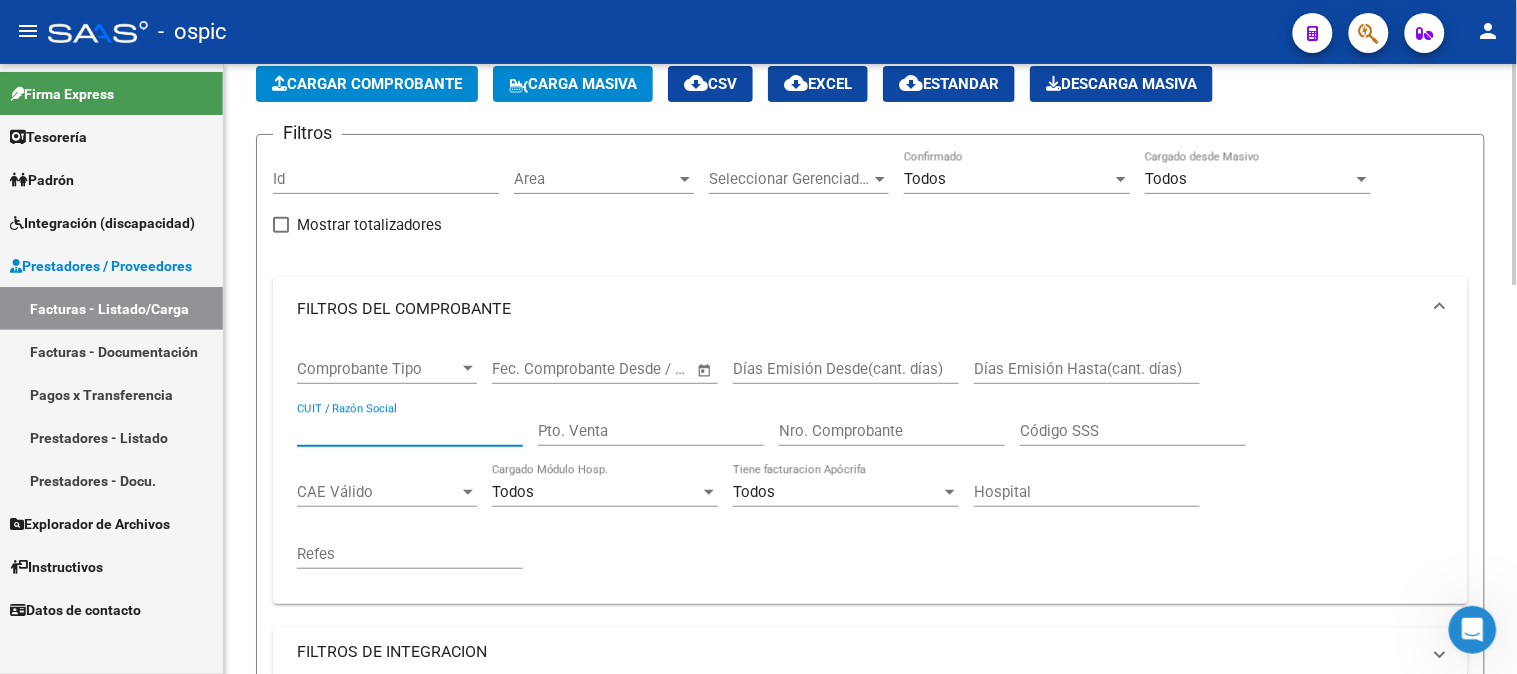 type 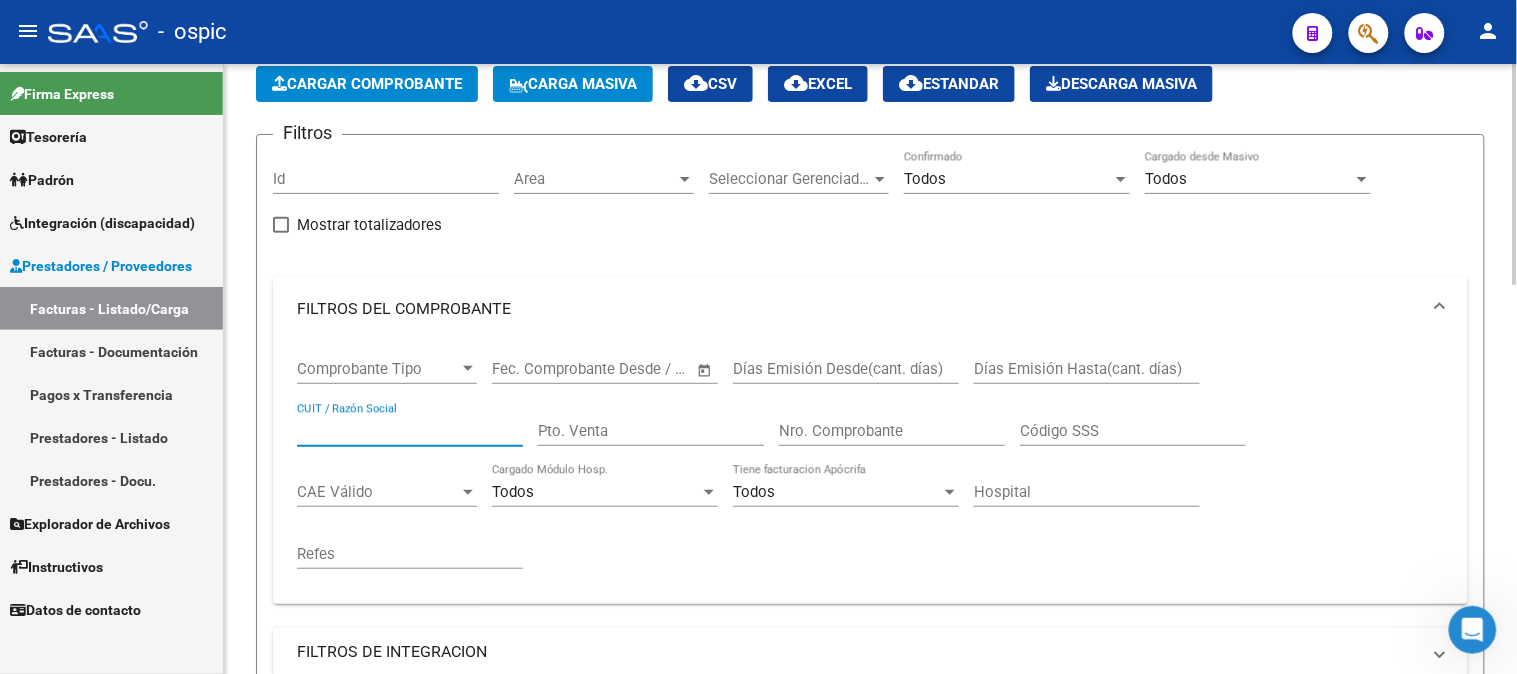 scroll, scrollTop: 0, scrollLeft: 0, axis: both 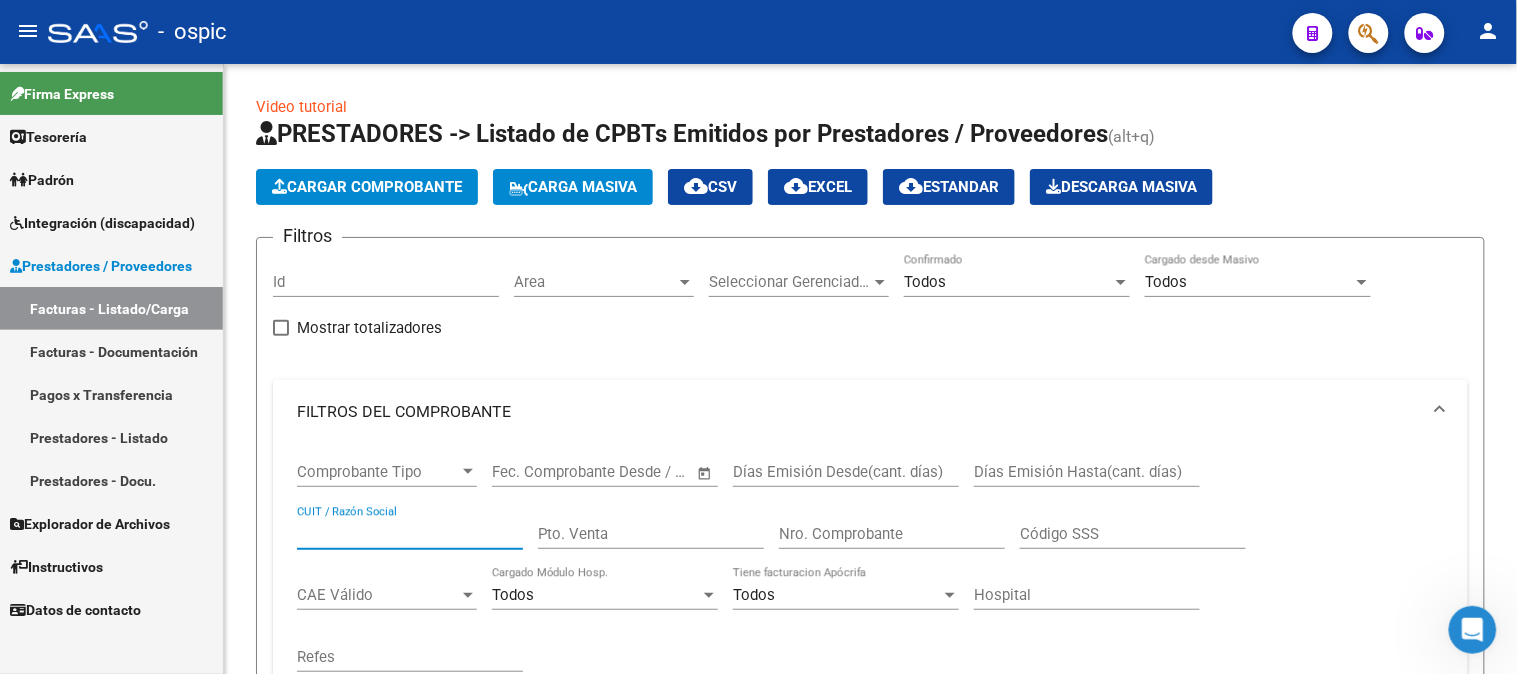 click on "Prestadores / Proveedores" at bounding box center [101, 266] 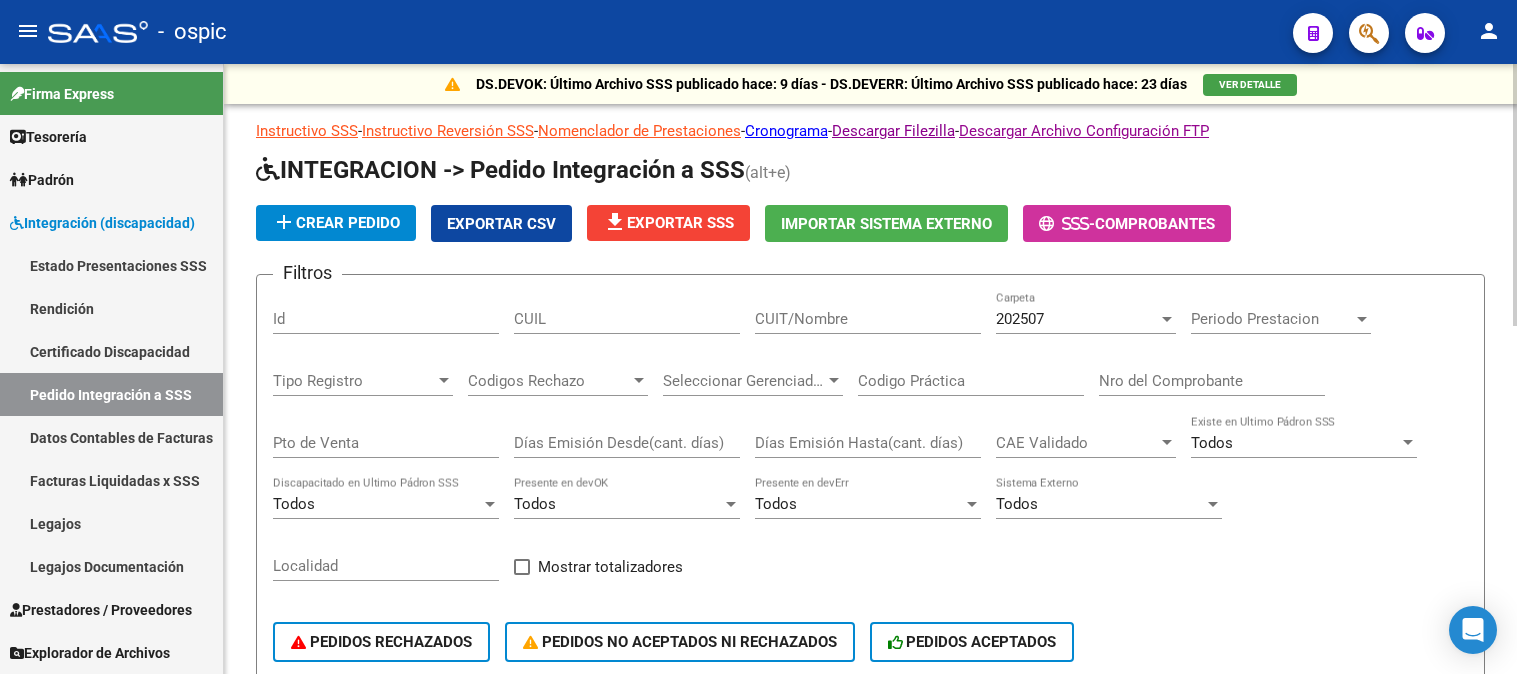 scroll, scrollTop: 0, scrollLeft: 0, axis: both 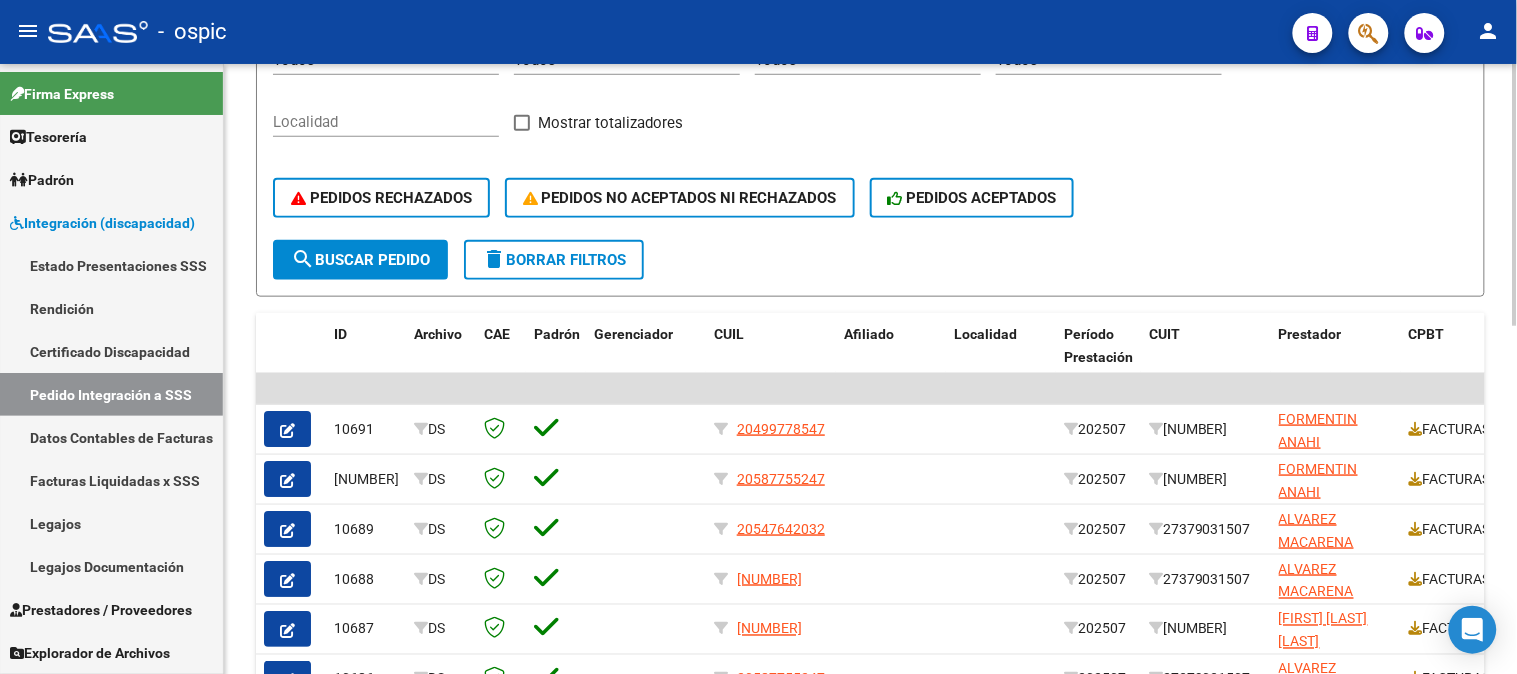click on "delete  Borrar Filtros" 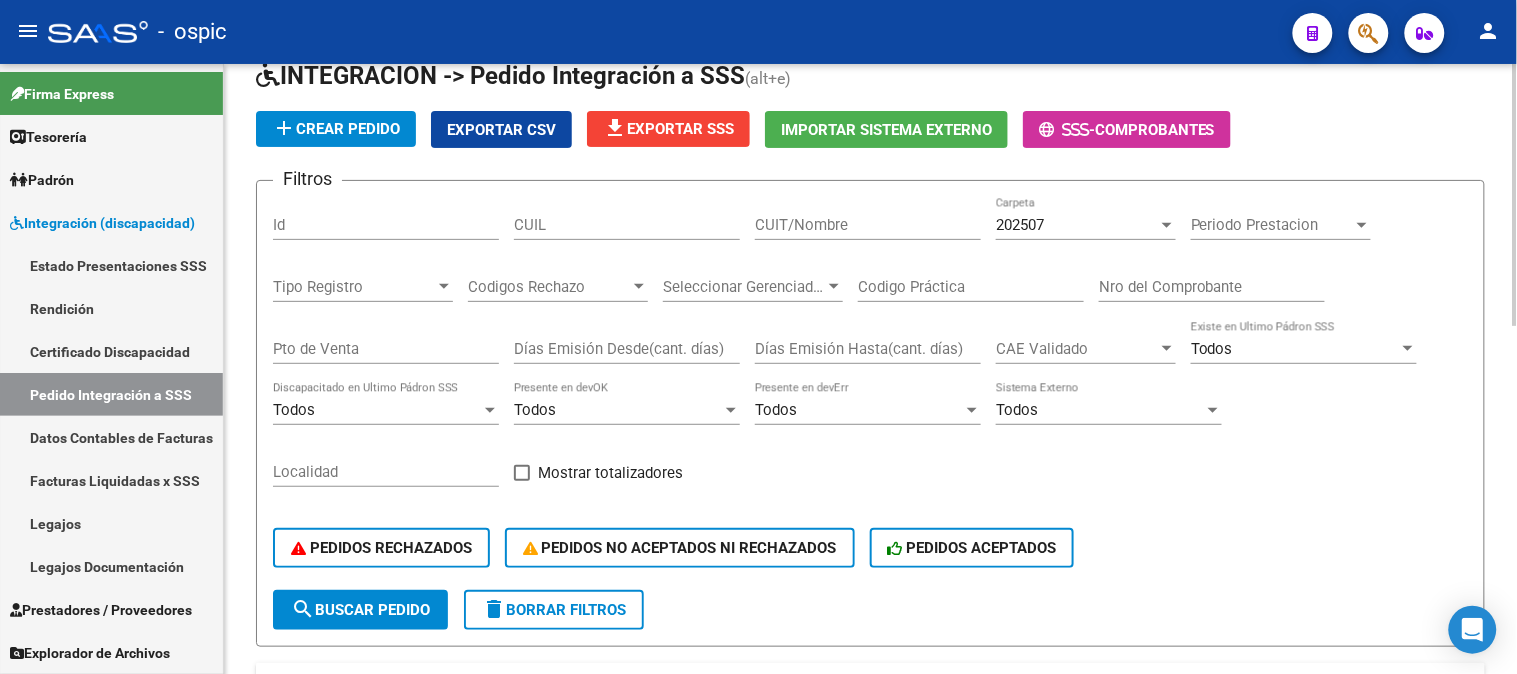 scroll, scrollTop: 32, scrollLeft: 0, axis: vertical 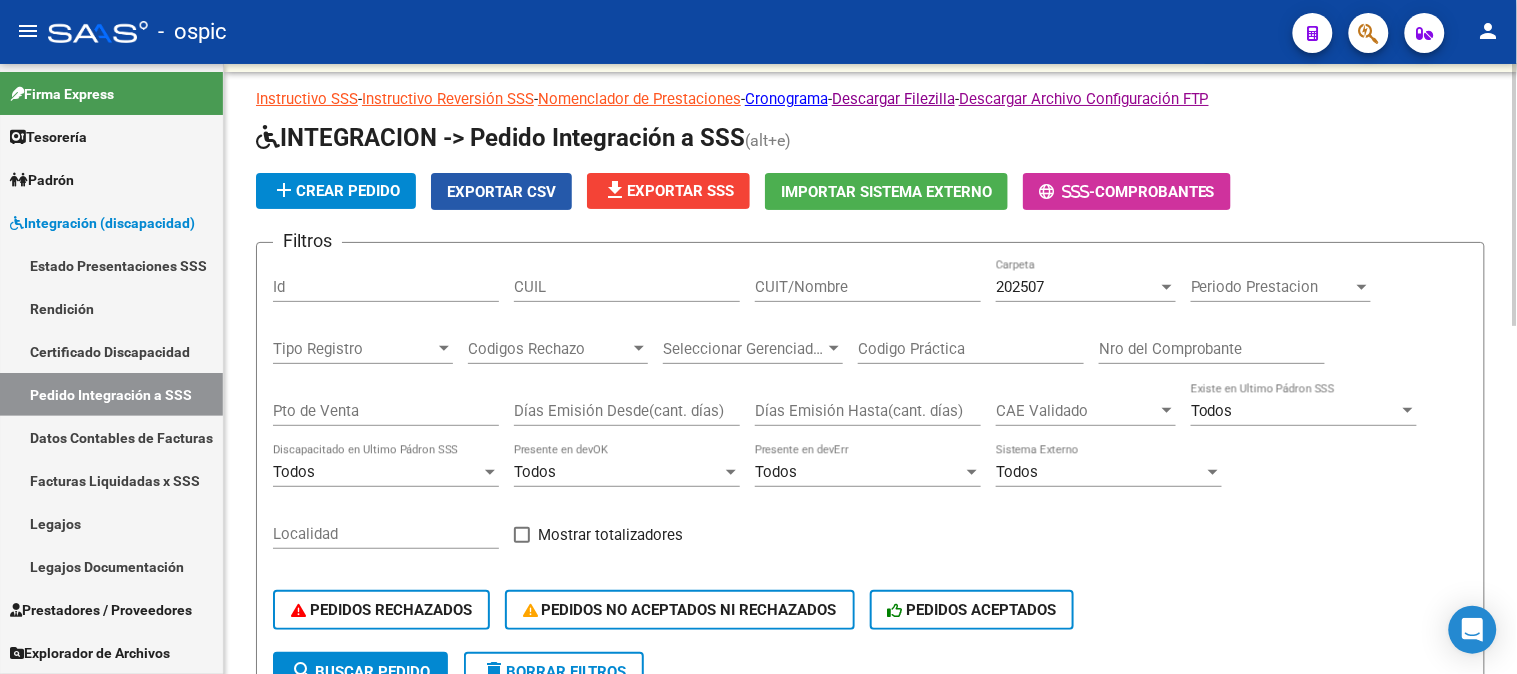 click on "Exportar CSV" 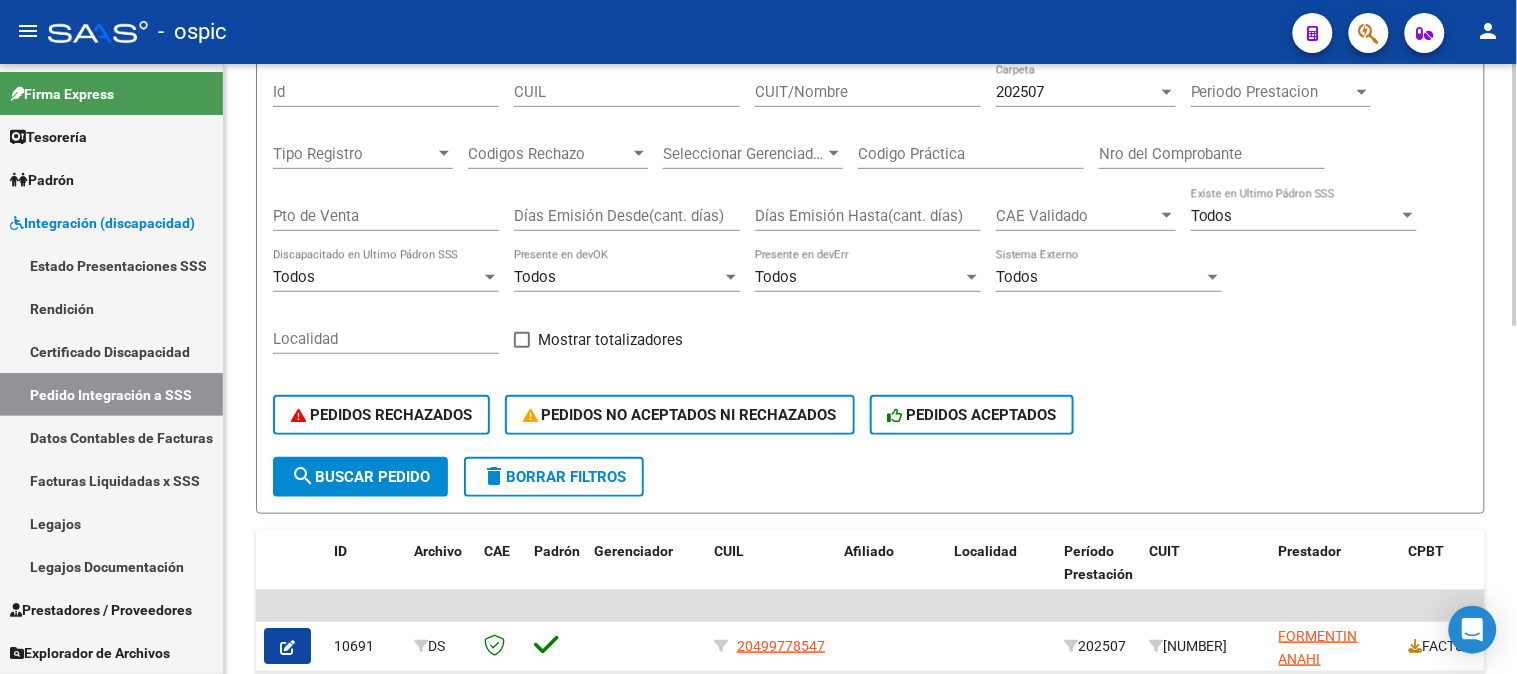 scroll, scrollTop: 365, scrollLeft: 0, axis: vertical 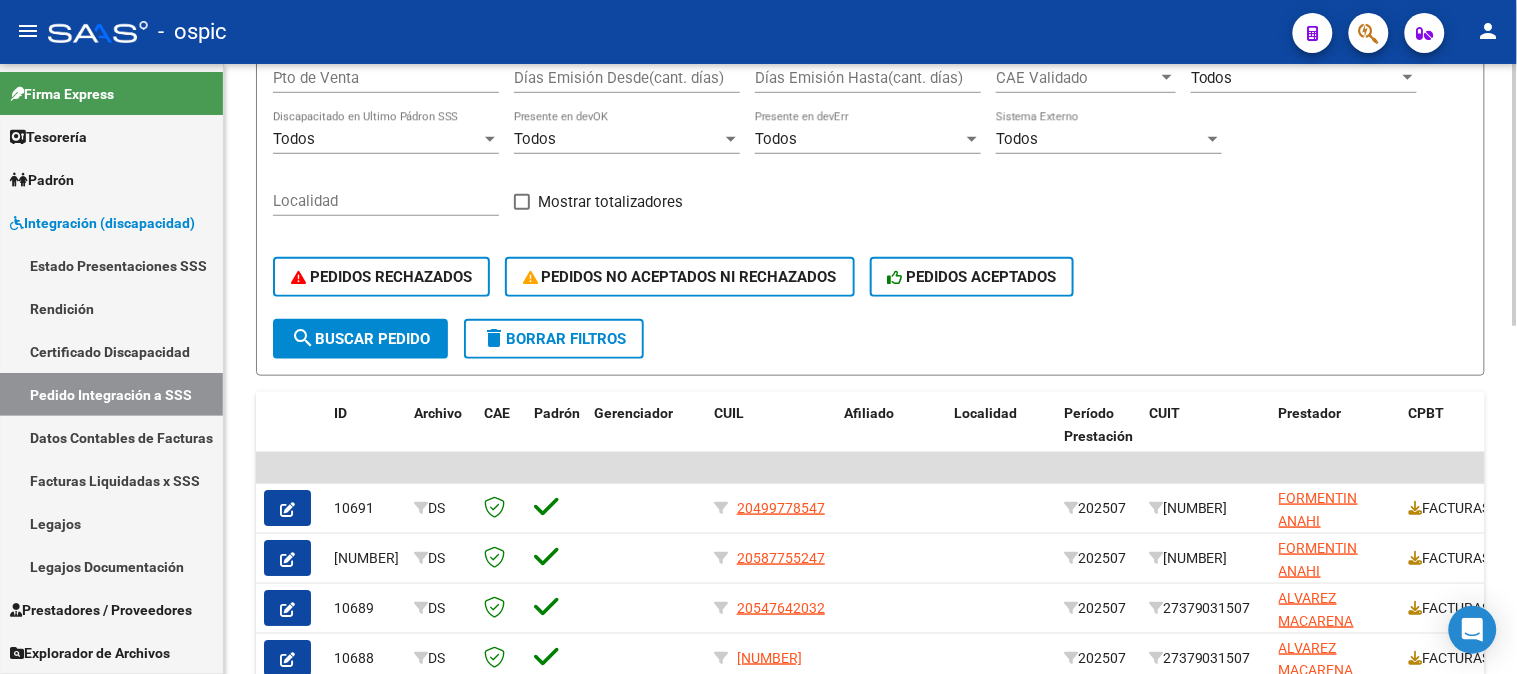 click on "PEDIDOS RECHAZADOS    PEDIDOS NO ACEPTADOS NI RECHAZADOS    PEDIDOS ACEPTADOS" 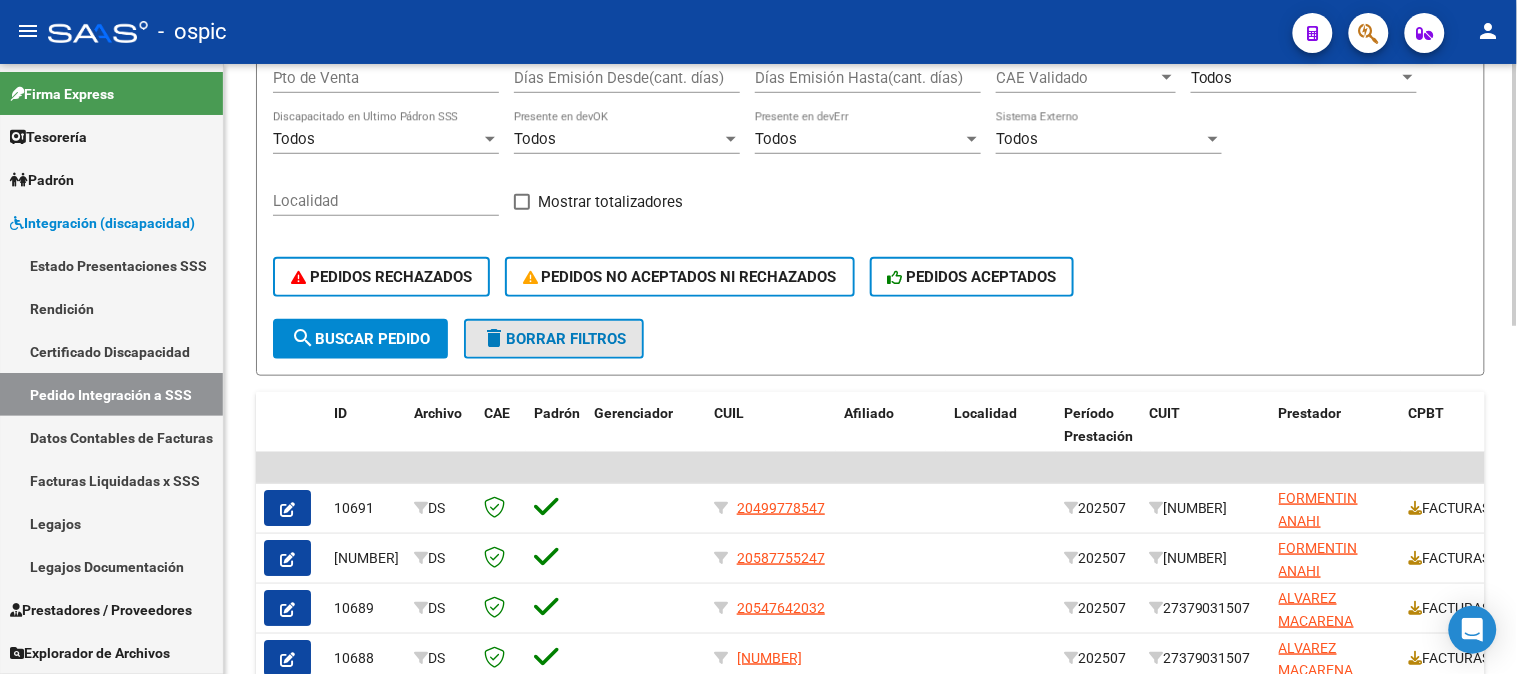 click on "delete  Borrar Filtros" 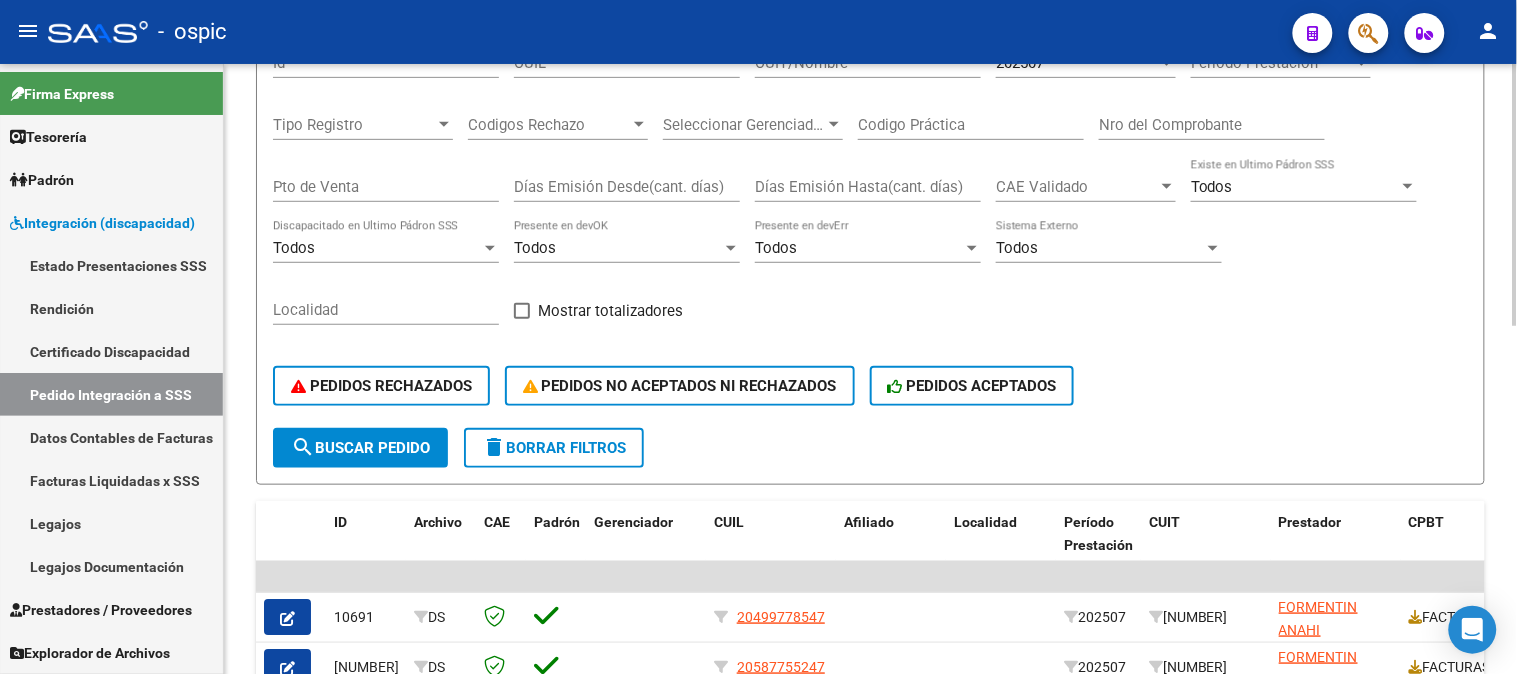 scroll, scrollTop: 32, scrollLeft: 0, axis: vertical 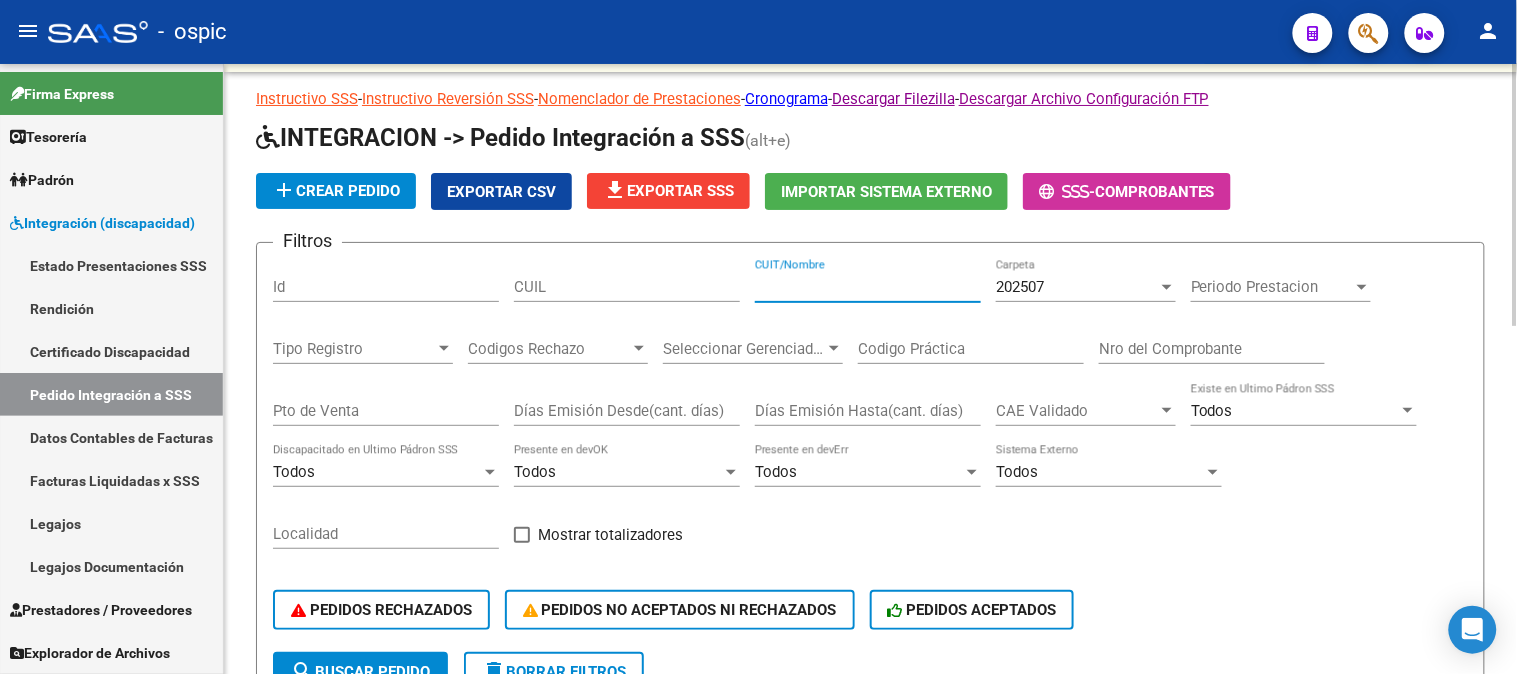 click on "CUIT/Nombre" at bounding box center (868, 287) 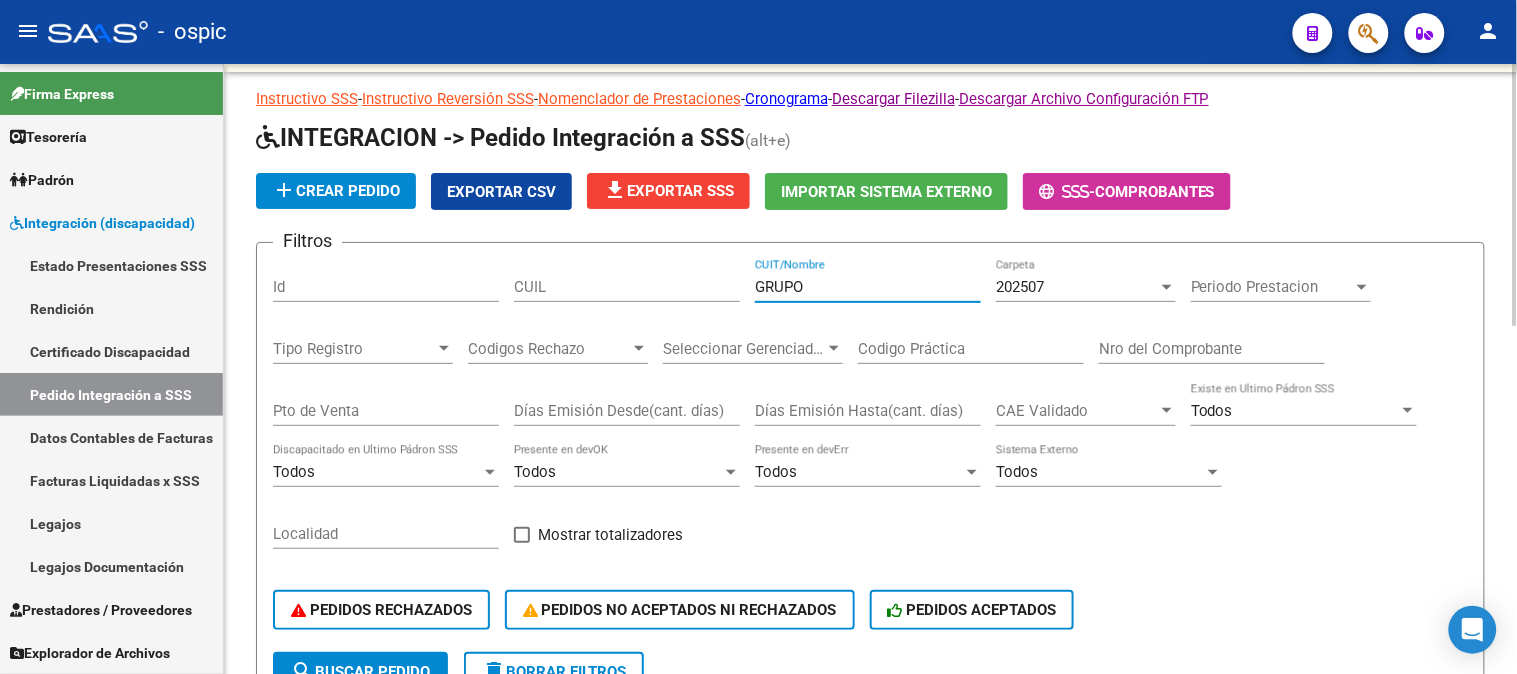 type on "GRUPO" 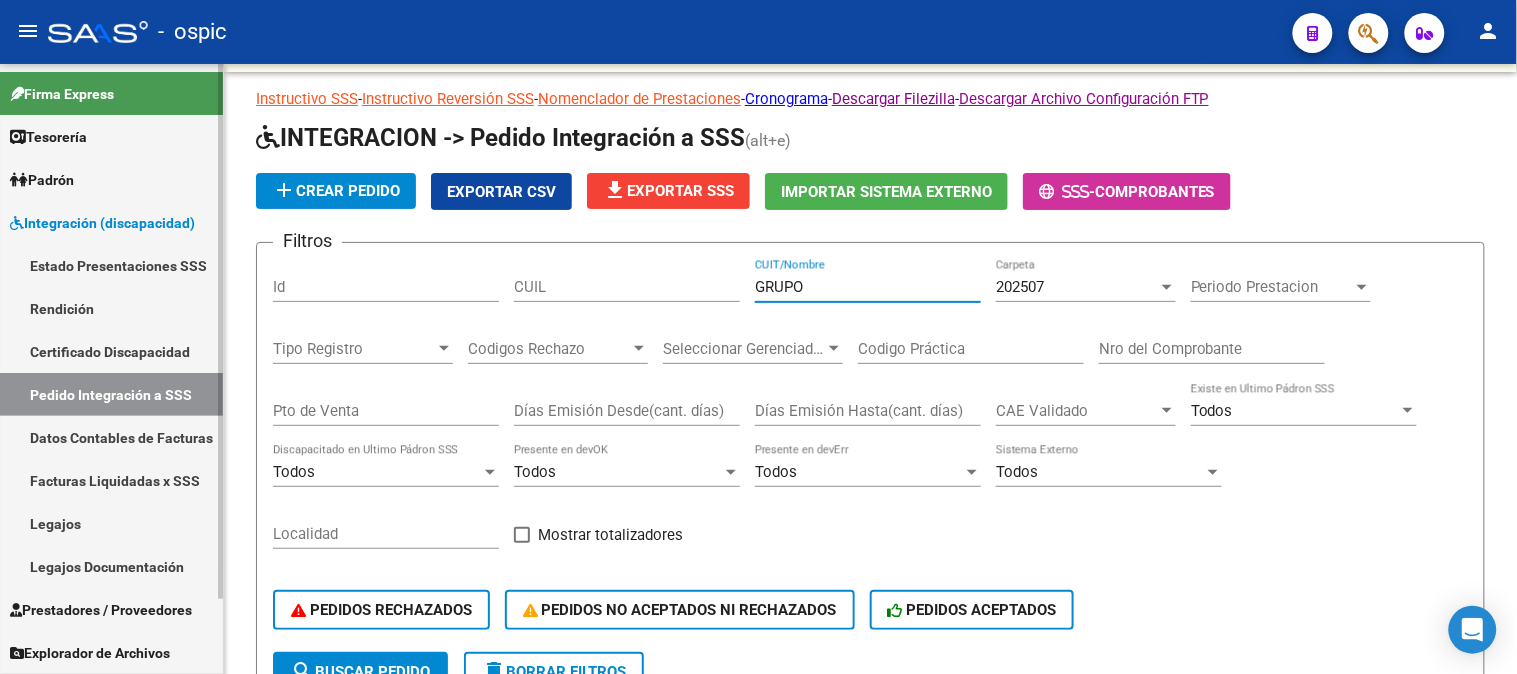 click on "Legajos" at bounding box center [111, 523] 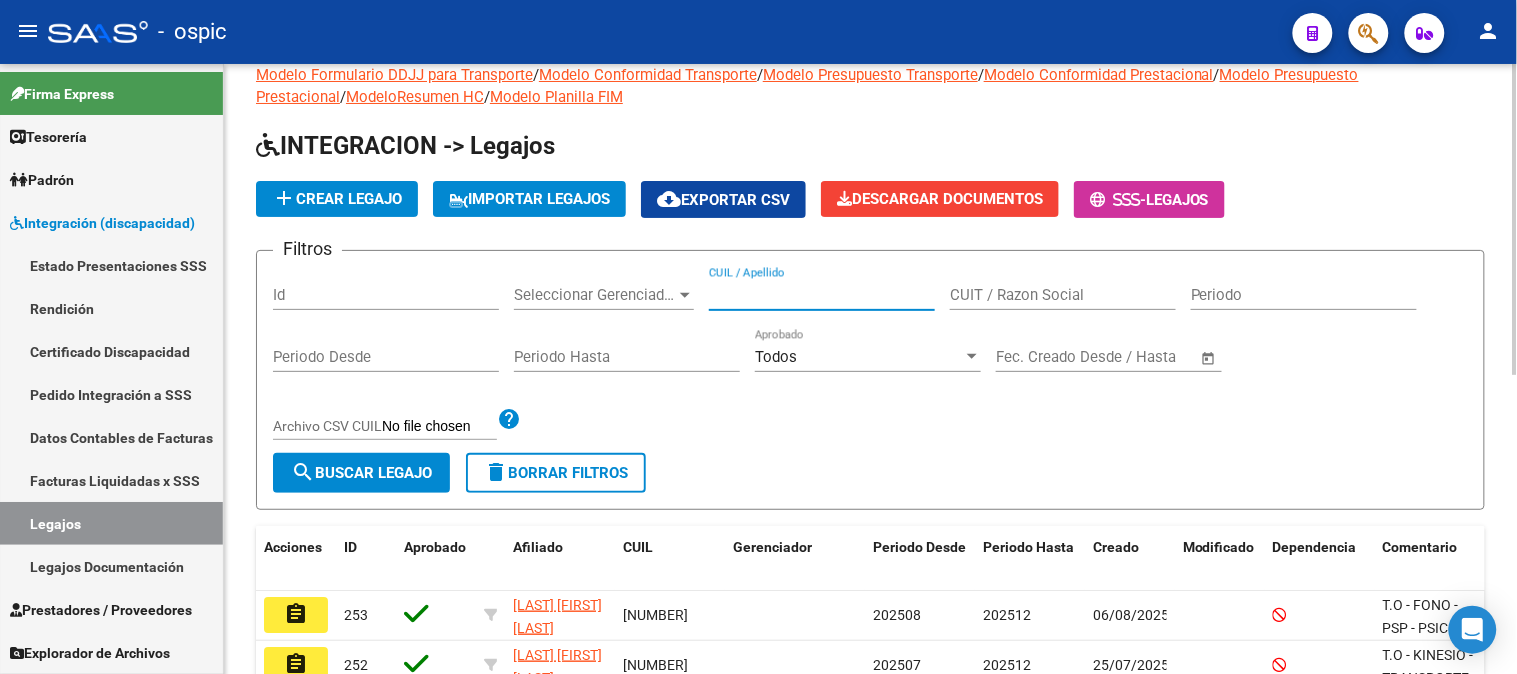 click on "CUIL / Apellido" at bounding box center [822, 295] 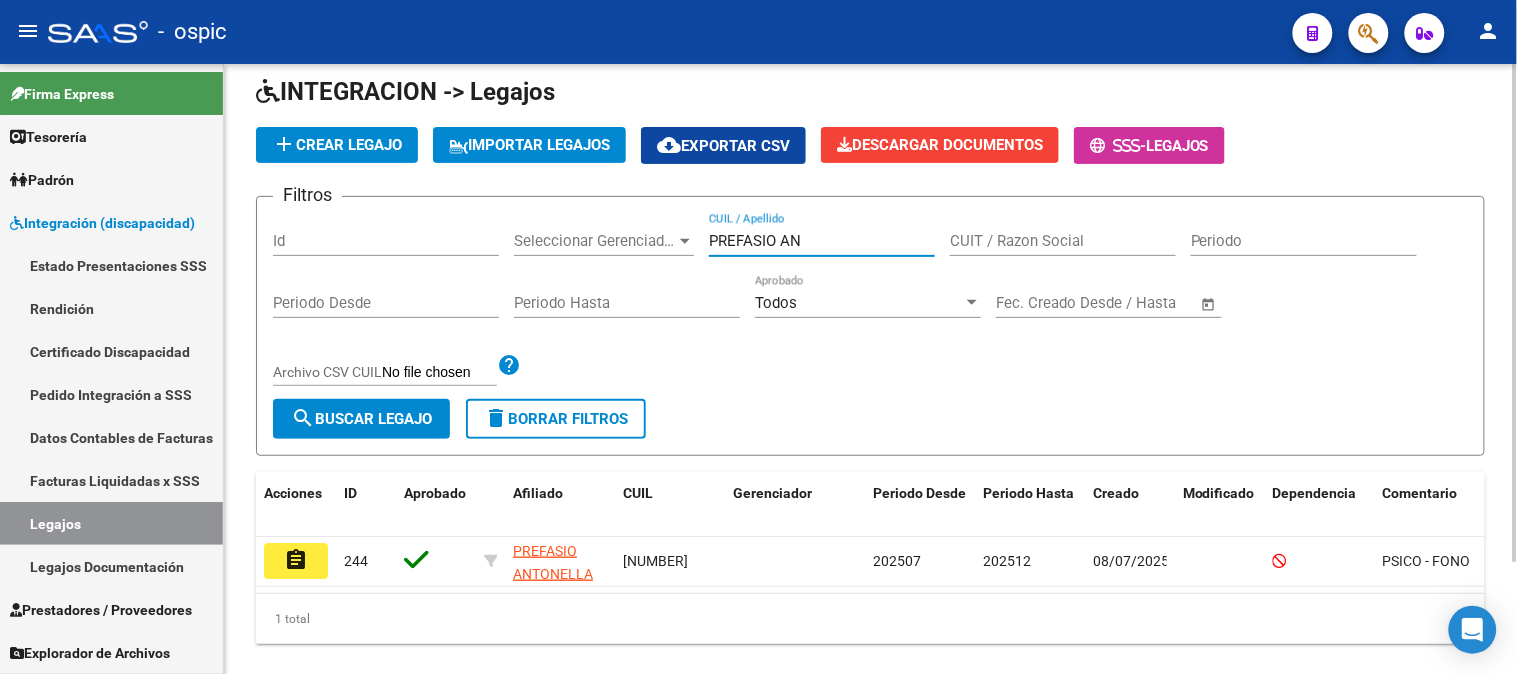scroll, scrollTop: 136, scrollLeft: 0, axis: vertical 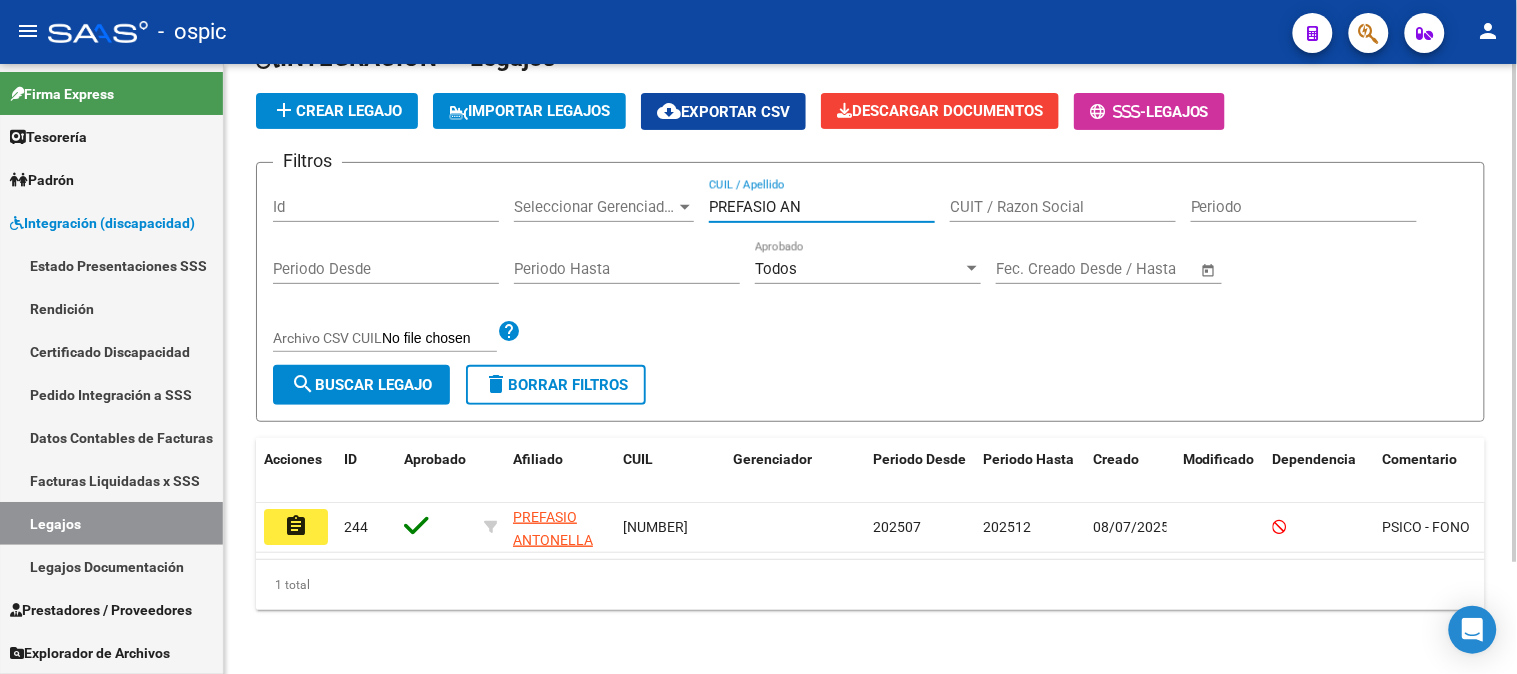 type on "PREFASIO AN" 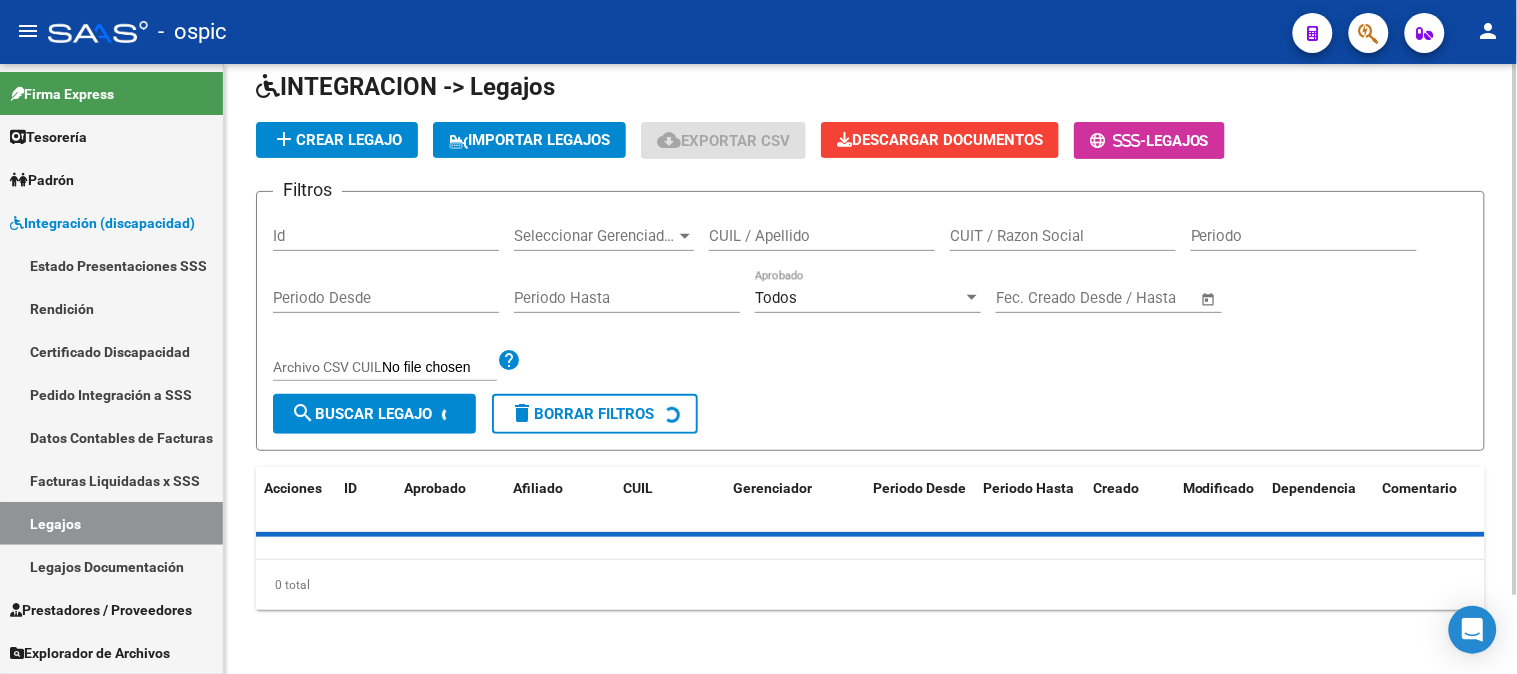 scroll, scrollTop: 136, scrollLeft: 0, axis: vertical 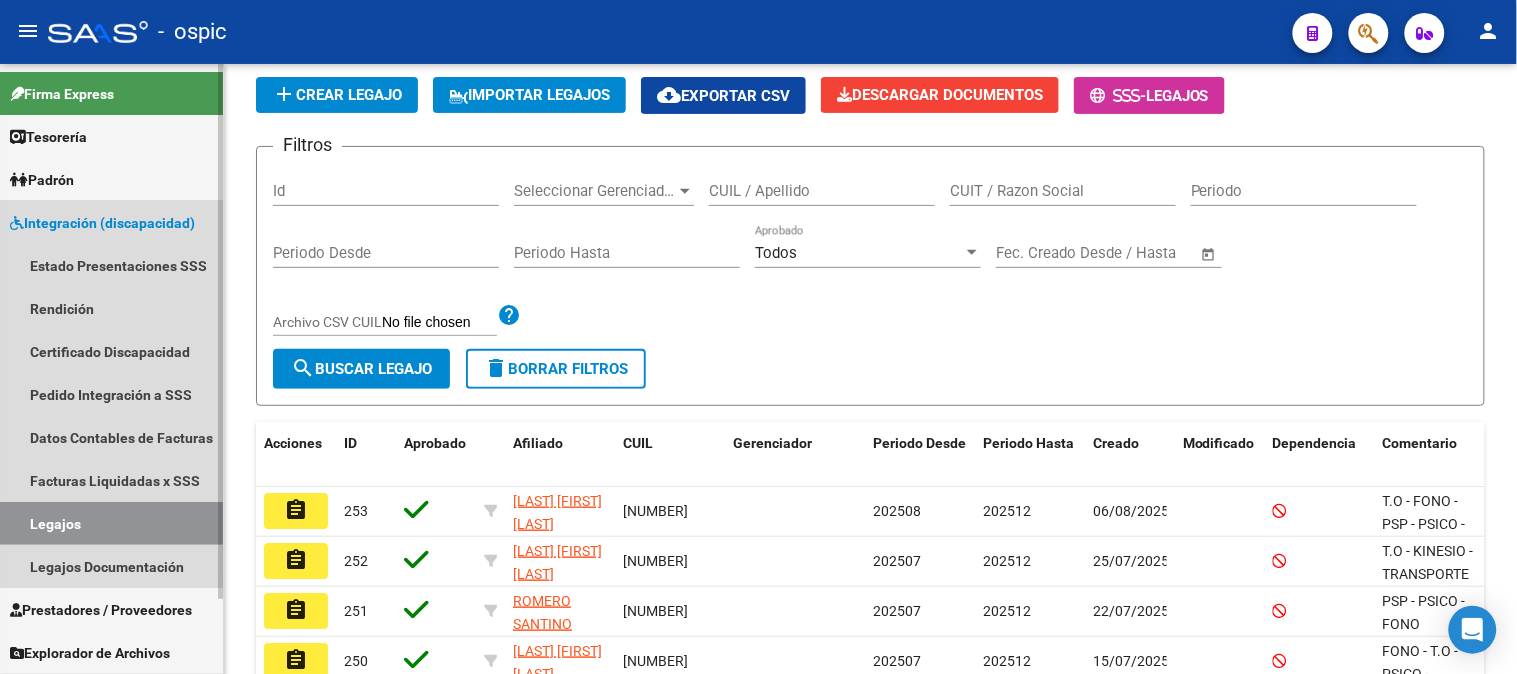 click on "Integración (discapacidad)" at bounding box center (111, 222) 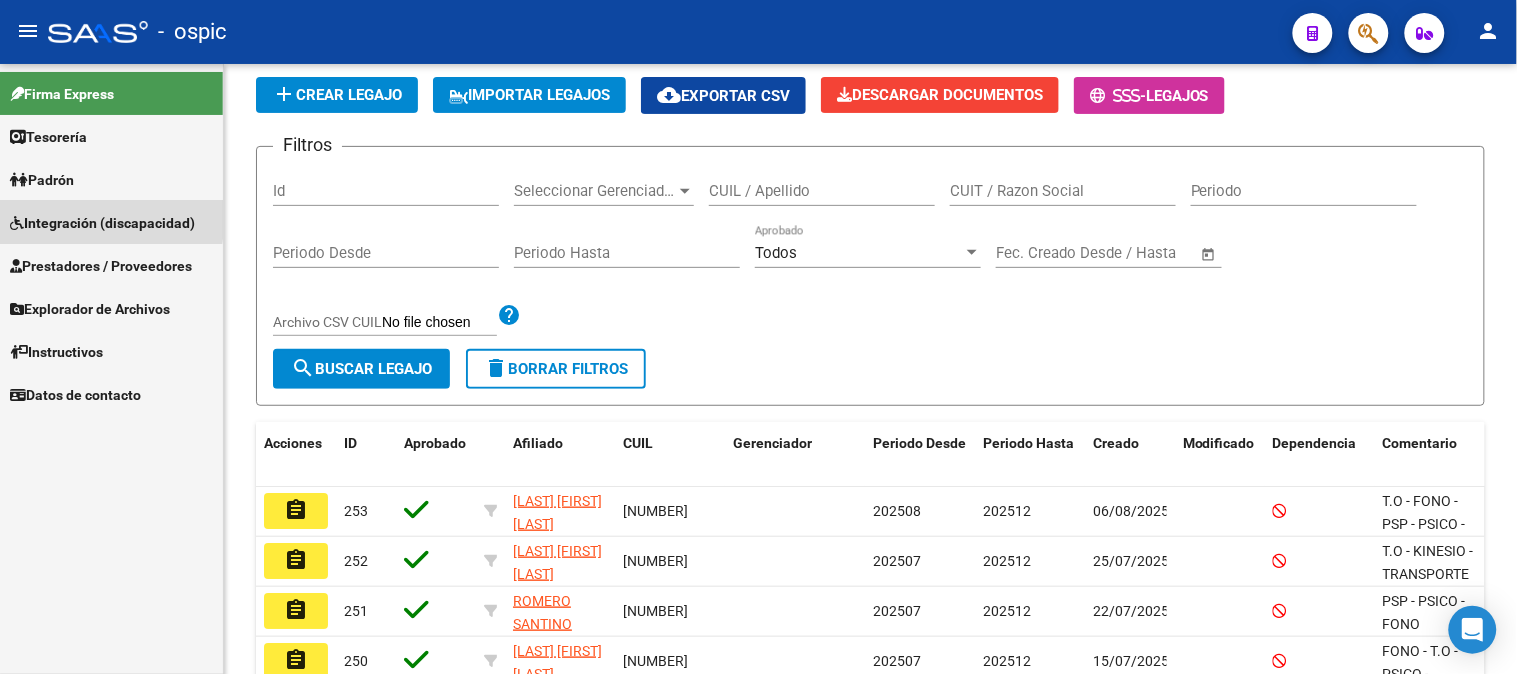 click on "Integración (discapacidad)" at bounding box center [102, 223] 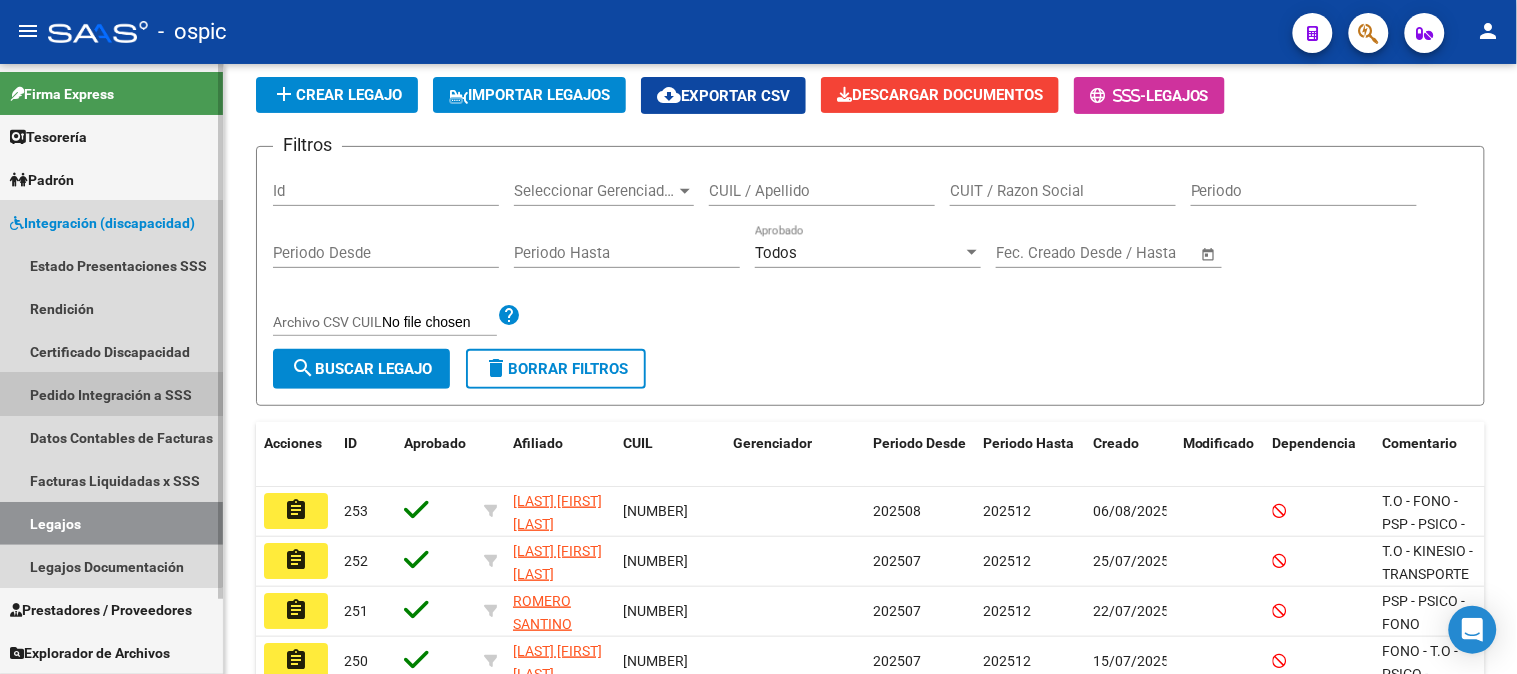 click on "Pedido Integración a SSS" at bounding box center (111, 394) 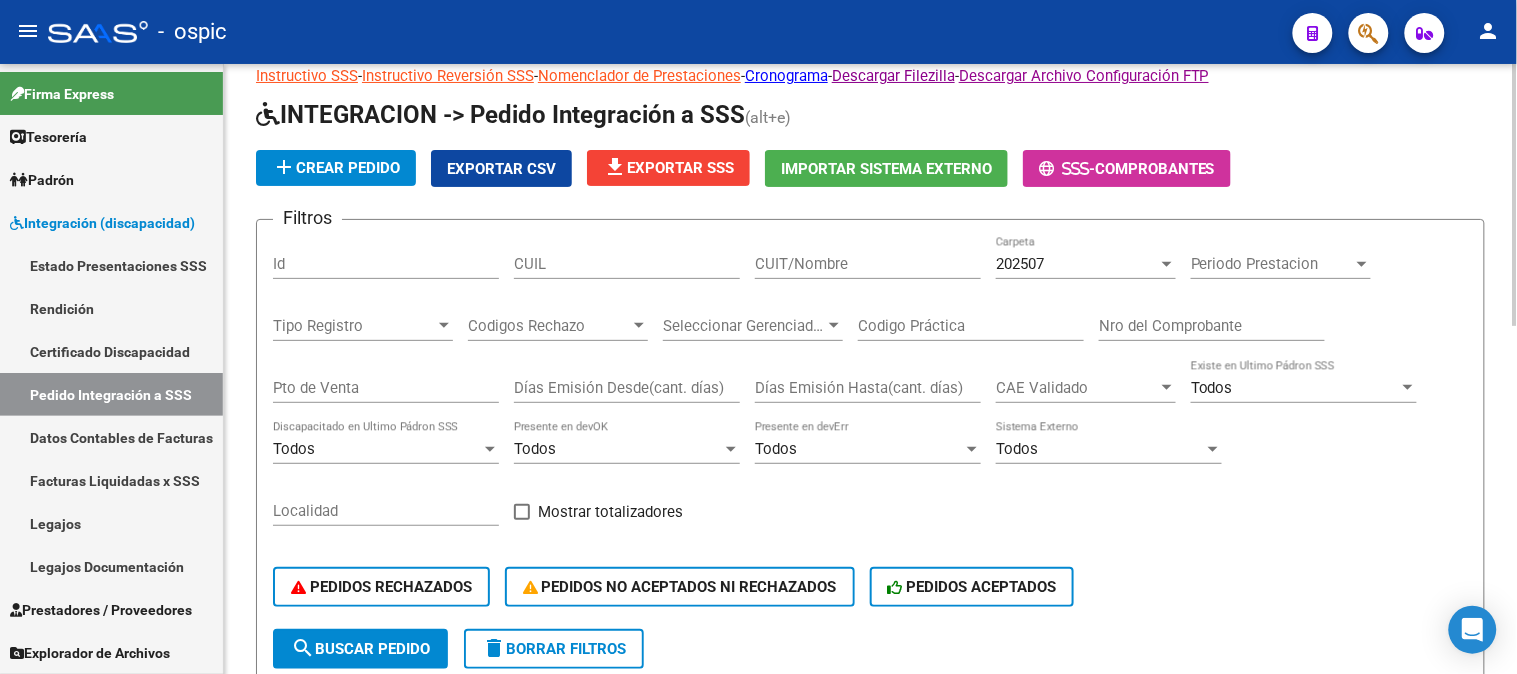 scroll, scrollTop: 25, scrollLeft: 0, axis: vertical 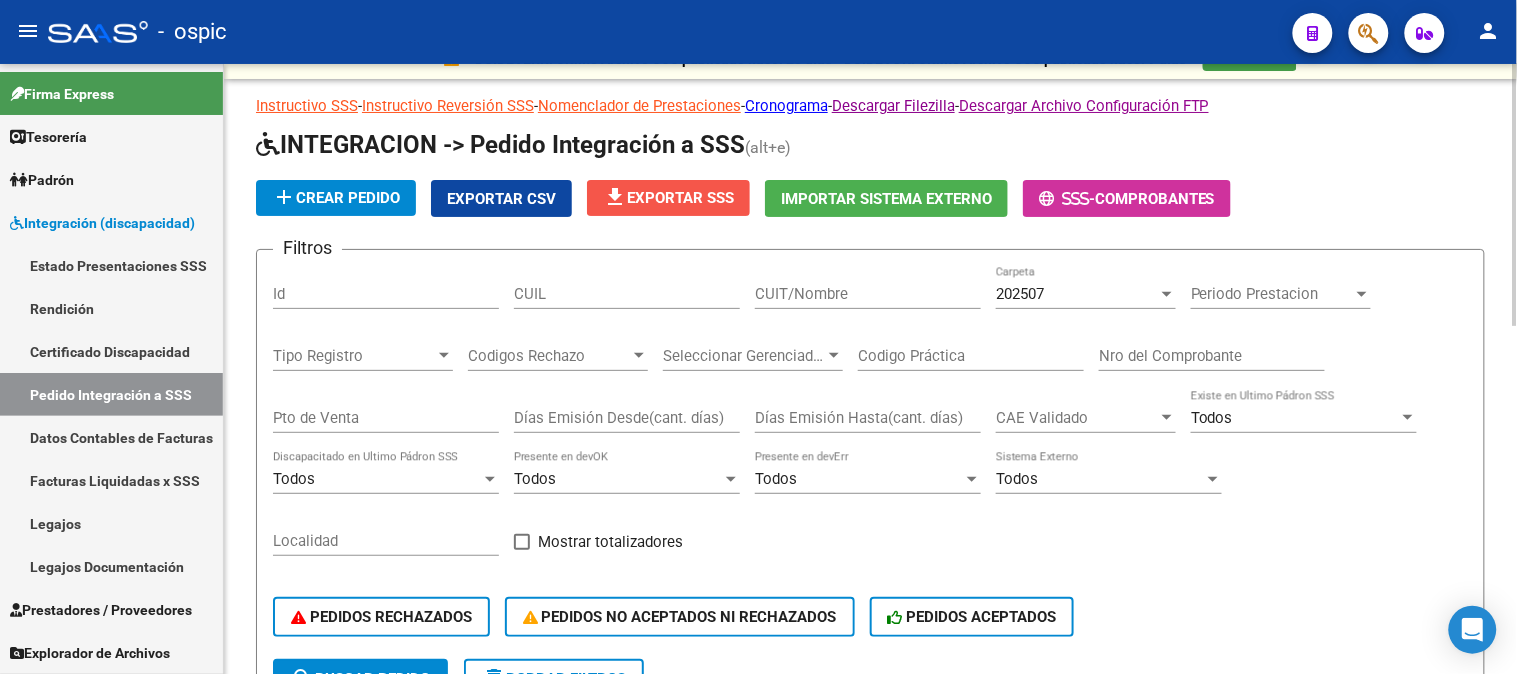 click on "file_download  Exportar SSS" 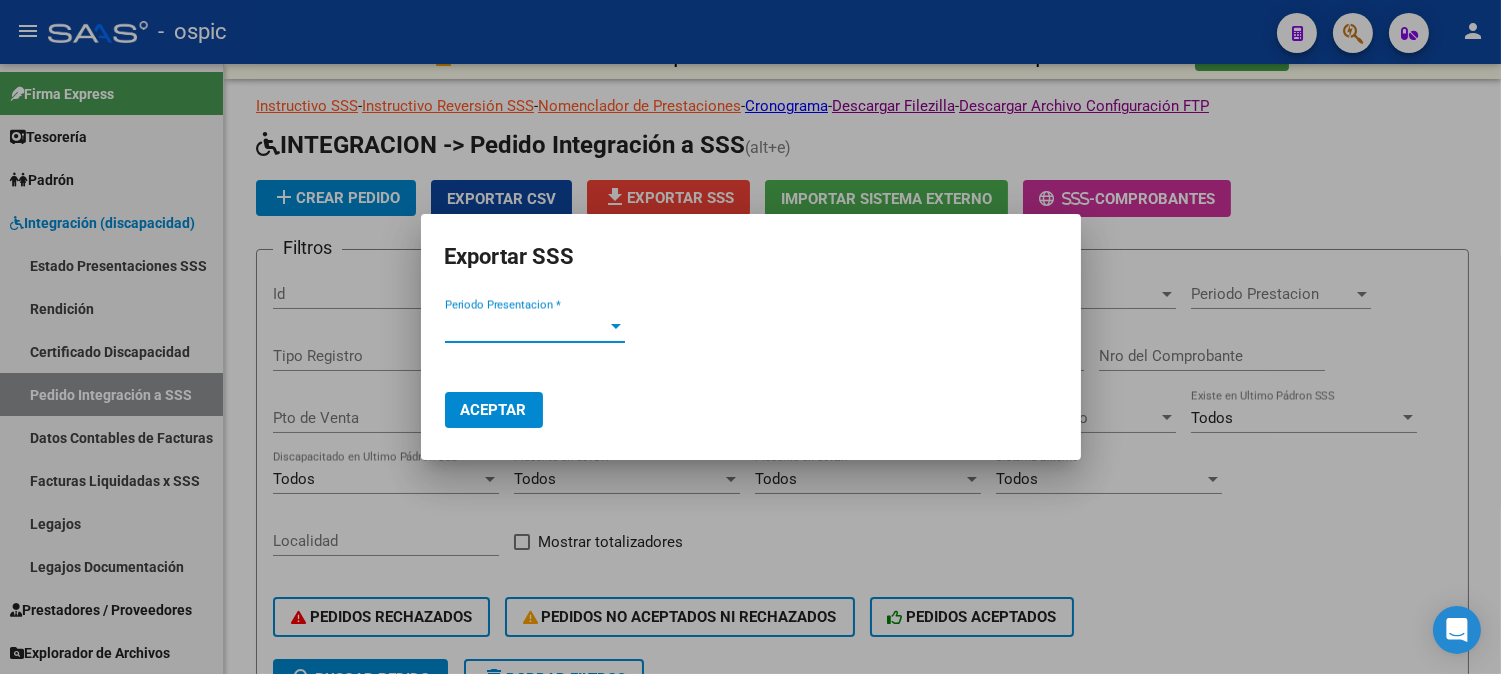 click on "Periodo Presentacion *" at bounding box center [526, 327] 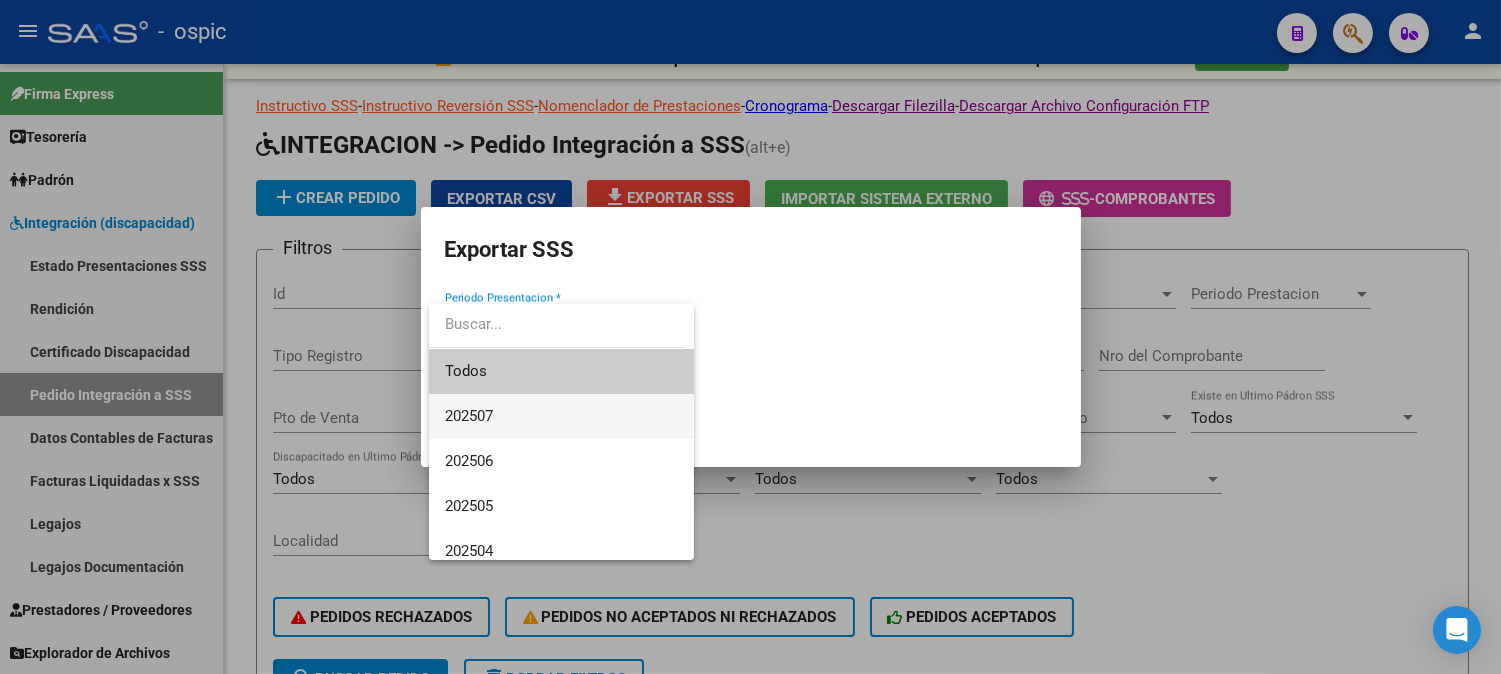 click on "202507" at bounding box center [561, 416] 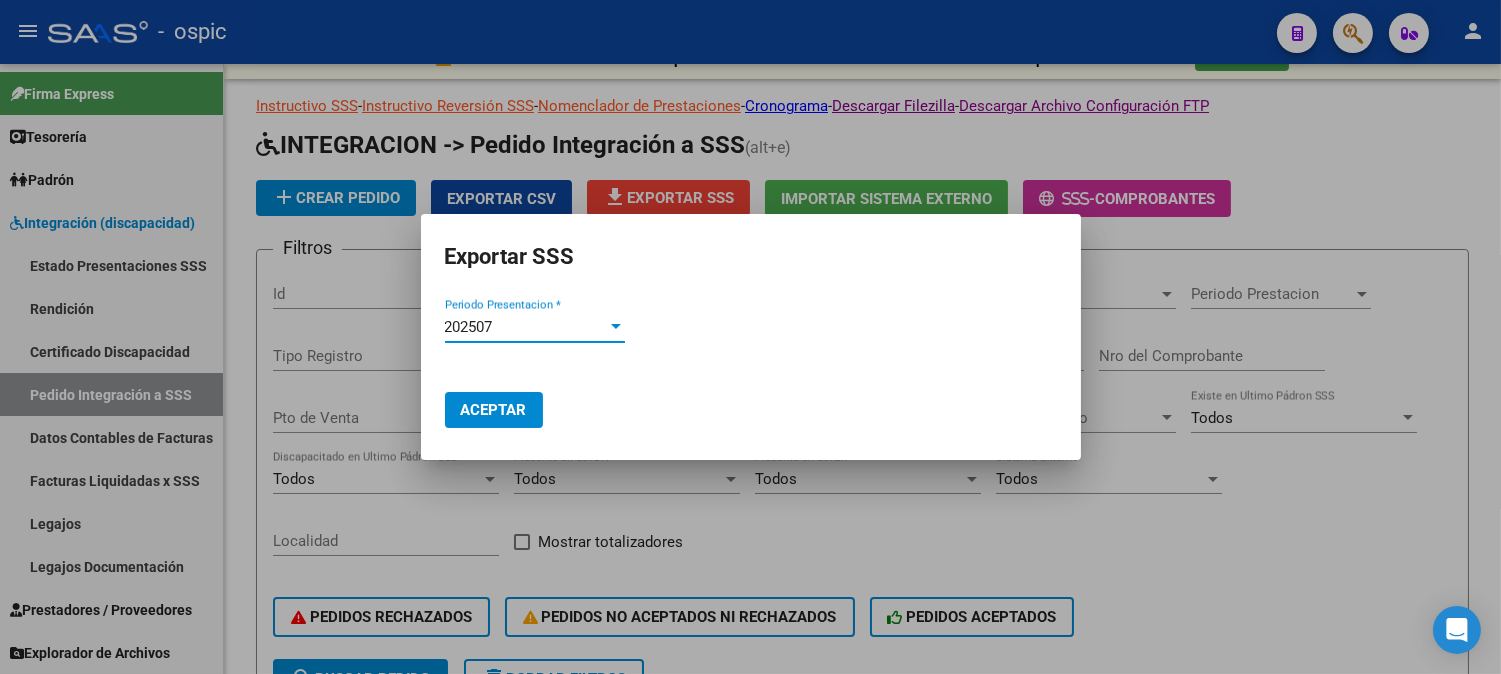 click on "Aceptar" 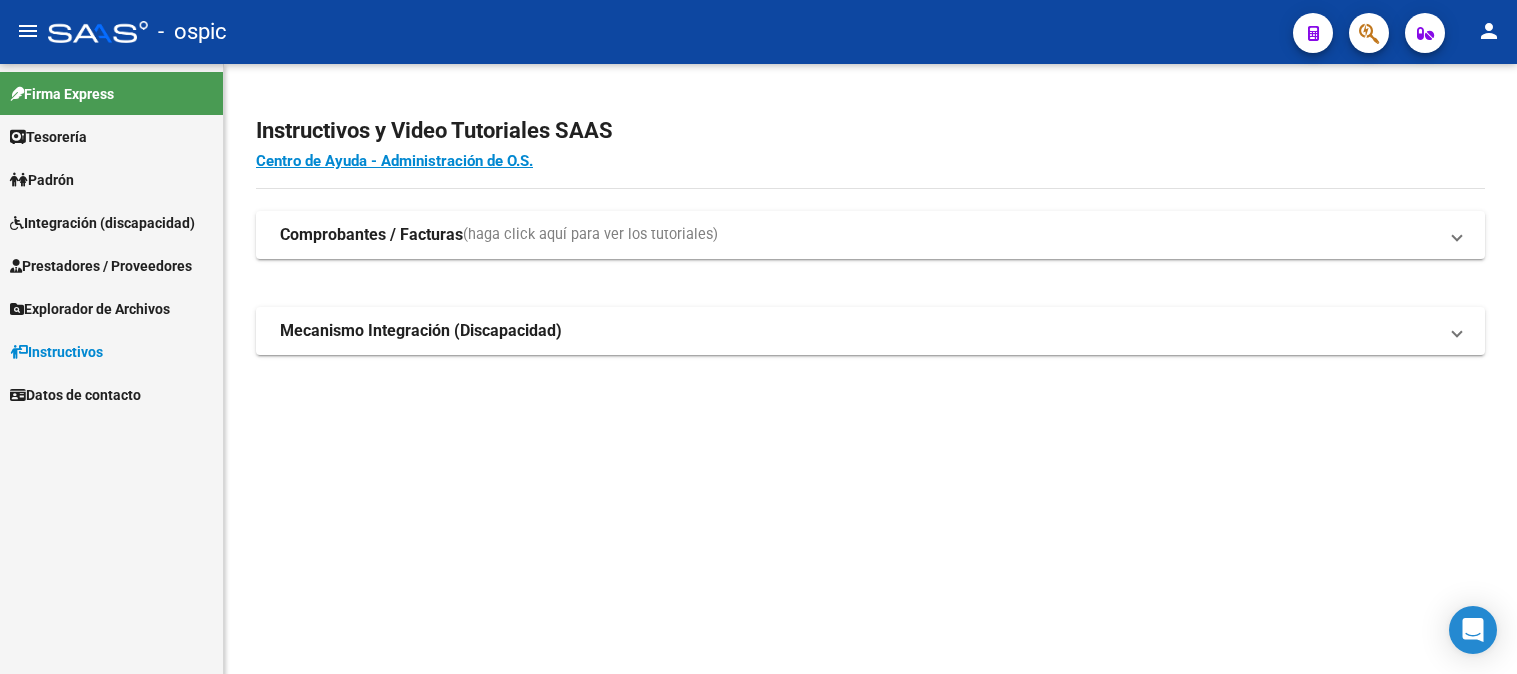 scroll, scrollTop: 0, scrollLeft: 0, axis: both 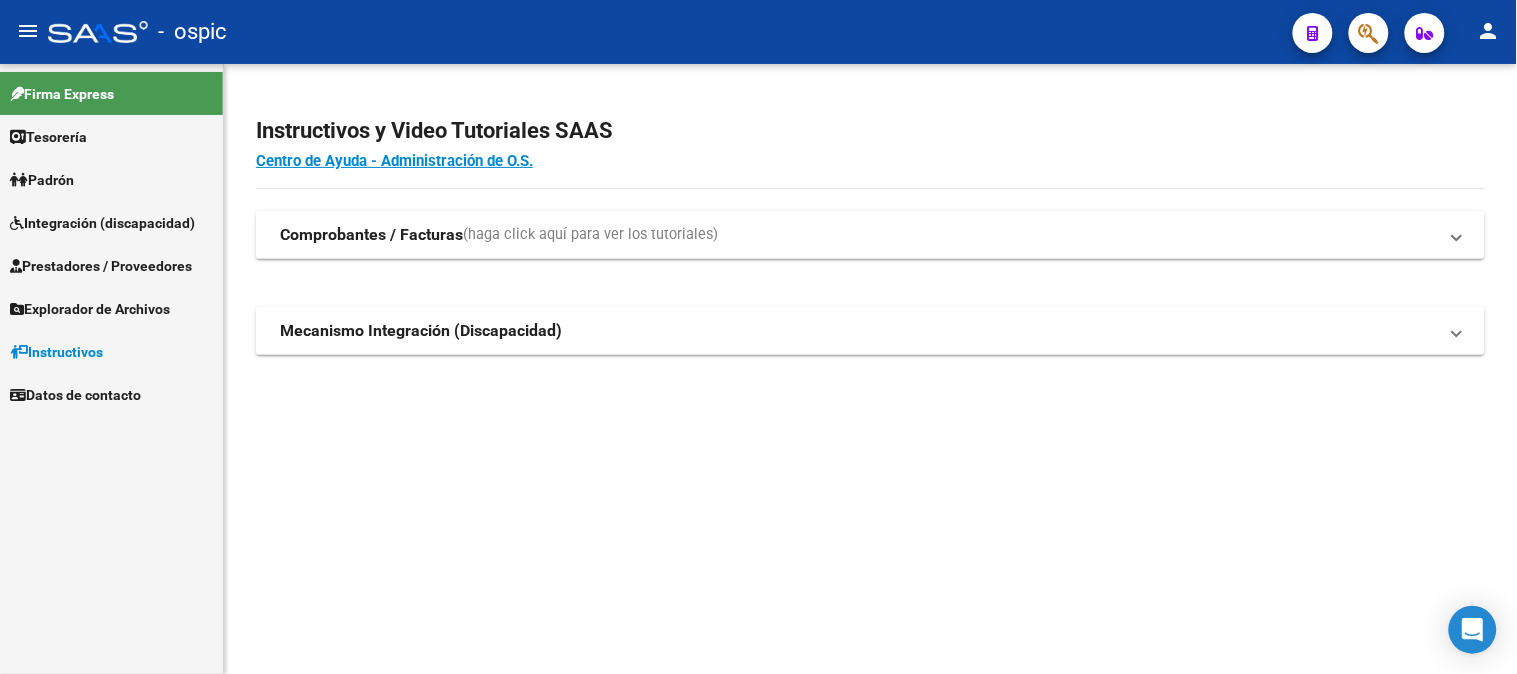 click on "Prestadores / Proveedores" at bounding box center [101, 266] 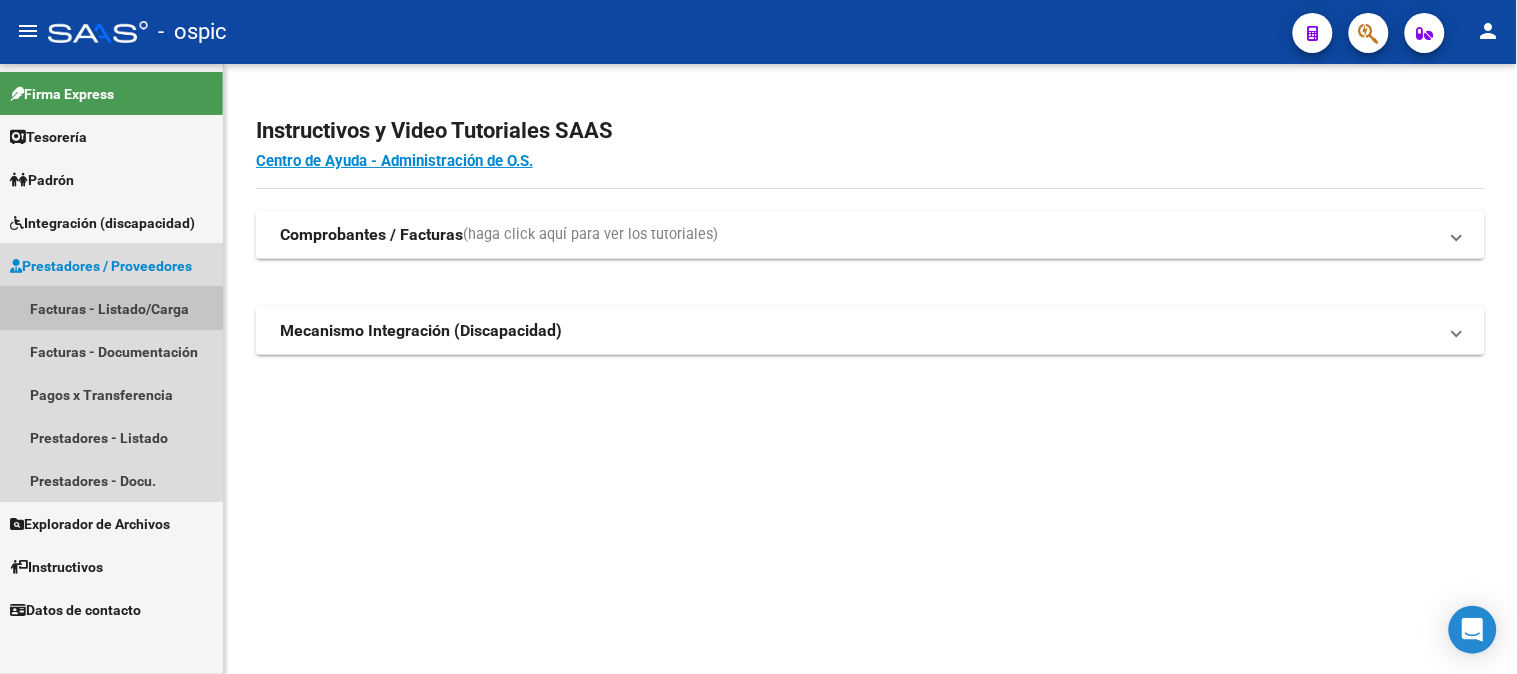 click on "Facturas - Listado/Carga" at bounding box center [111, 308] 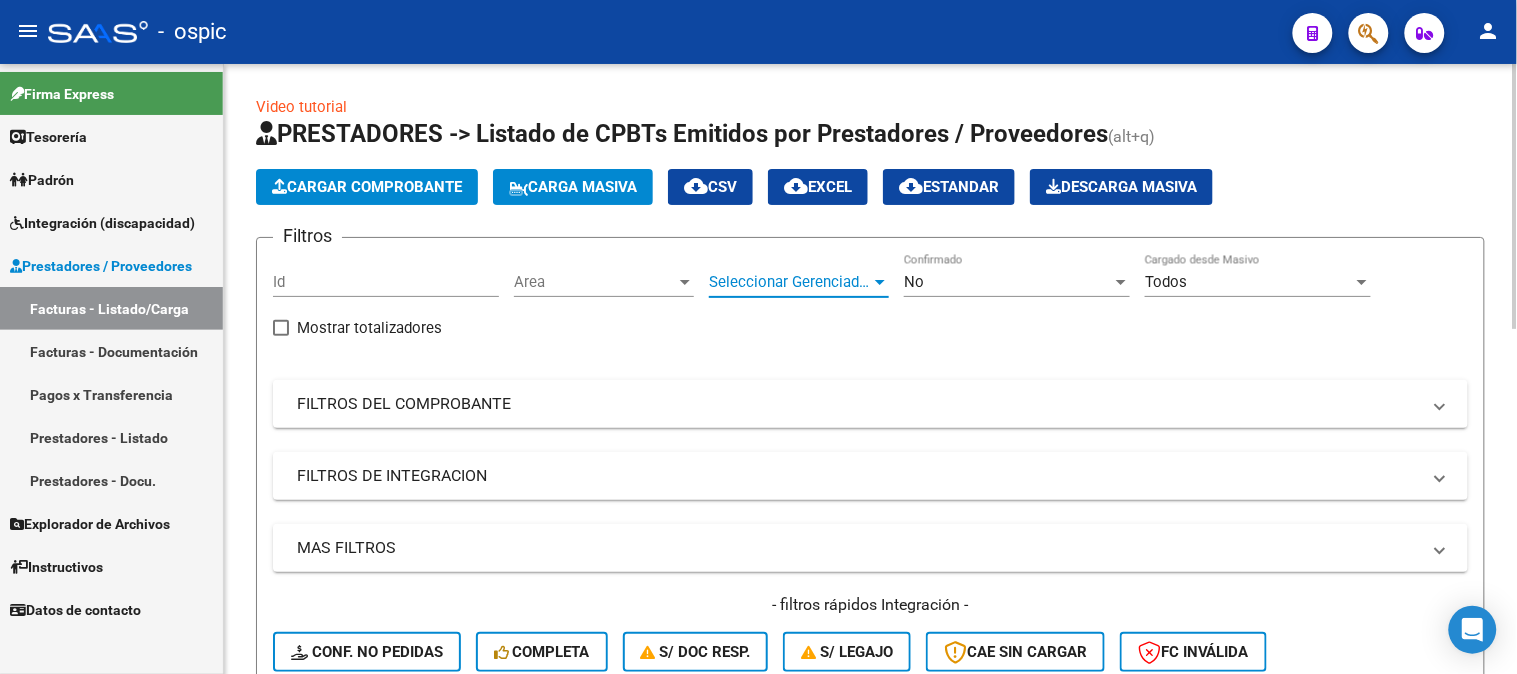 drag, startPoint x: 888, startPoint y: 277, endPoint x: 916, endPoint y: 277, distance: 28 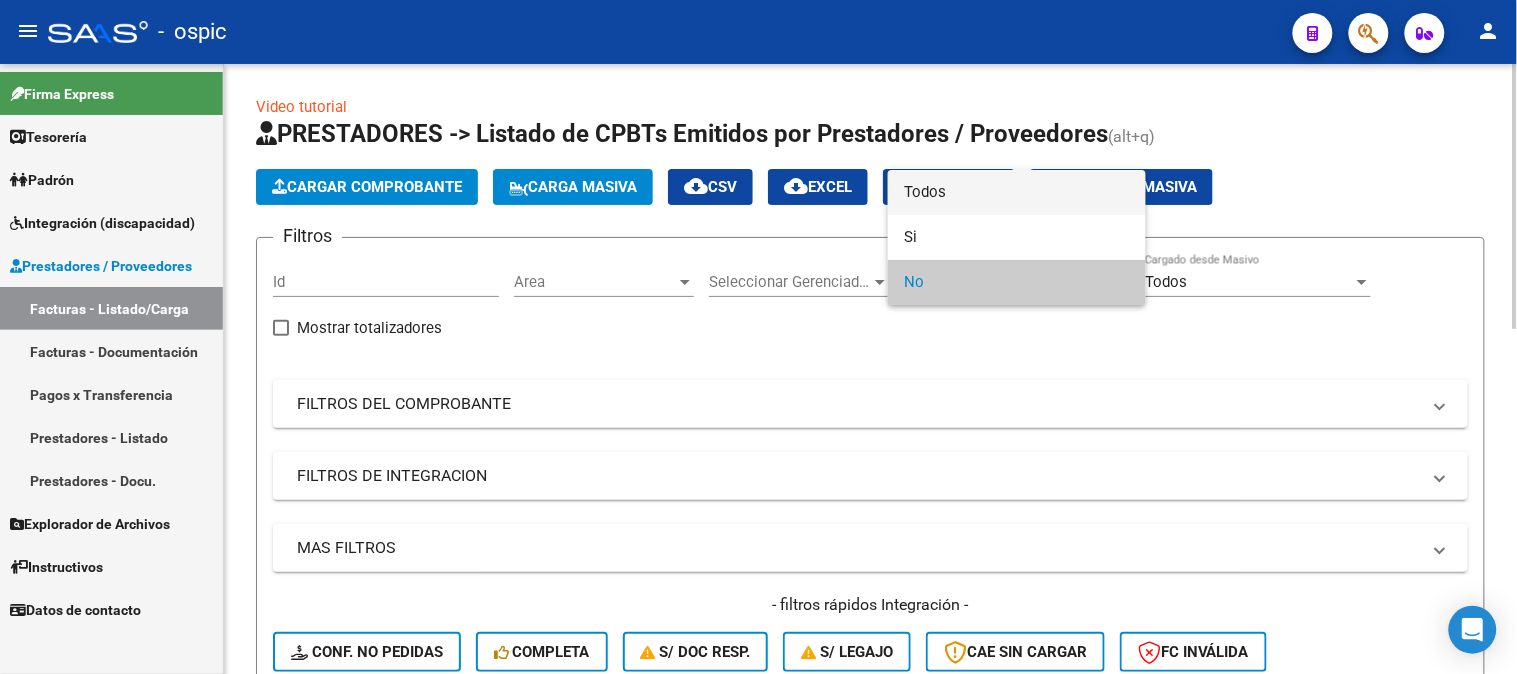 drag, startPoint x: 926, startPoint y: 191, endPoint x: 714, endPoint y: 346, distance: 262.6195 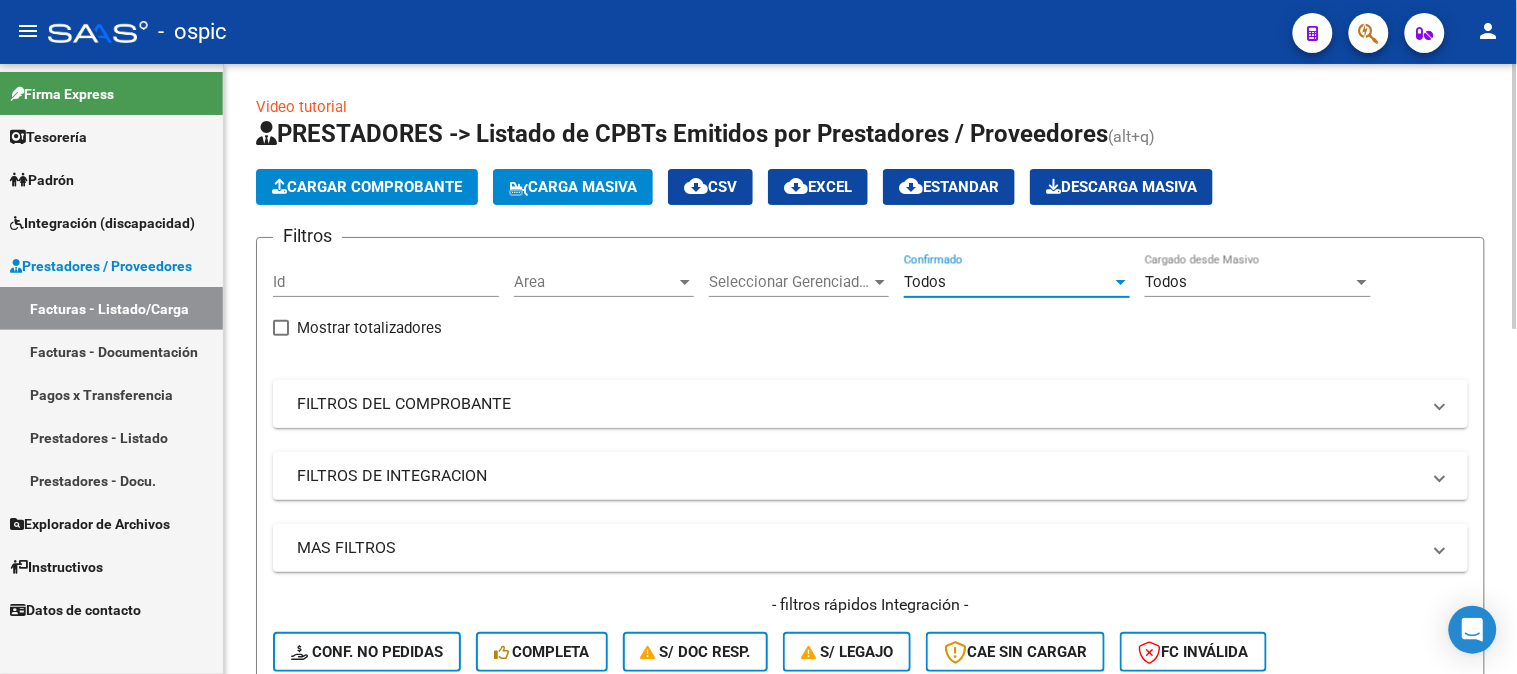 click on "FILTROS DEL COMPROBANTE" at bounding box center [870, 404] 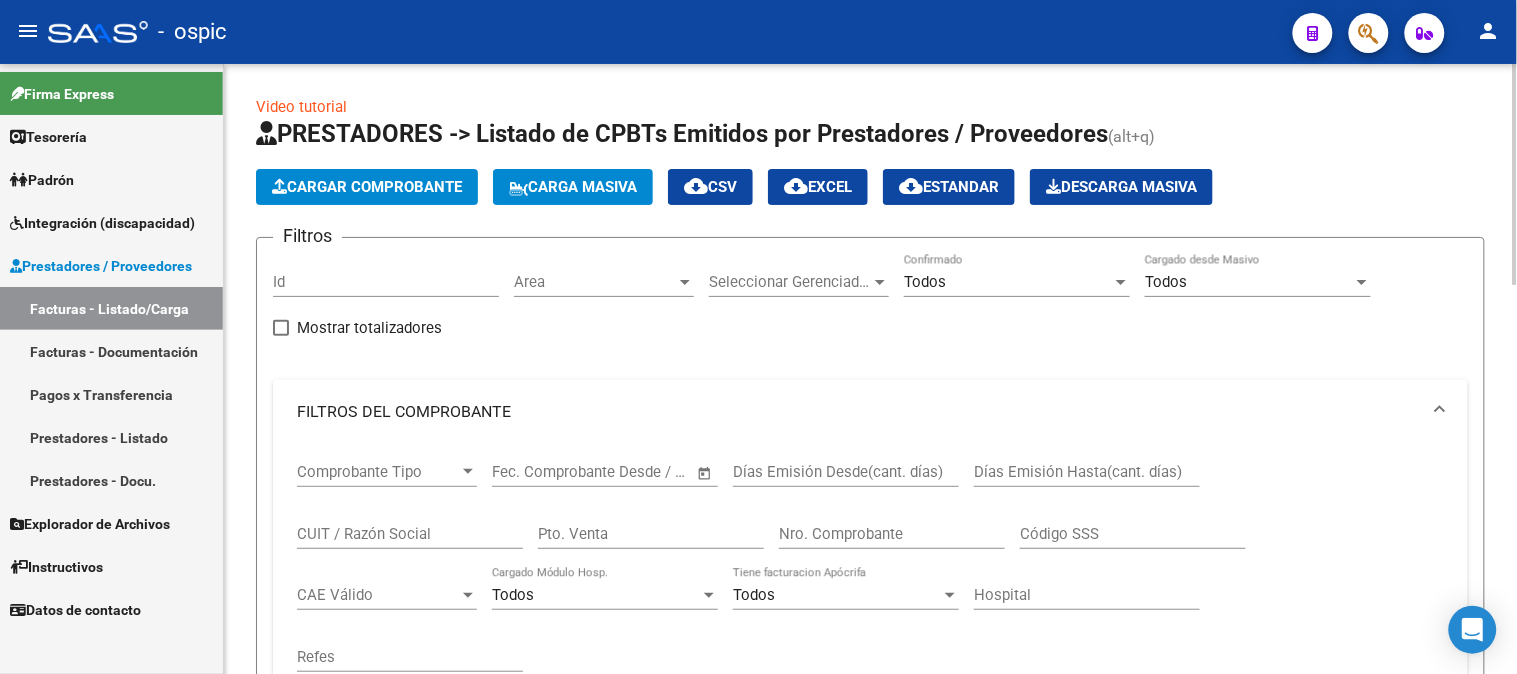 click on "CUIT / Razón Social" at bounding box center [410, 534] 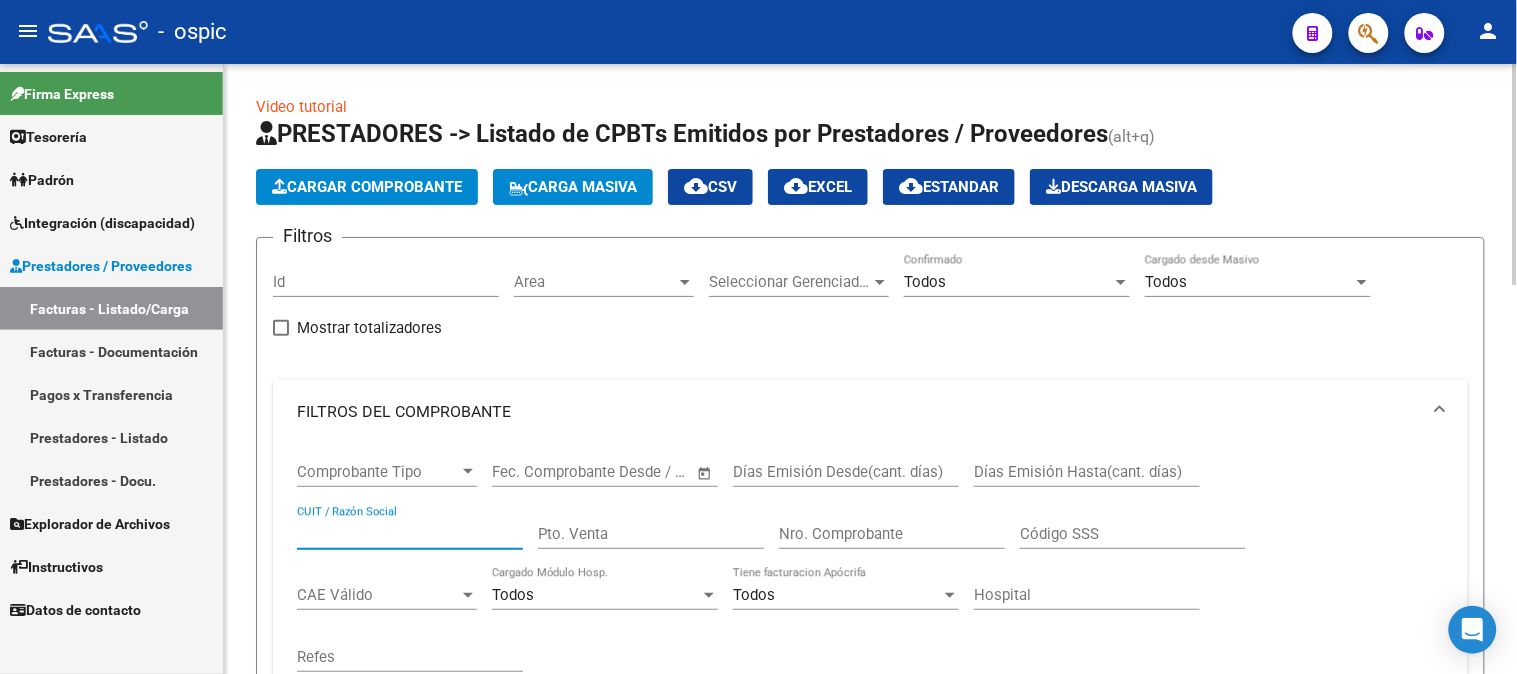 paste on "30686955180" 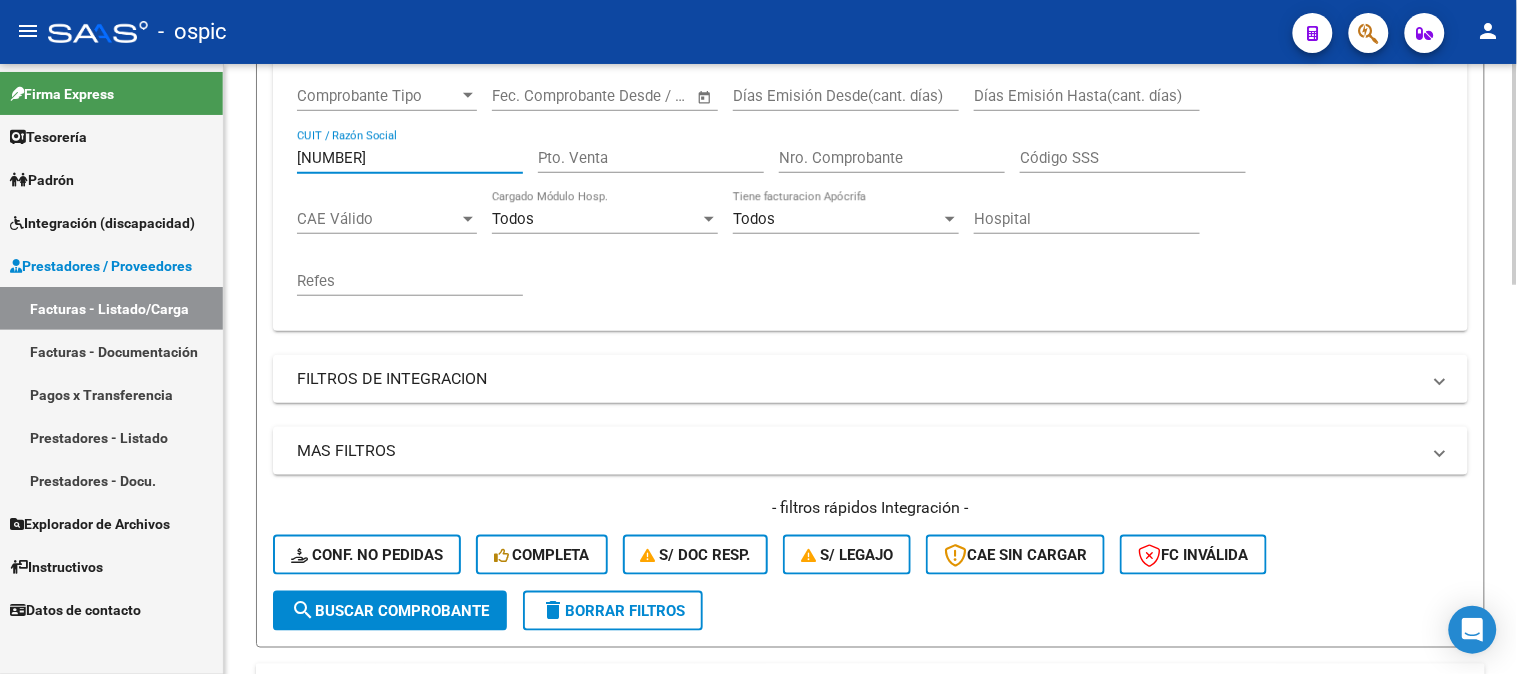 scroll, scrollTop: 444, scrollLeft: 0, axis: vertical 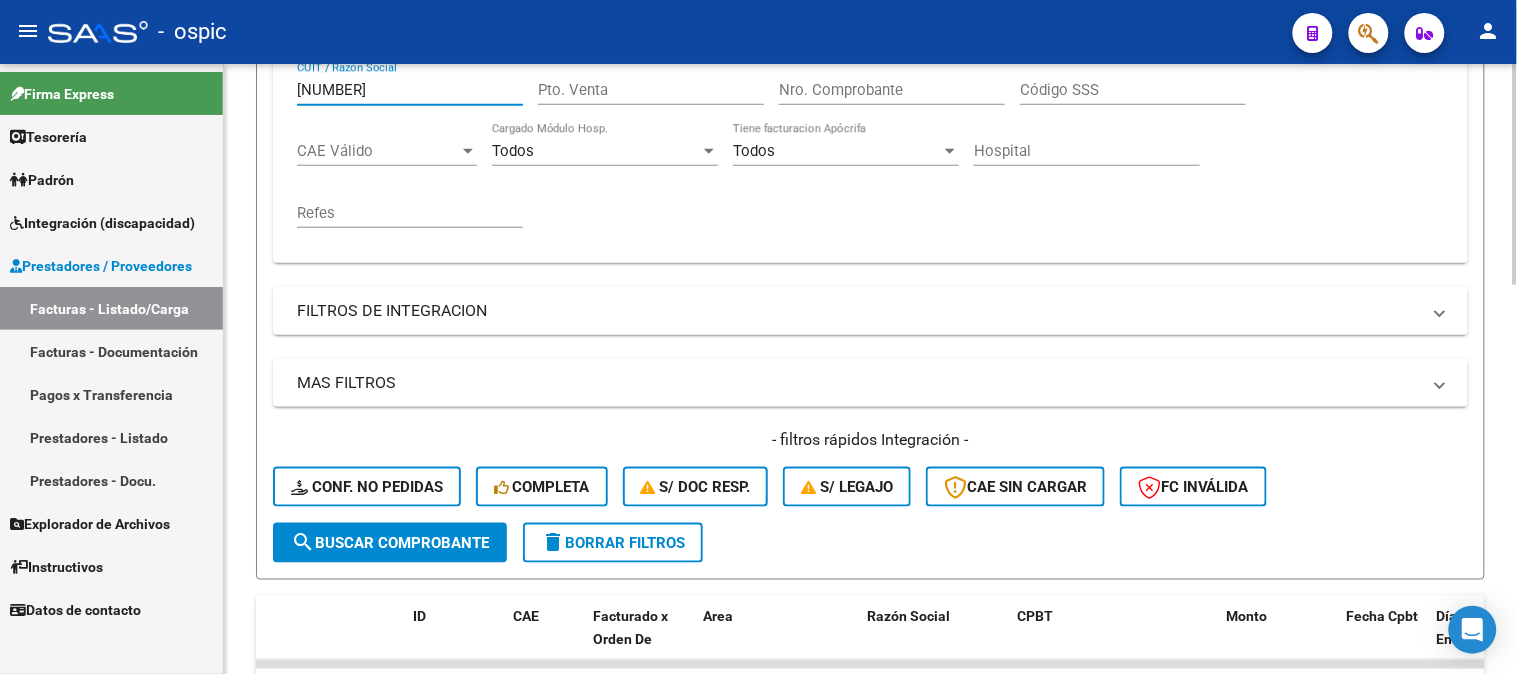 type on "30686955180" 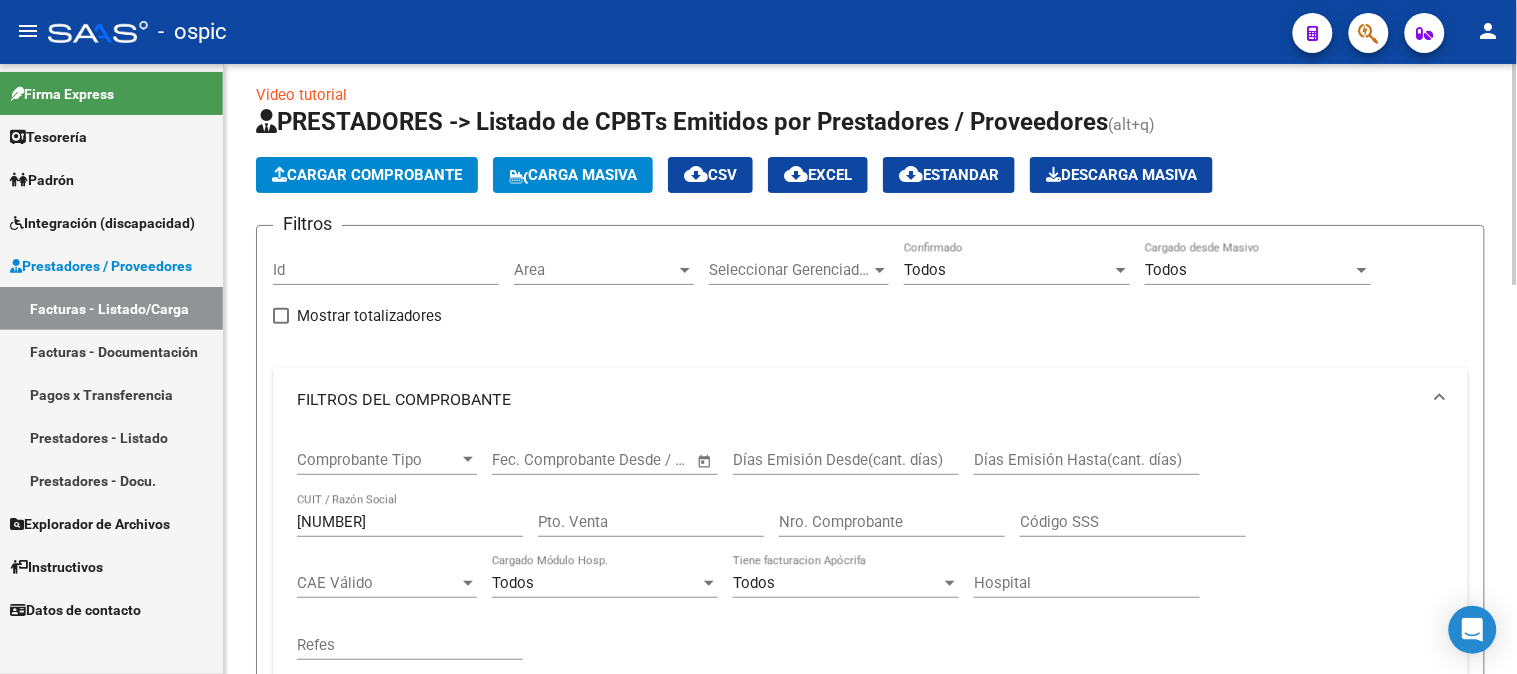 scroll, scrollTop: 0, scrollLeft: 0, axis: both 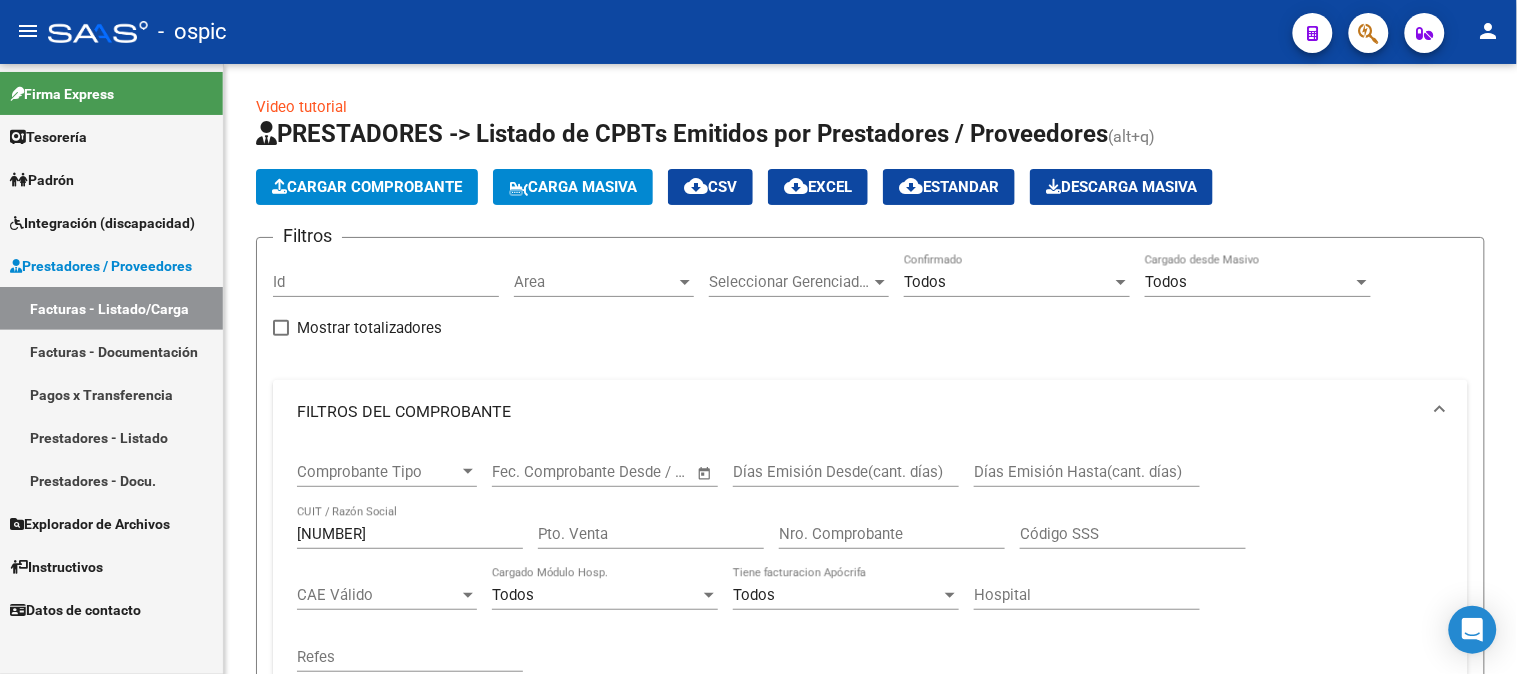 click on "Prestadores / Proveedores" at bounding box center (101, 266) 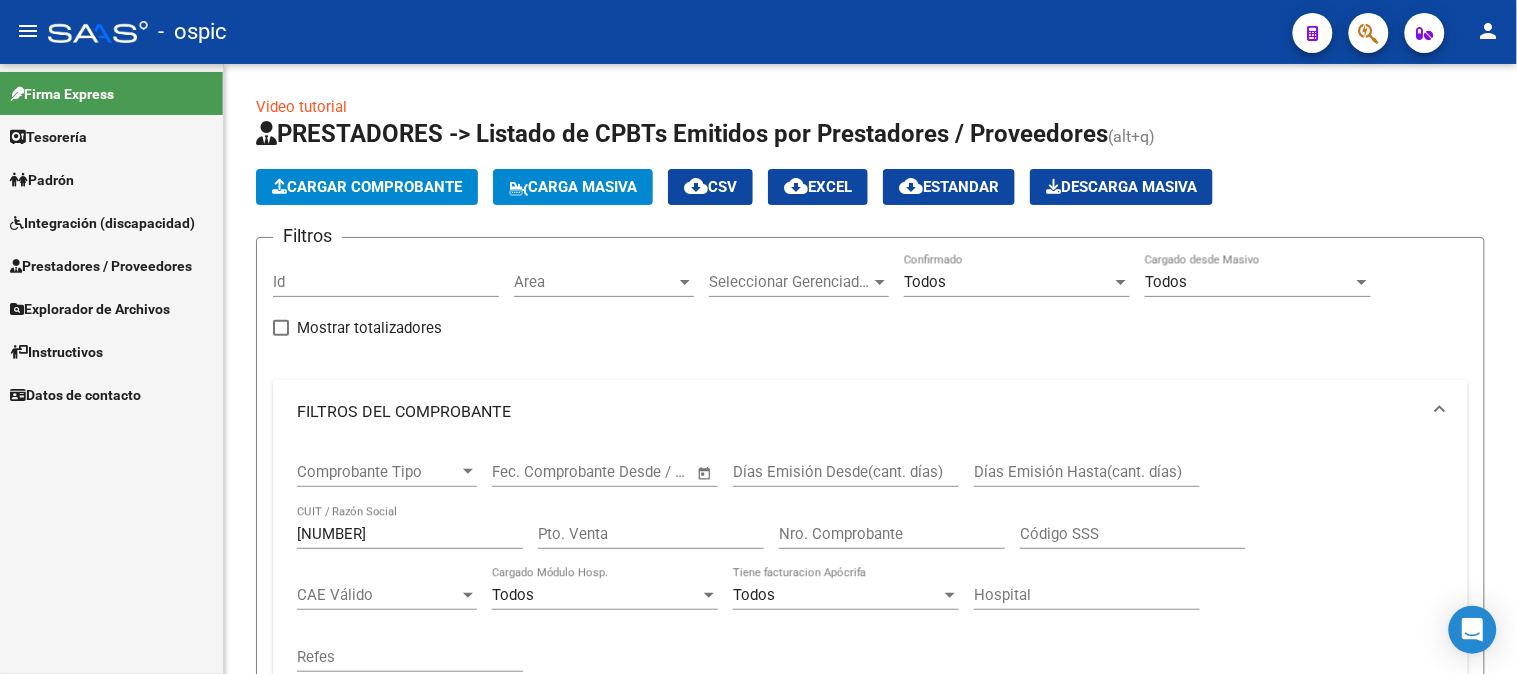 click on "Integración (discapacidad)" at bounding box center (102, 223) 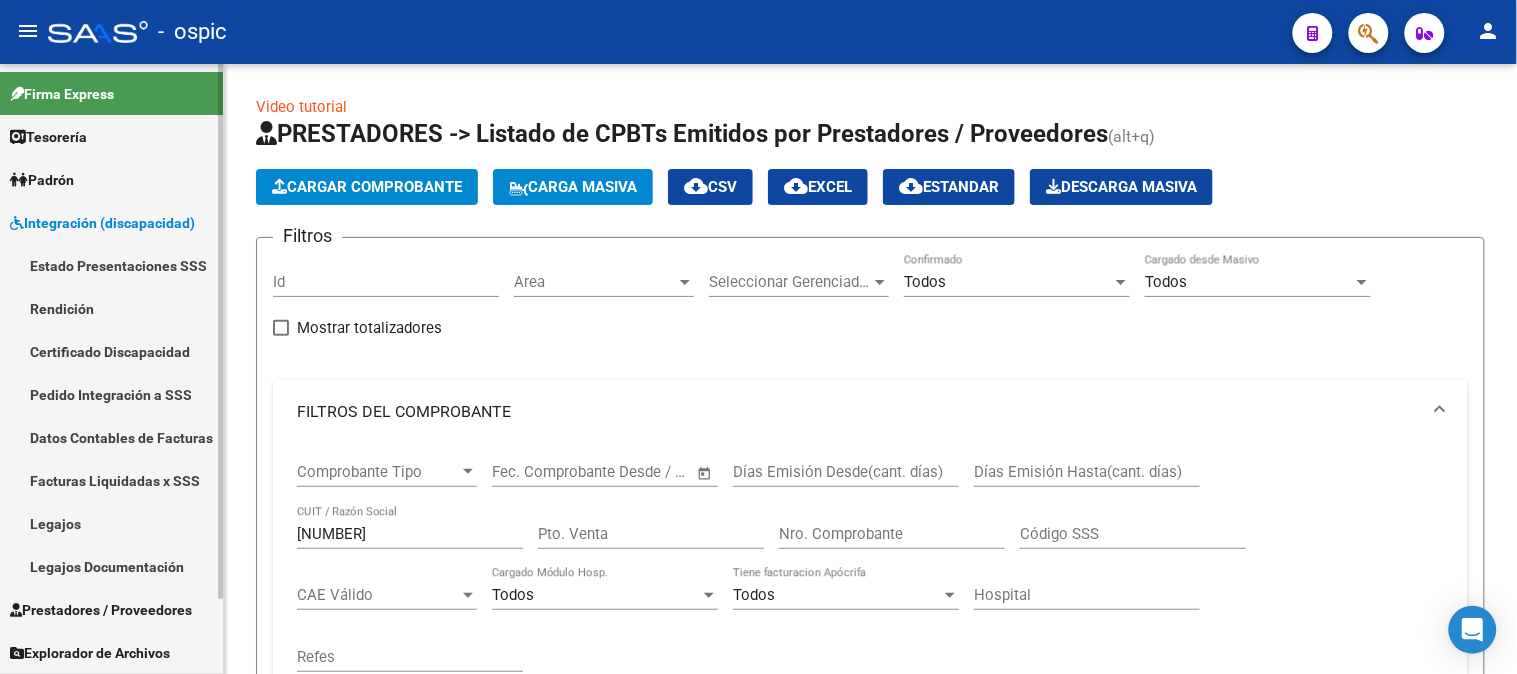 click on "Pedido Integración a SSS" at bounding box center [111, 394] 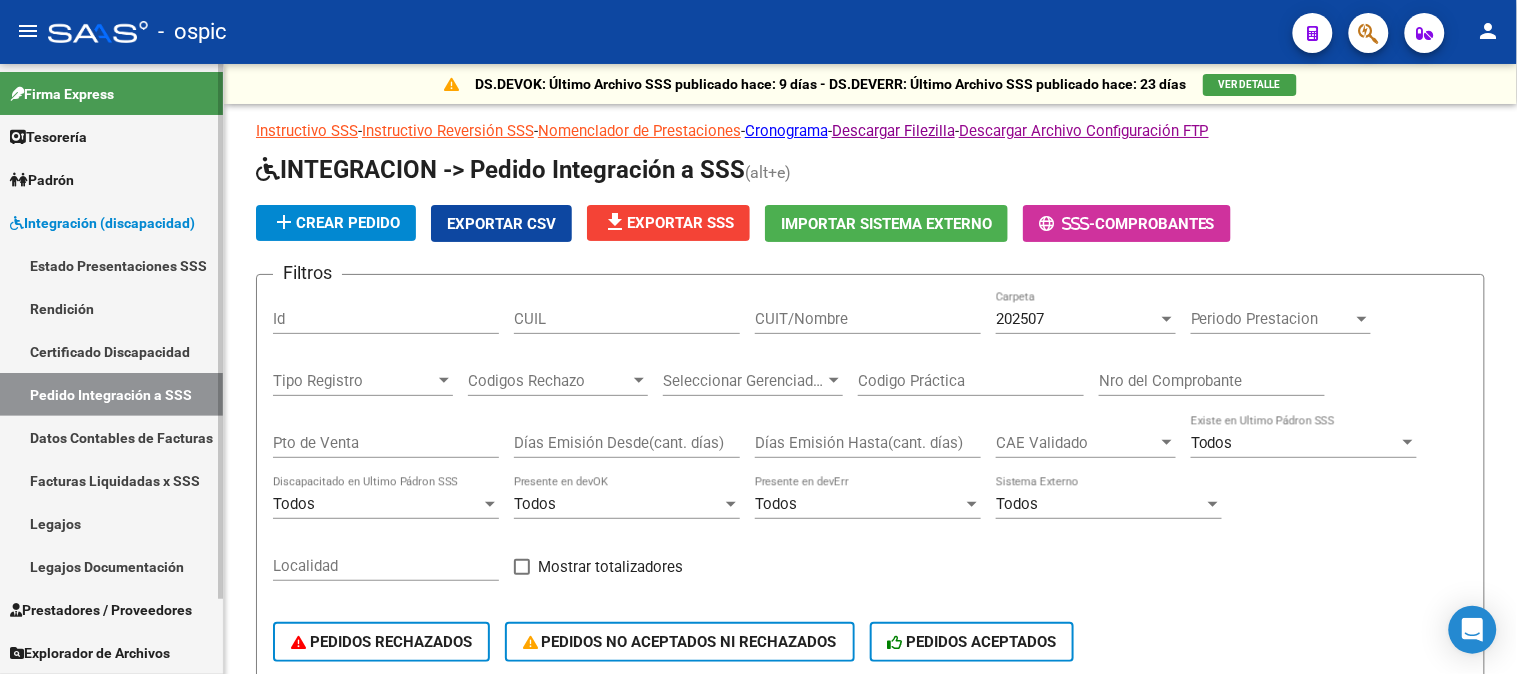 click on "Integración (discapacidad)" at bounding box center (102, 223) 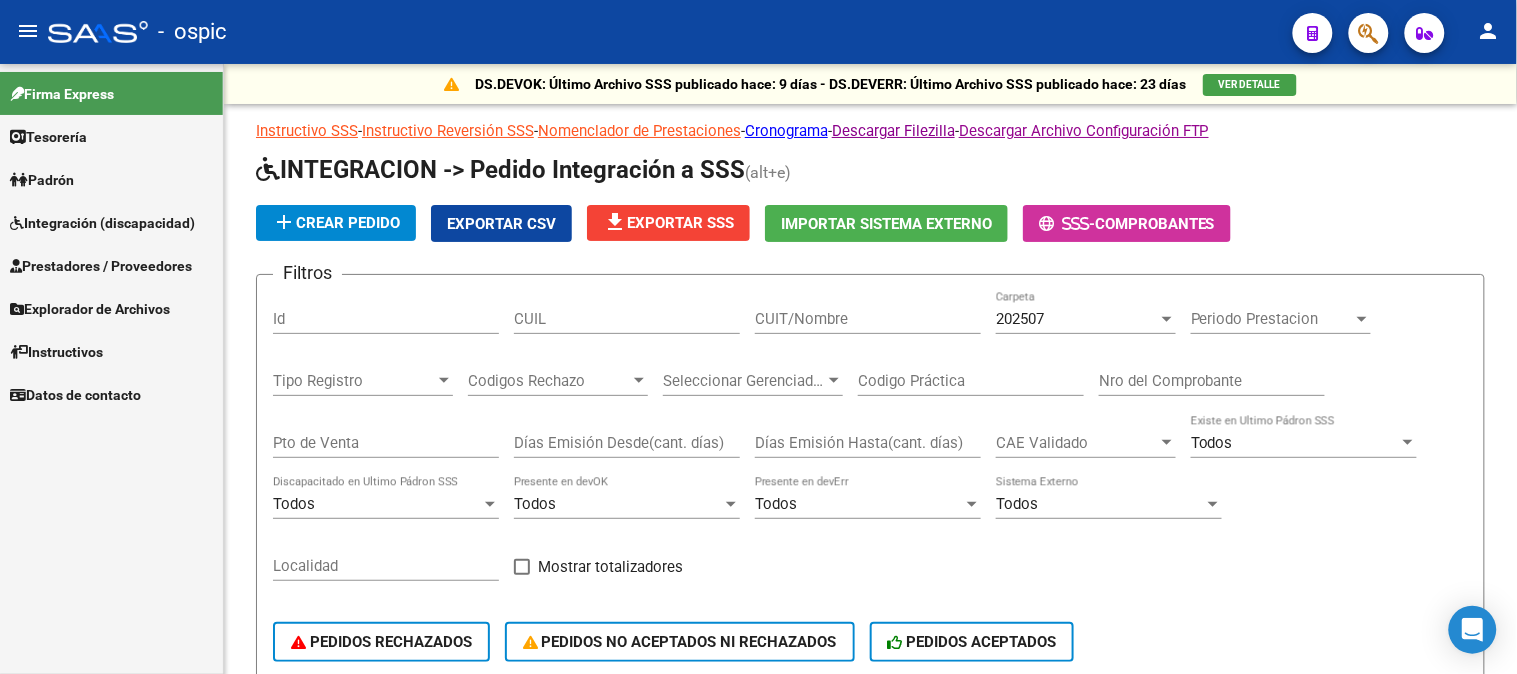 click on "Prestadores / Proveedores" at bounding box center [101, 266] 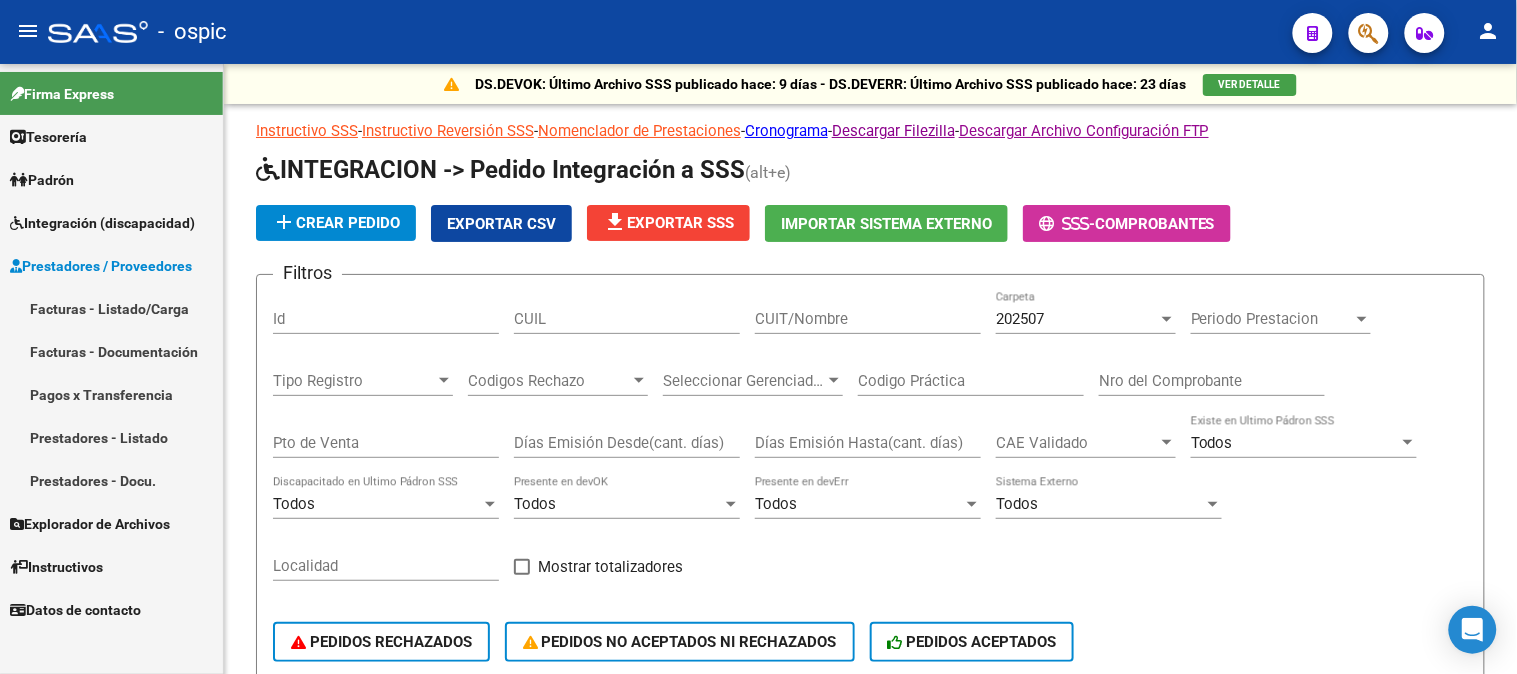 click on "Facturas - Listado/Carga" at bounding box center (111, 308) 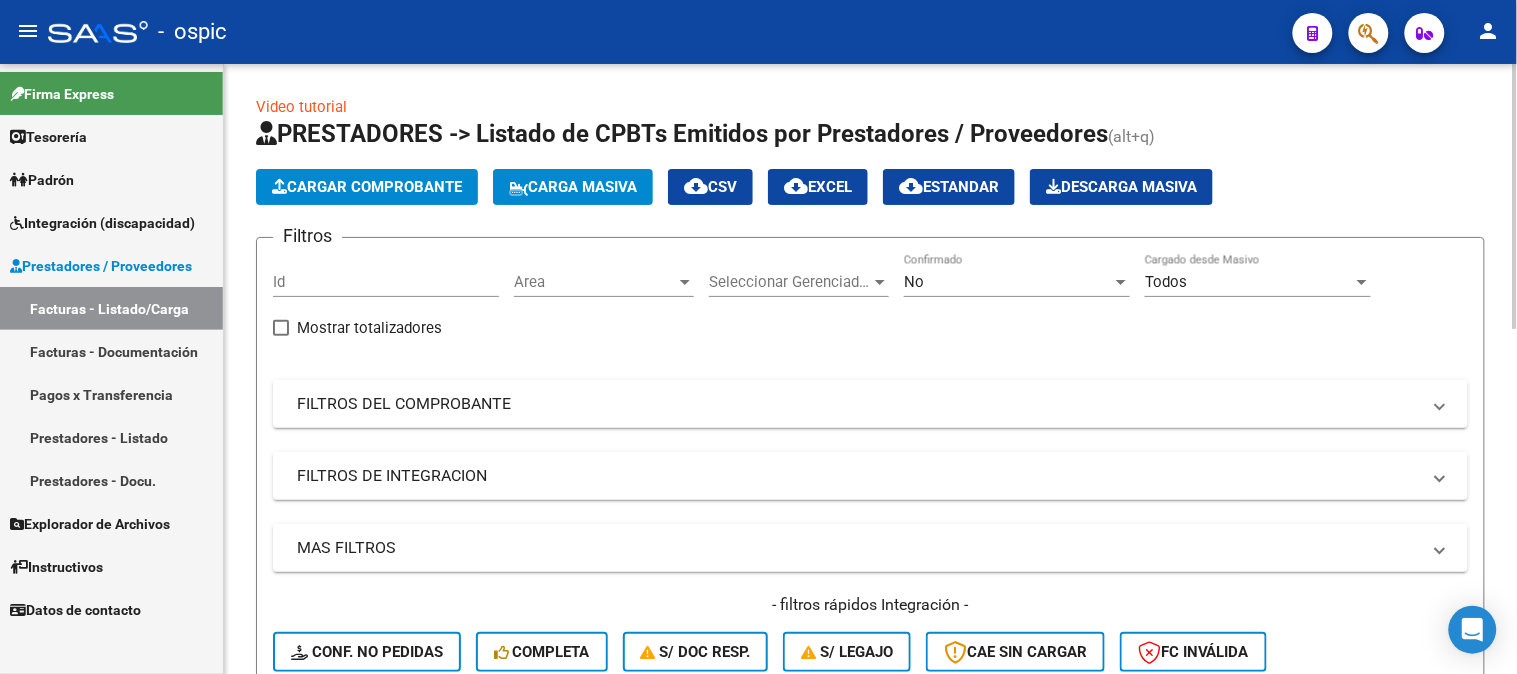 scroll, scrollTop: 222, scrollLeft: 0, axis: vertical 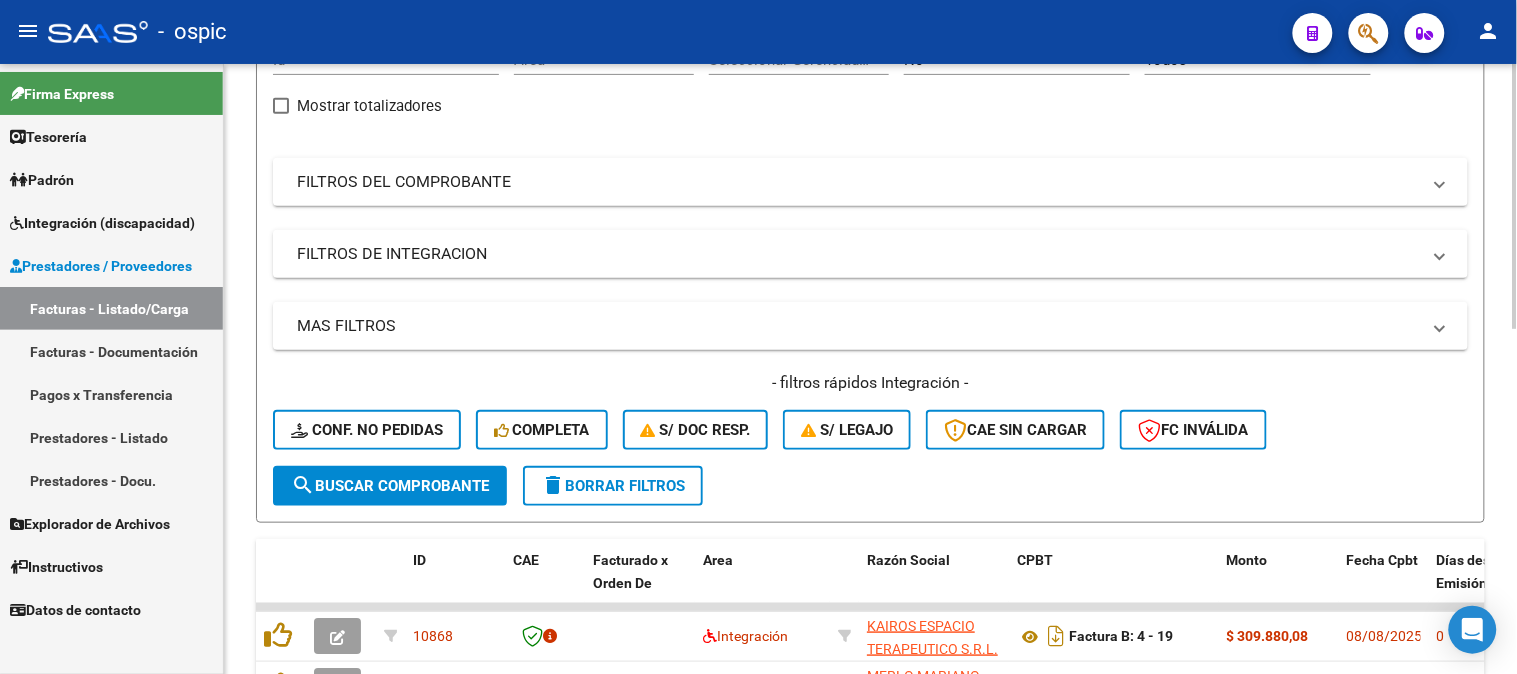 click on "delete  Borrar Filtros" 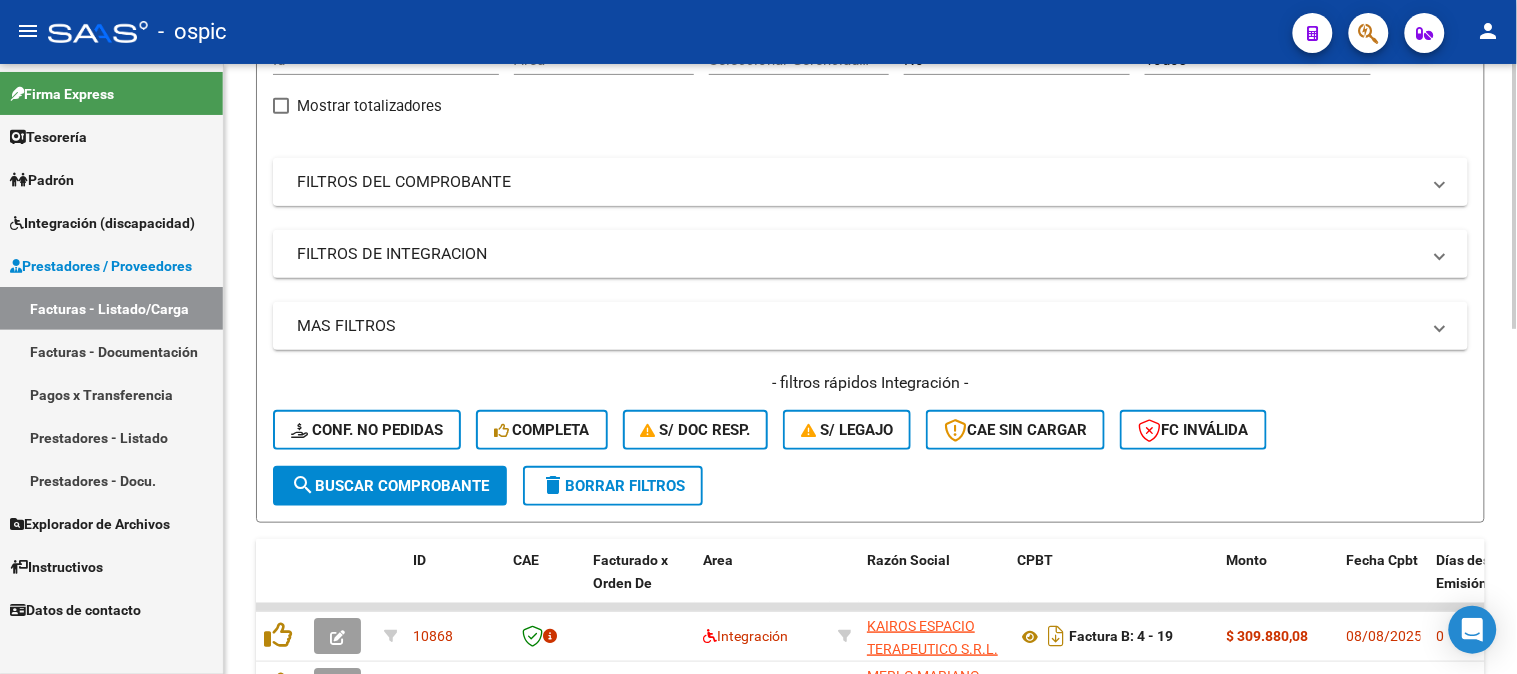 click on "FILTROS DEL COMPROBANTE" at bounding box center (858, 182) 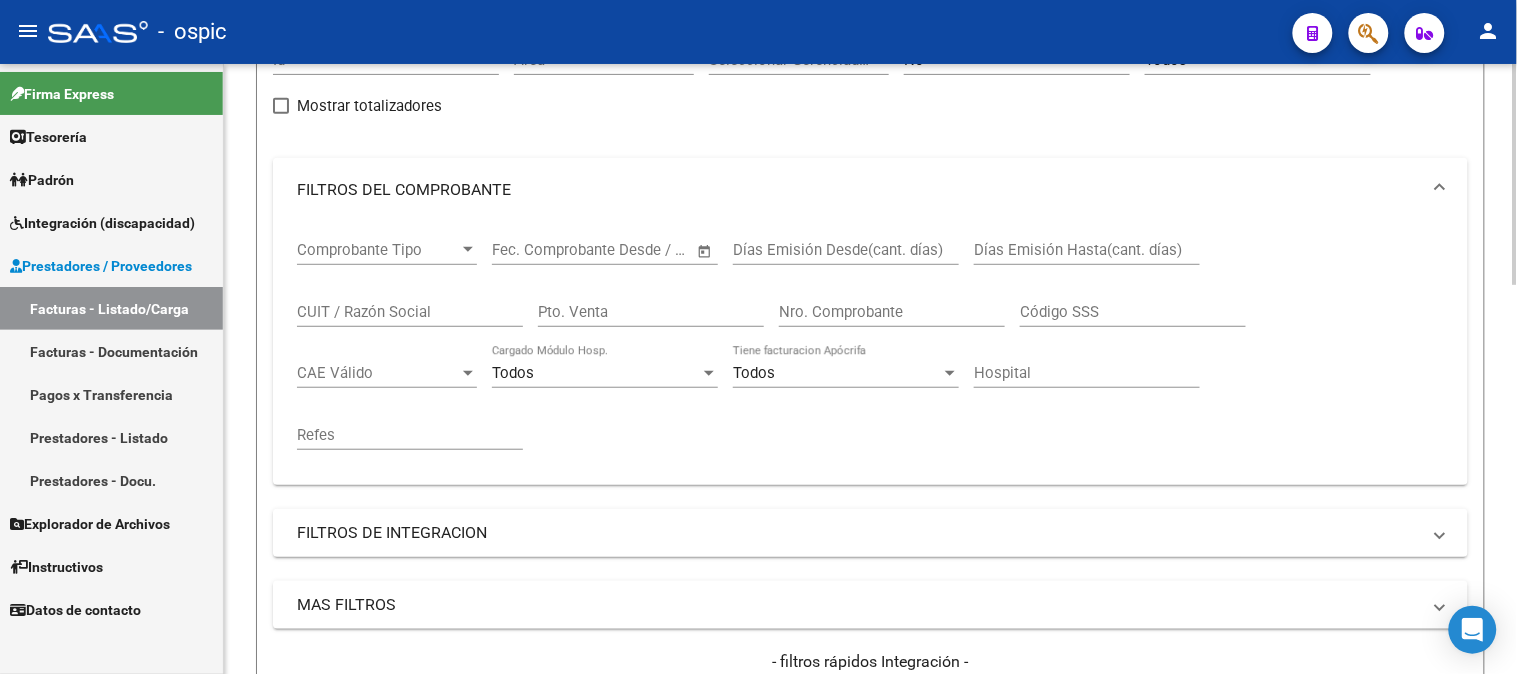 click on "CUIT / Razón Social" at bounding box center (410, 312) 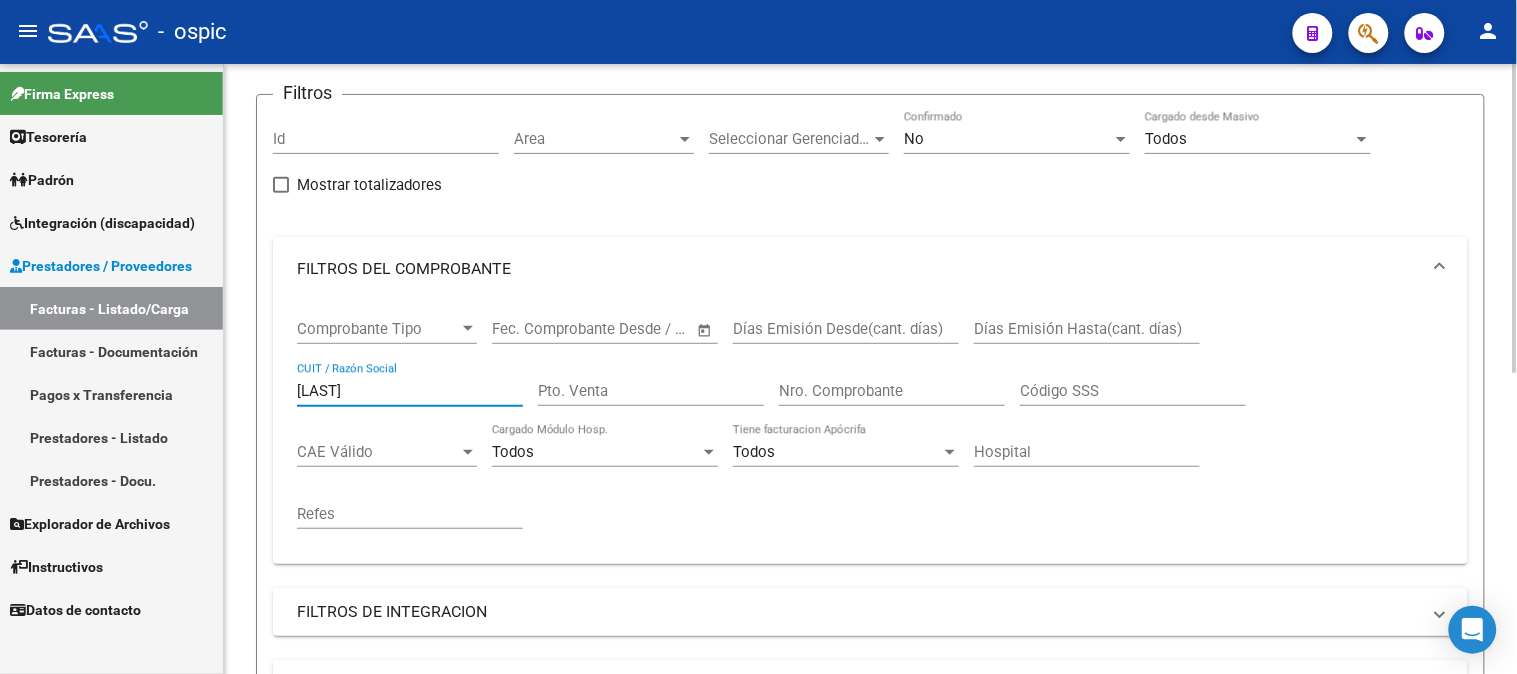 scroll, scrollTop: 111, scrollLeft: 0, axis: vertical 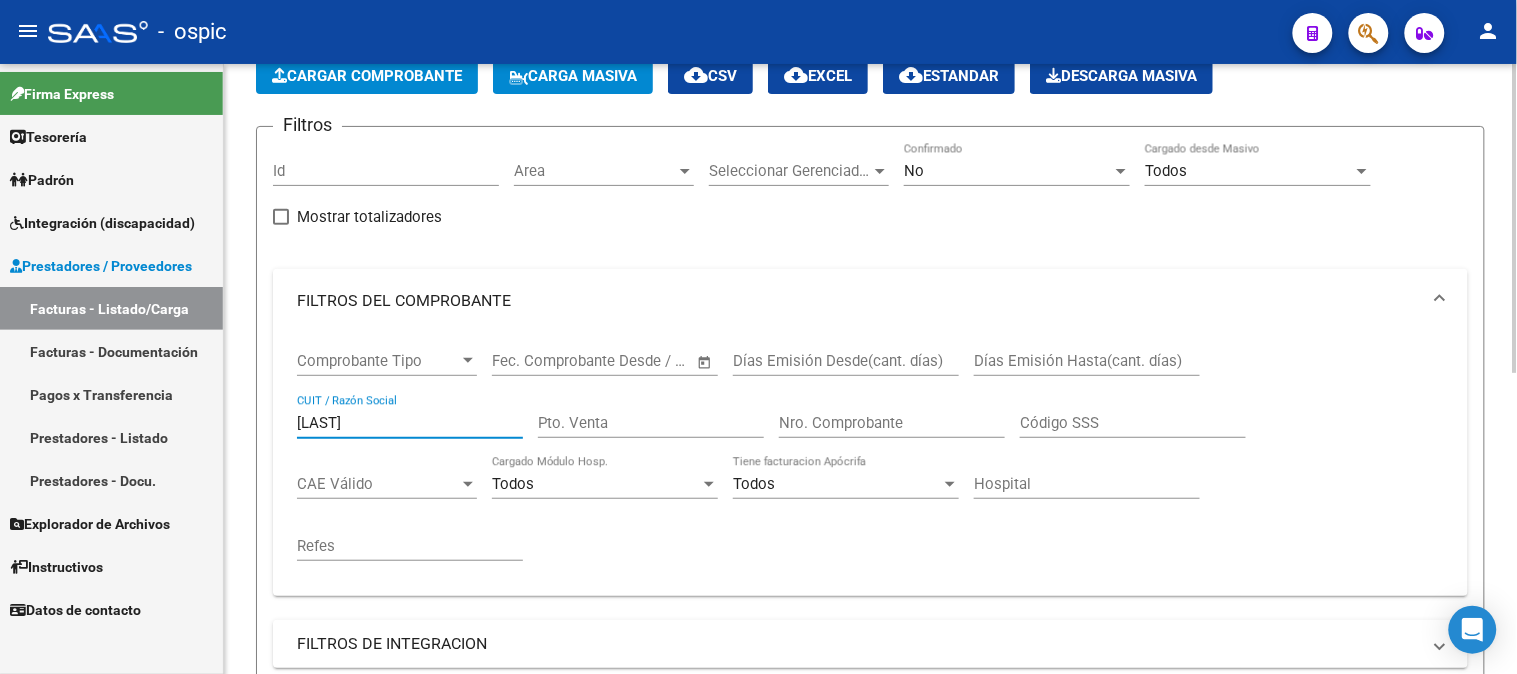 type on "MANDAGARAN" 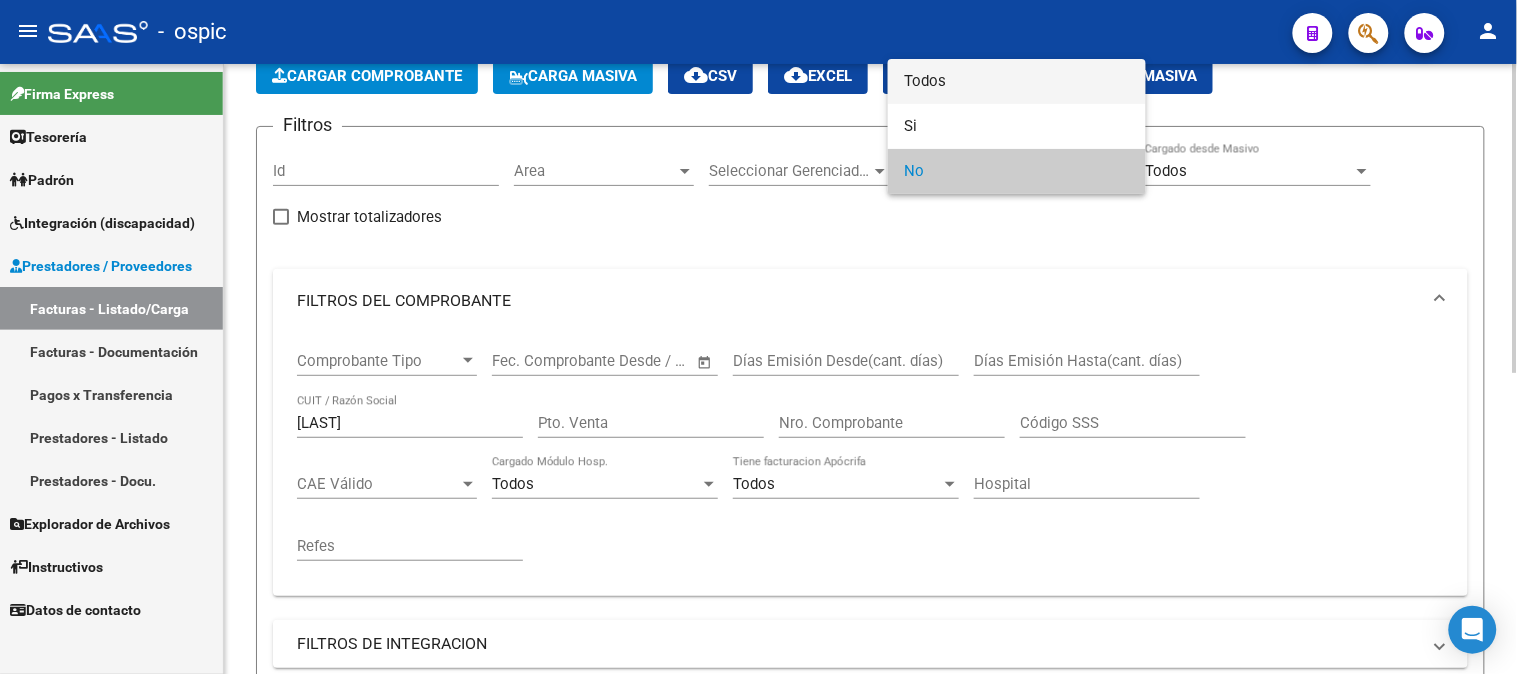drag, startPoint x: 946, startPoint y: 95, endPoint x: 904, endPoint y: 112, distance: 45.310043 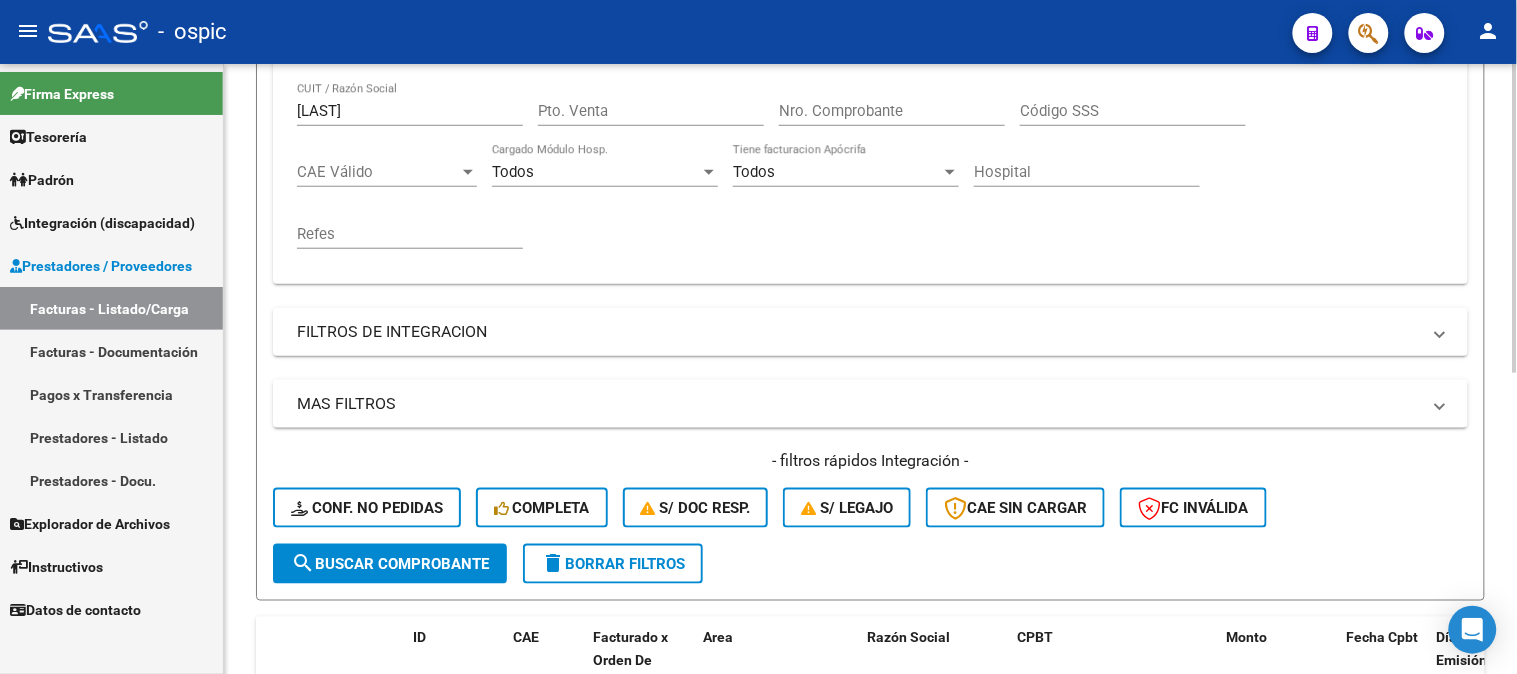 scroll, scrollTop: 444, scrollLeft: 0, axis: vertical 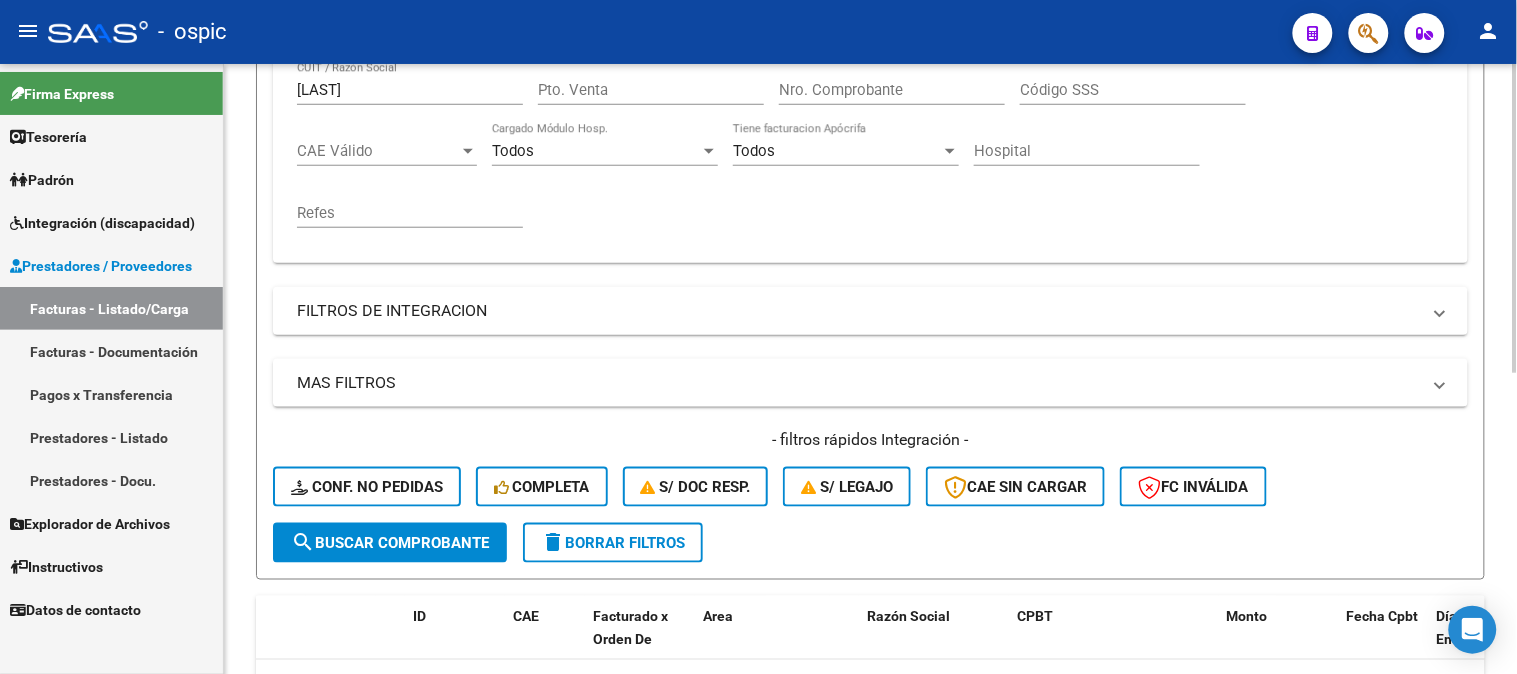 click on "search  Buscar Comprobante" 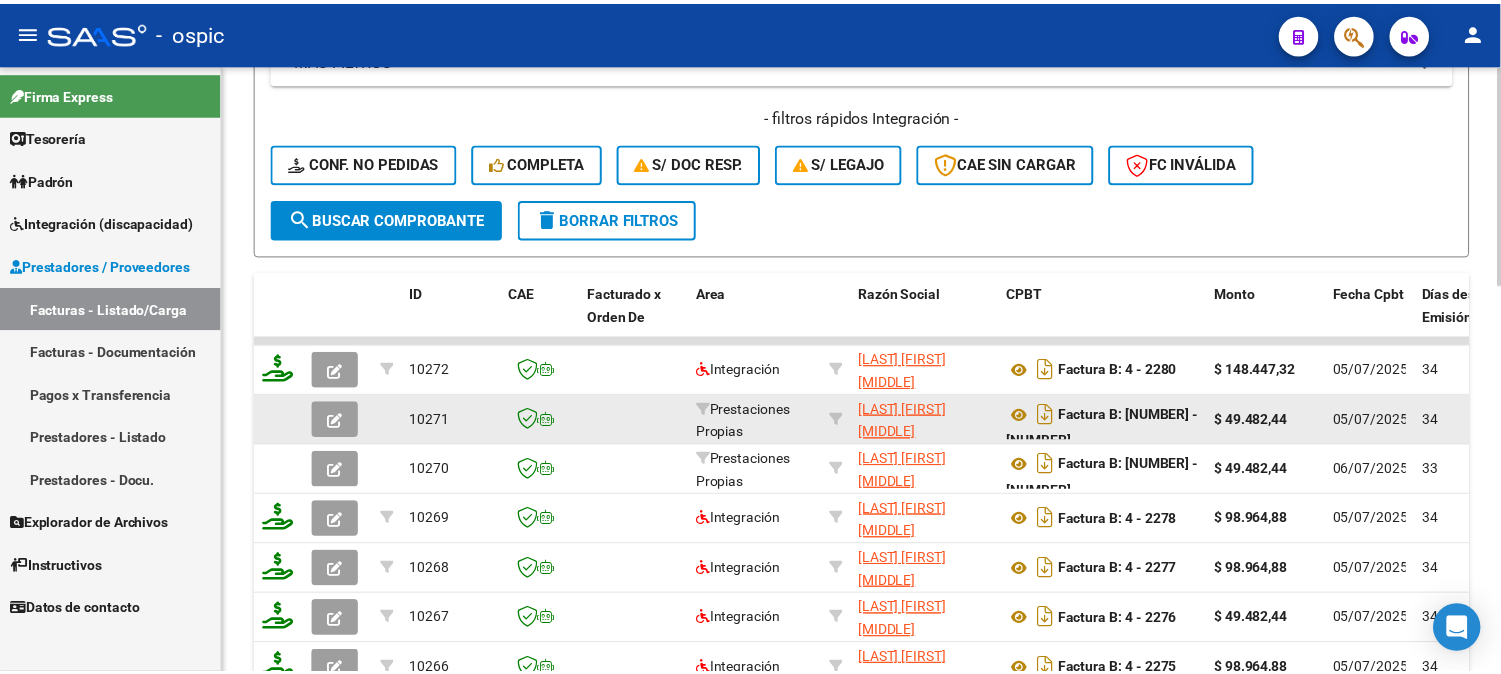 scroll, scrollTop: 770, scrollLeft: 0, axis: vertical 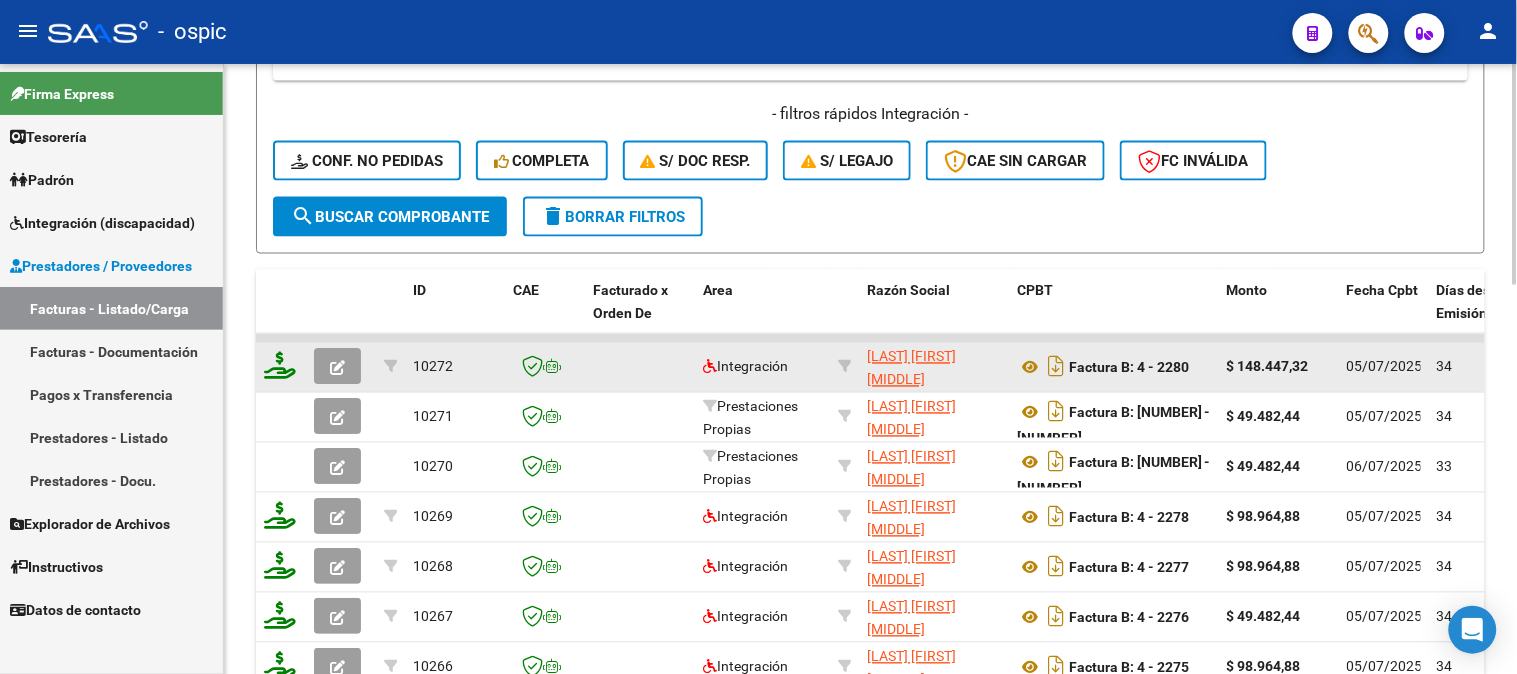 click 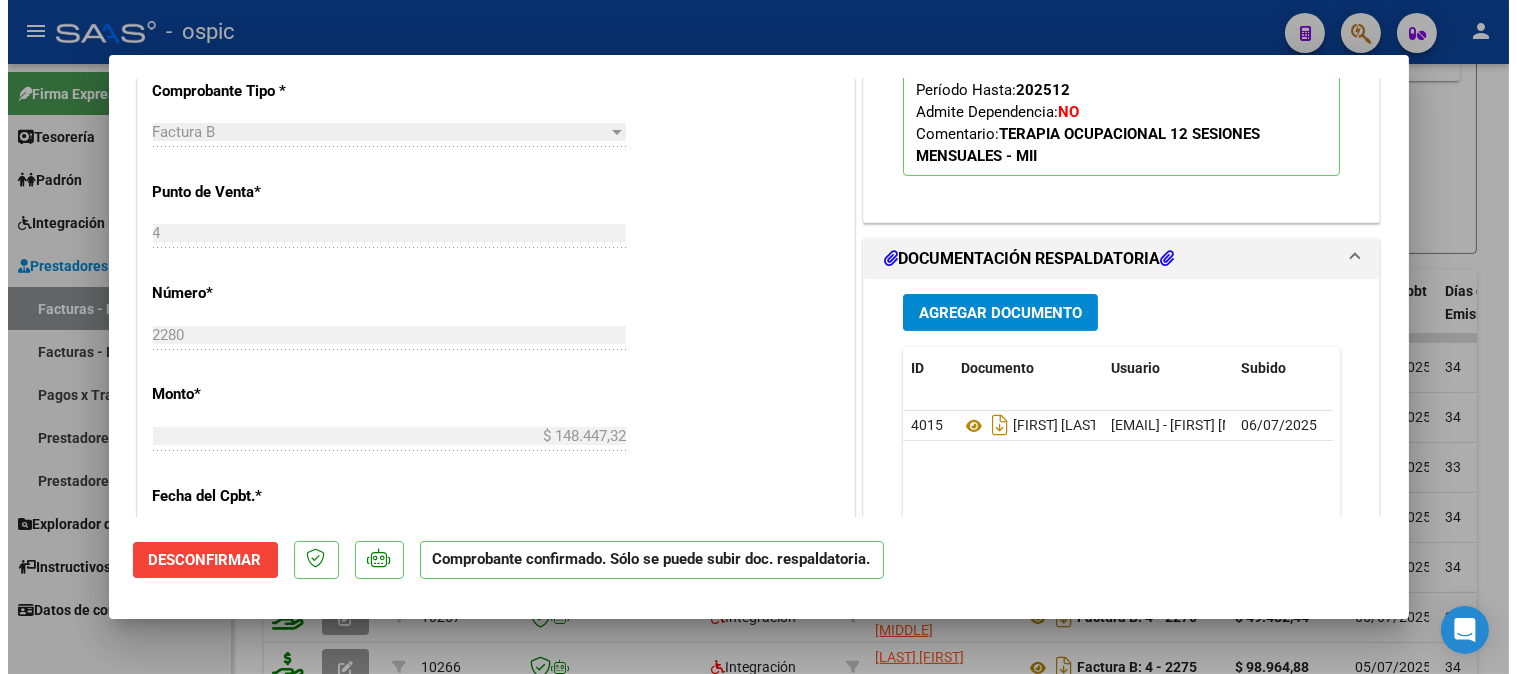 scroll, scrollTop: 1111, scrollLeft: 0, axis: vertical 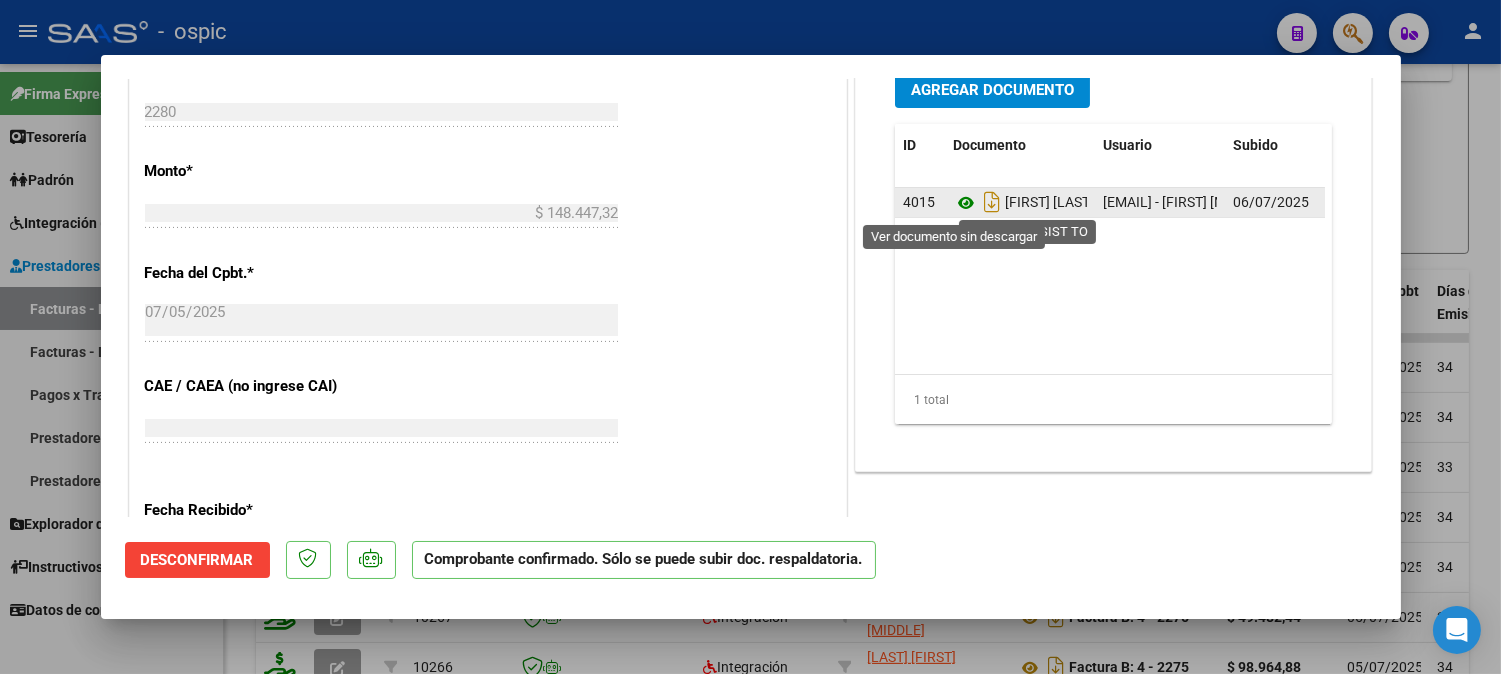 click 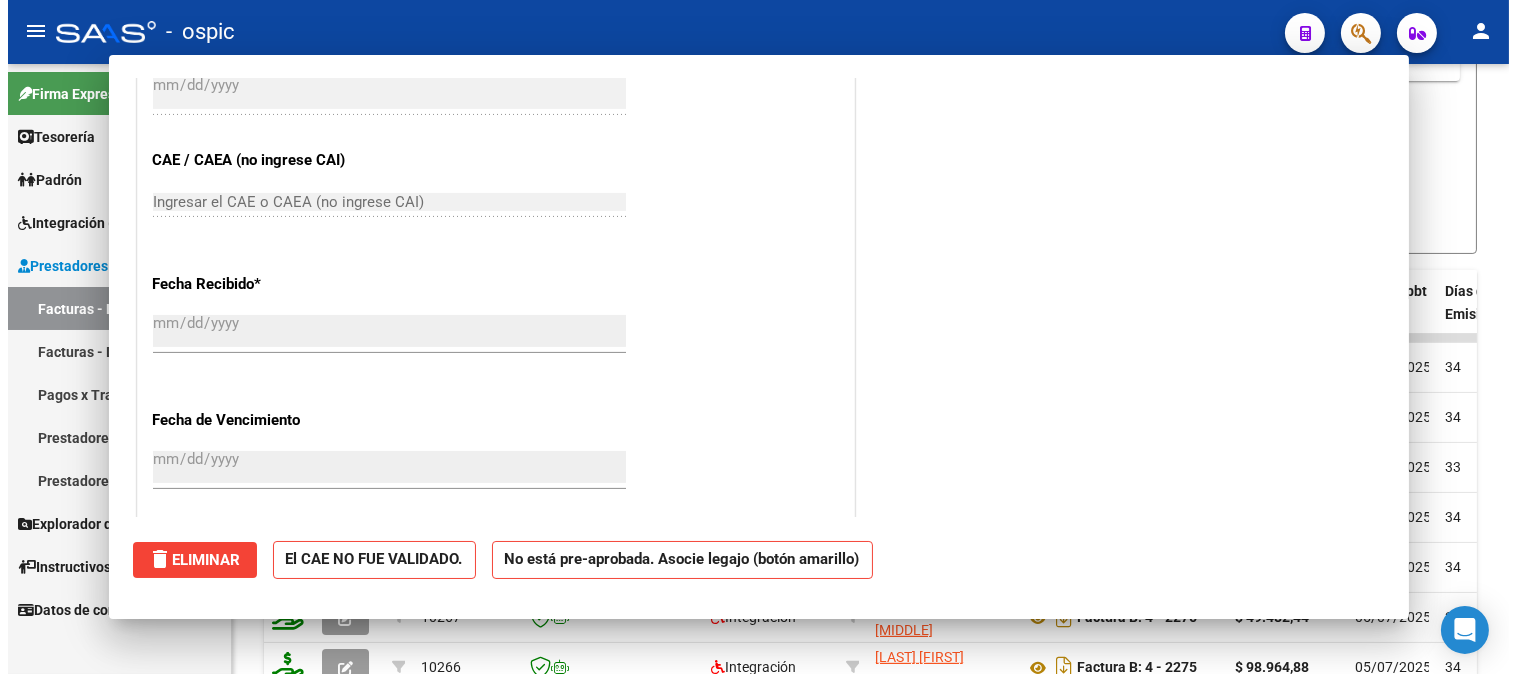 scroll, scrollTop: 0, scrollLeft: 0, axis: both 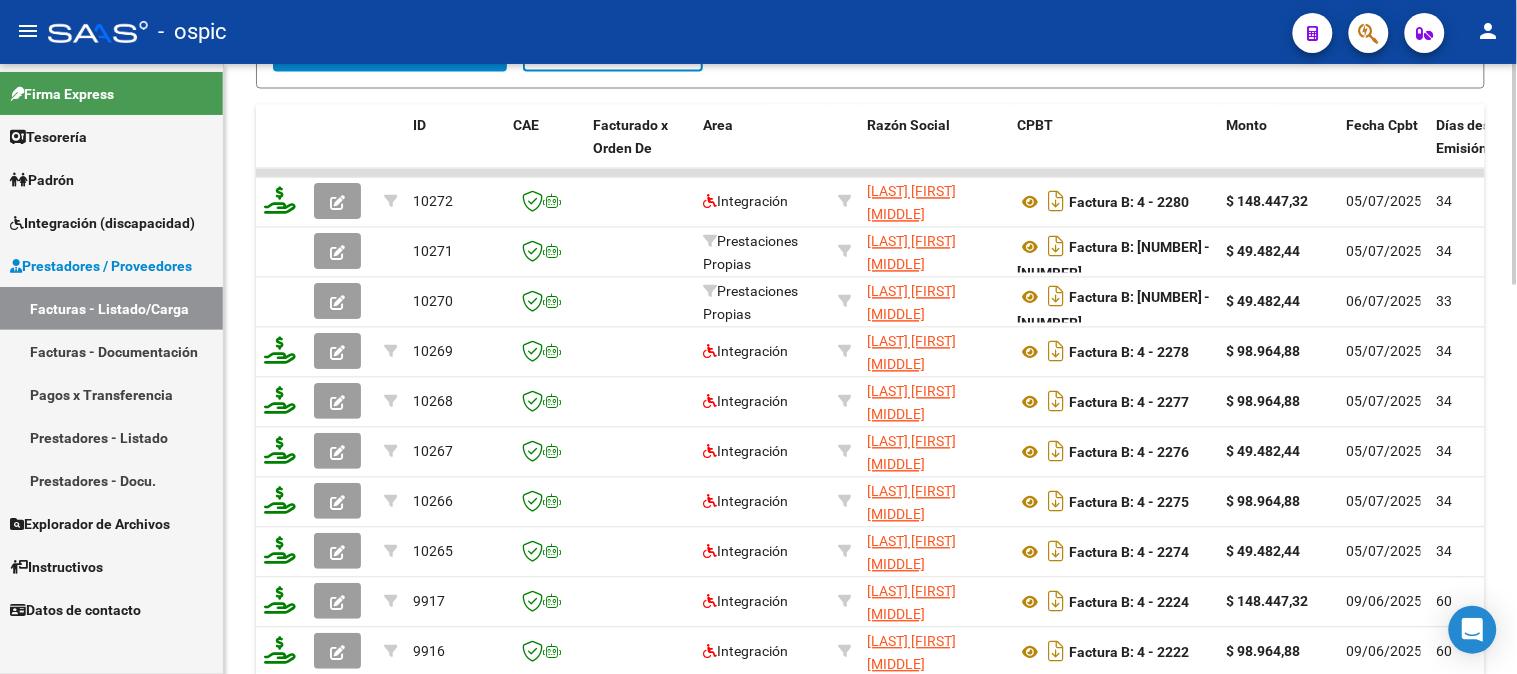 click 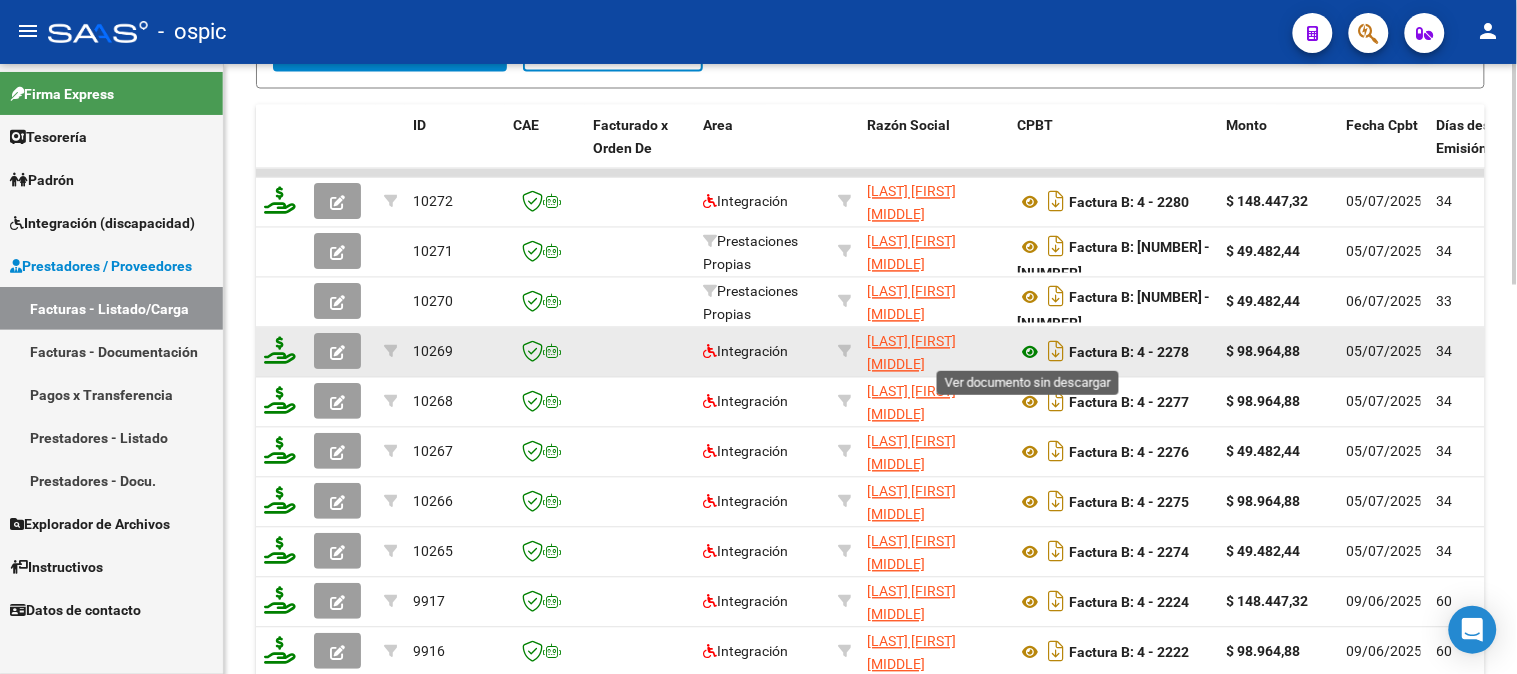 click 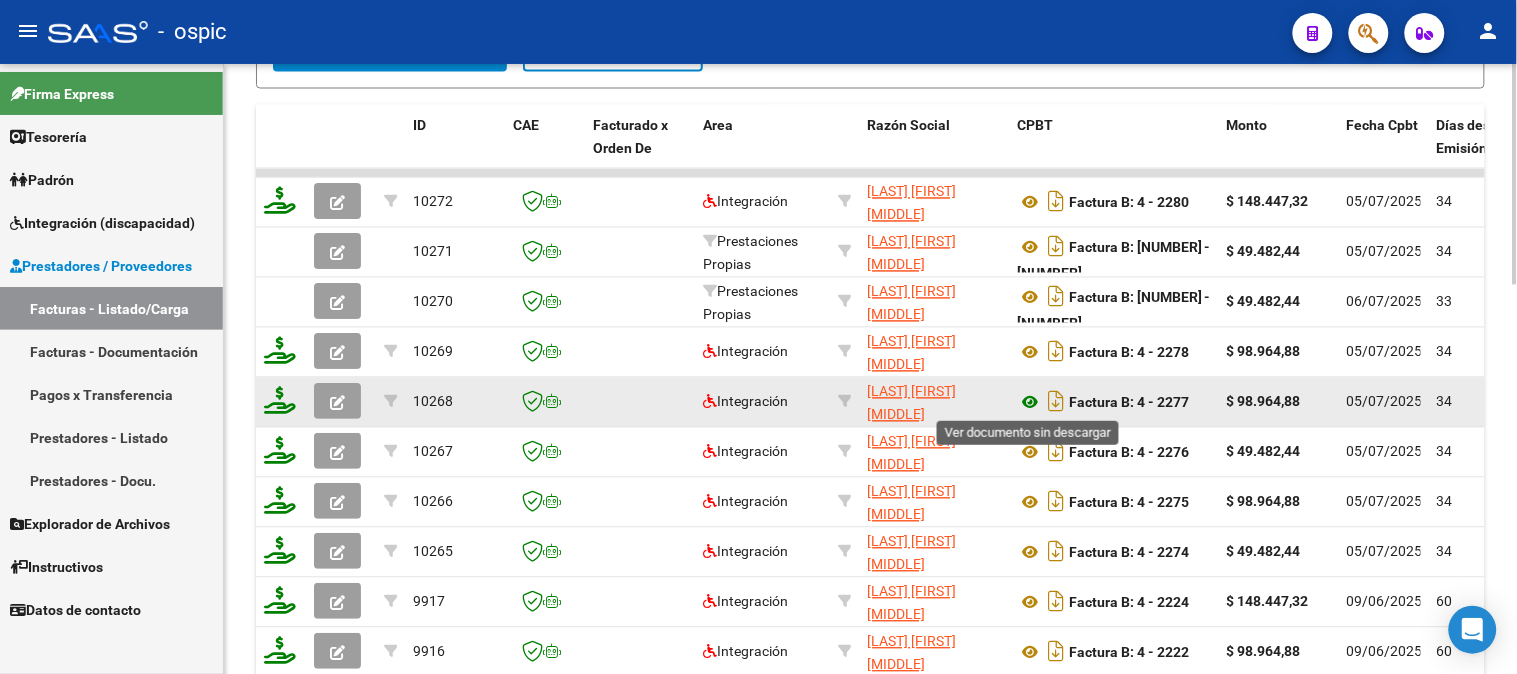 click 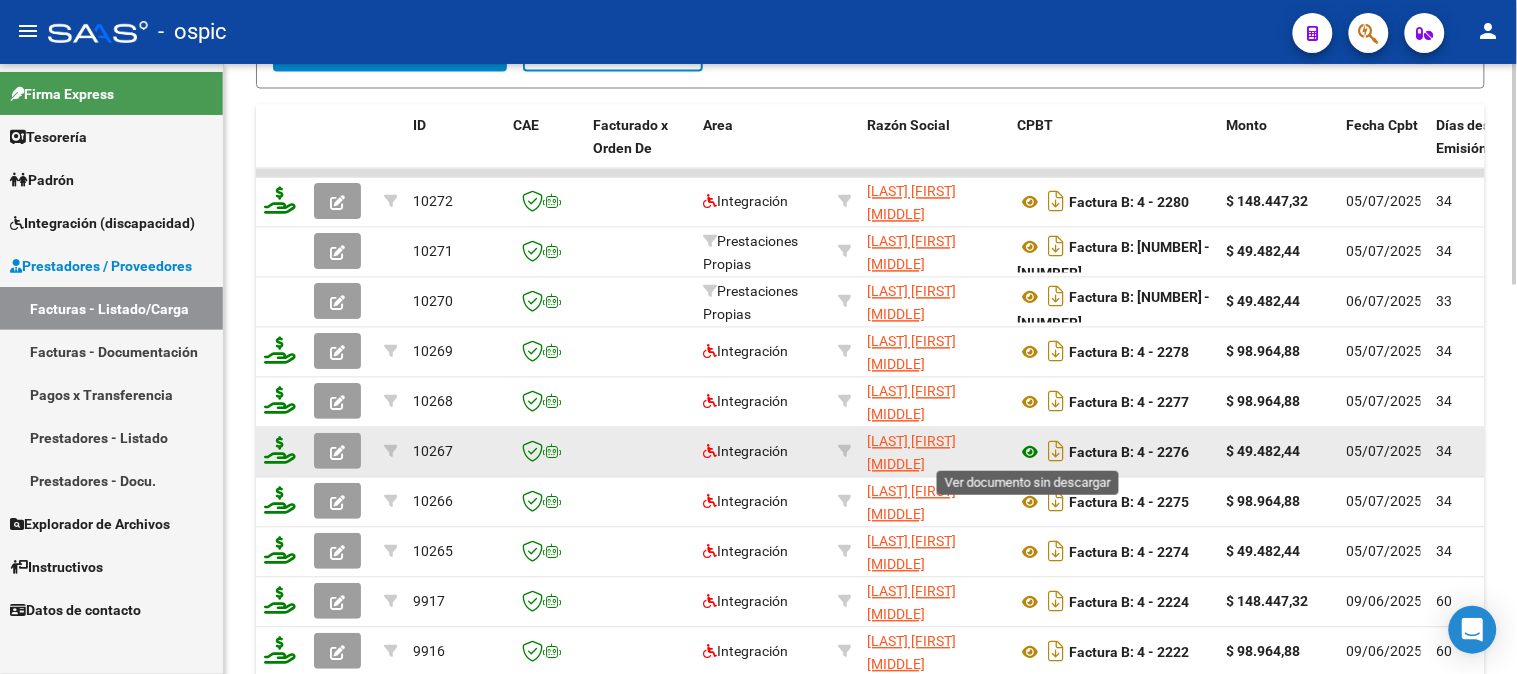 click 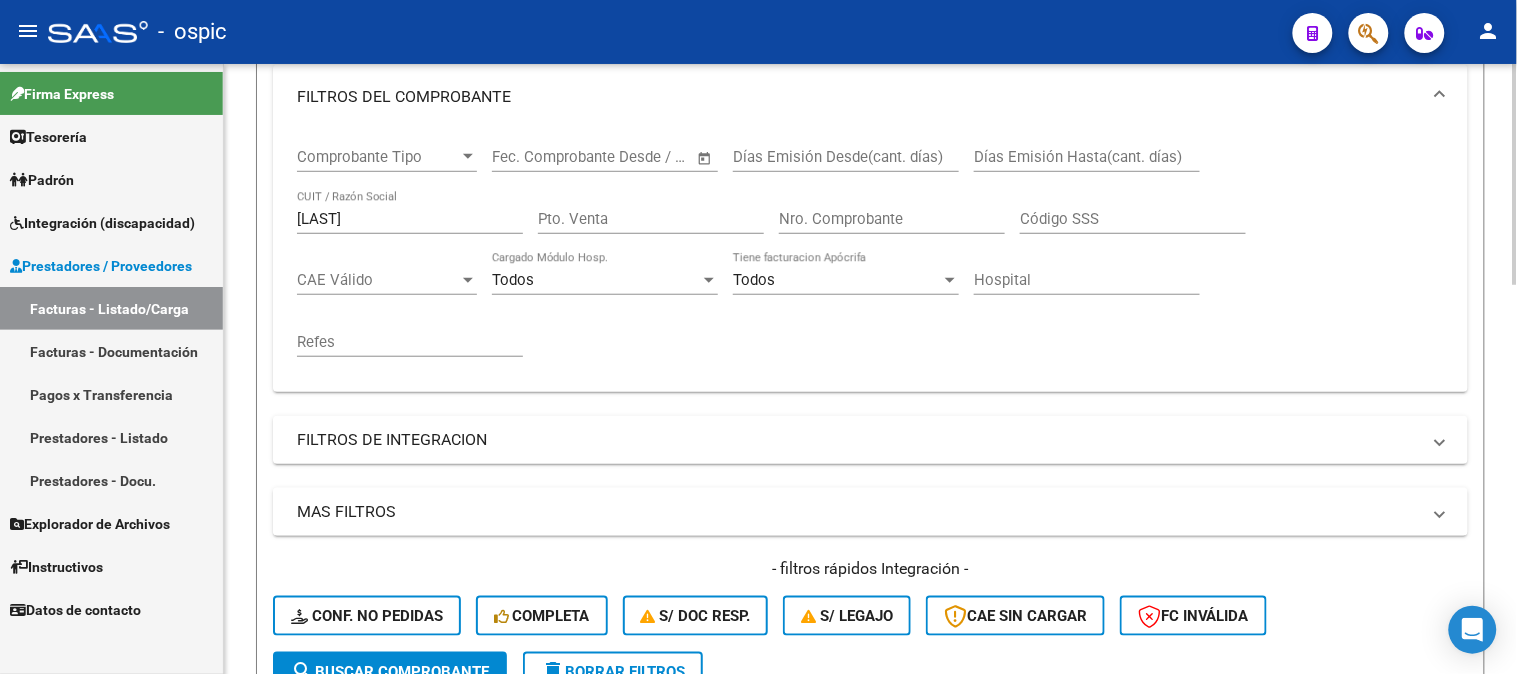 scroll, scrollTop: 268, scrollLeft: 0, axis: vertical 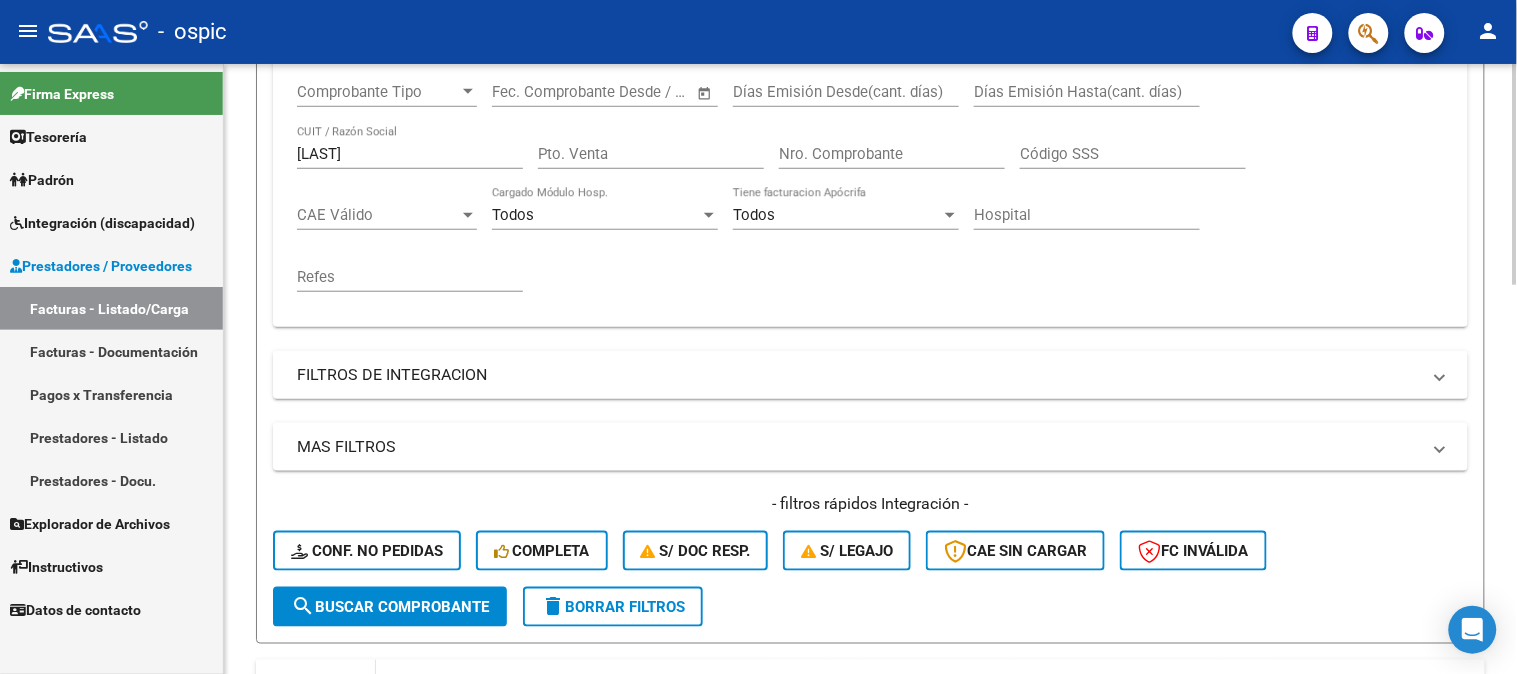 click on "FILTROS DE INTEGRACION" at bounding box center (858, 375) 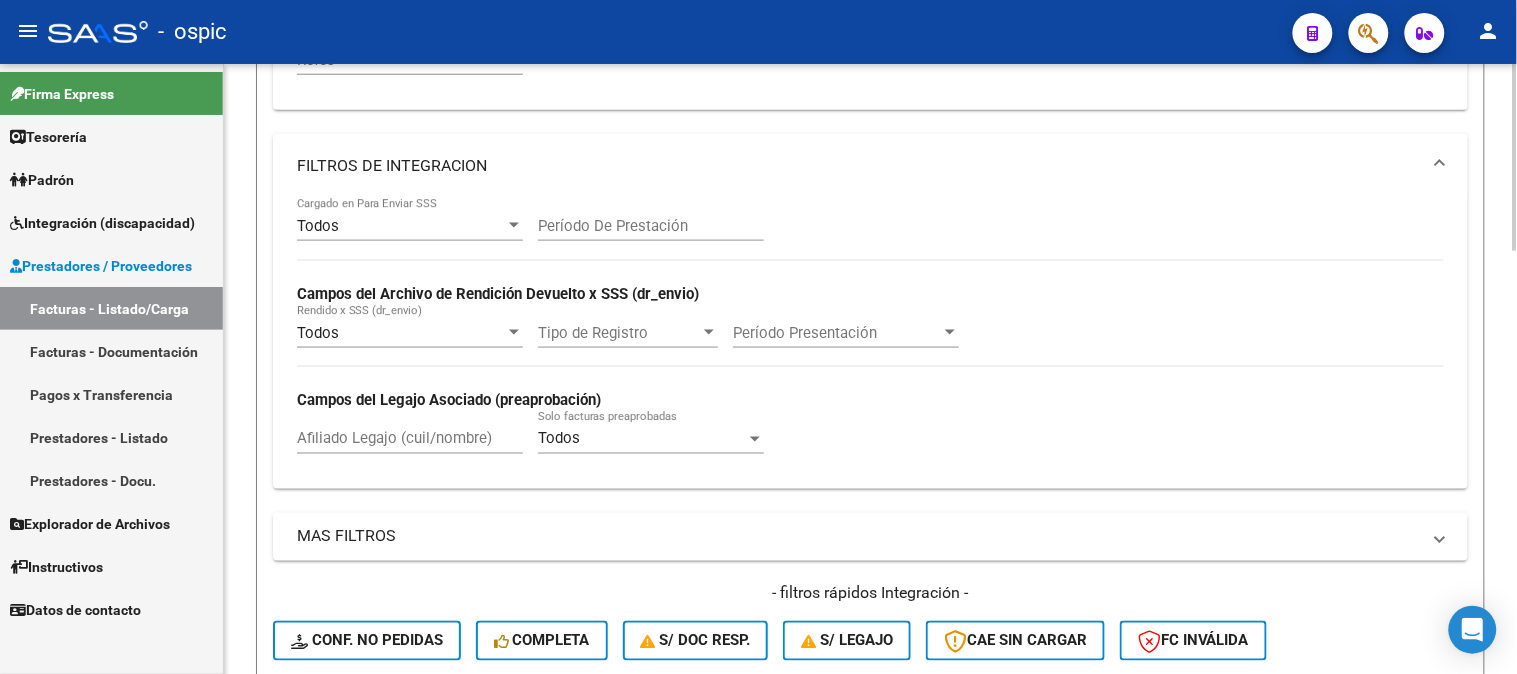 scroll, scrollTop: 602, scrollLeft: 0, axis: vertical 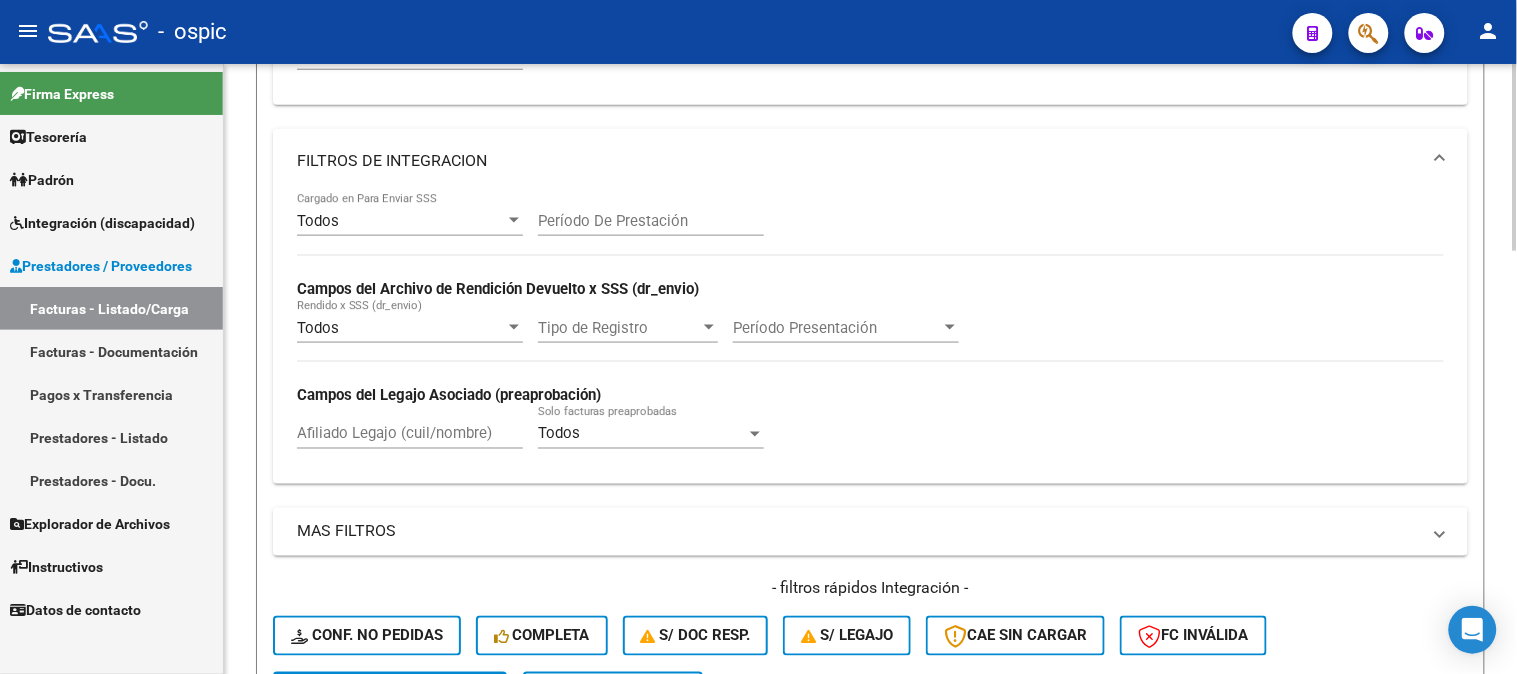 click on "Afiliado Legajo (cuil/nombre)" at bounding box center [410, 434] 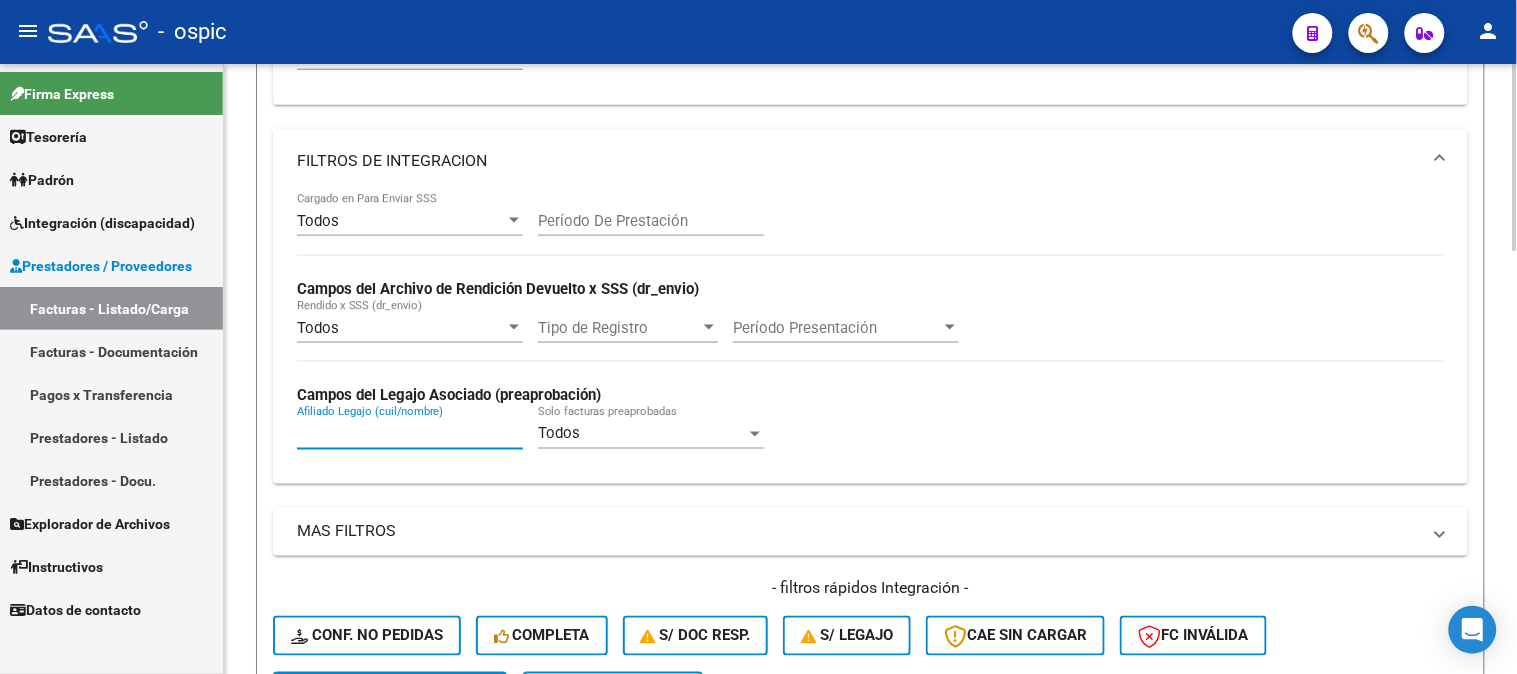 paste on "27544454353" 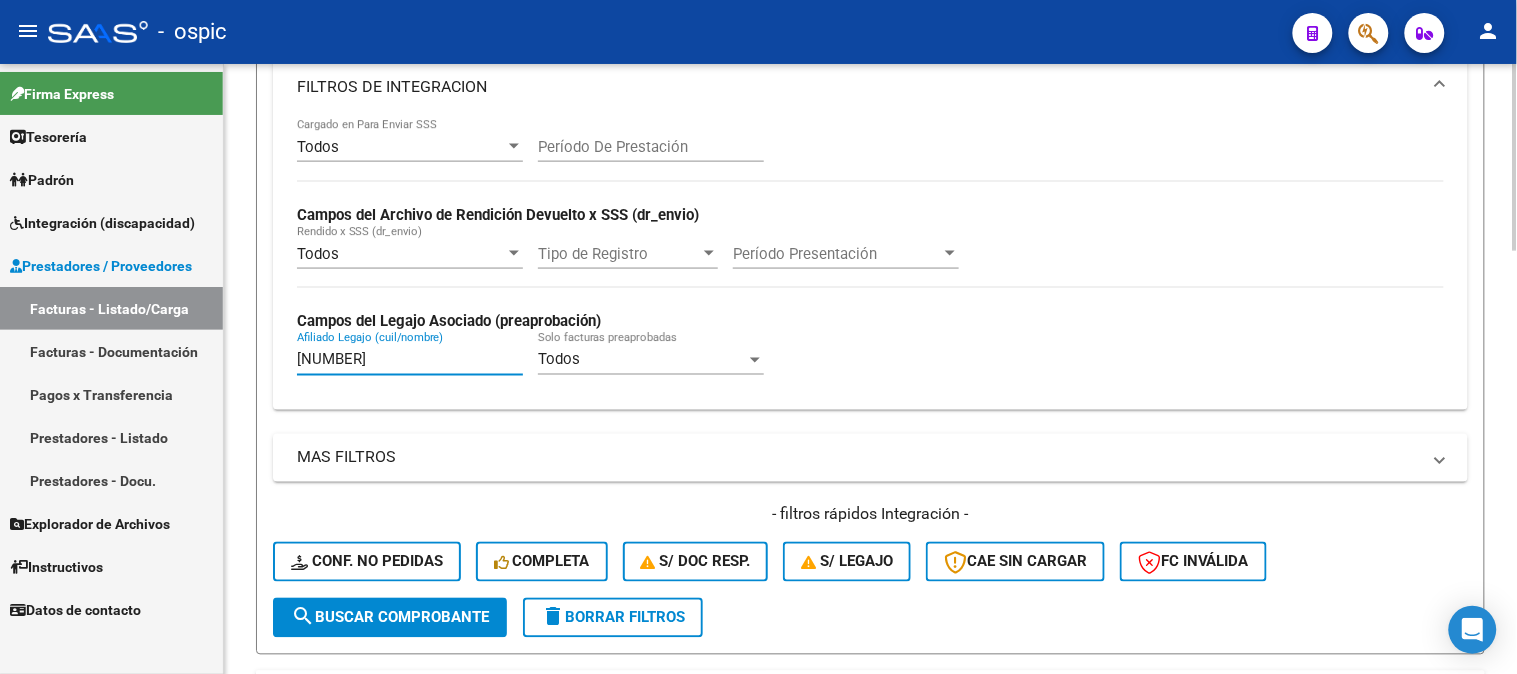 scroll, scrollTop: 824, scrollLeft: 0, axis: vertical 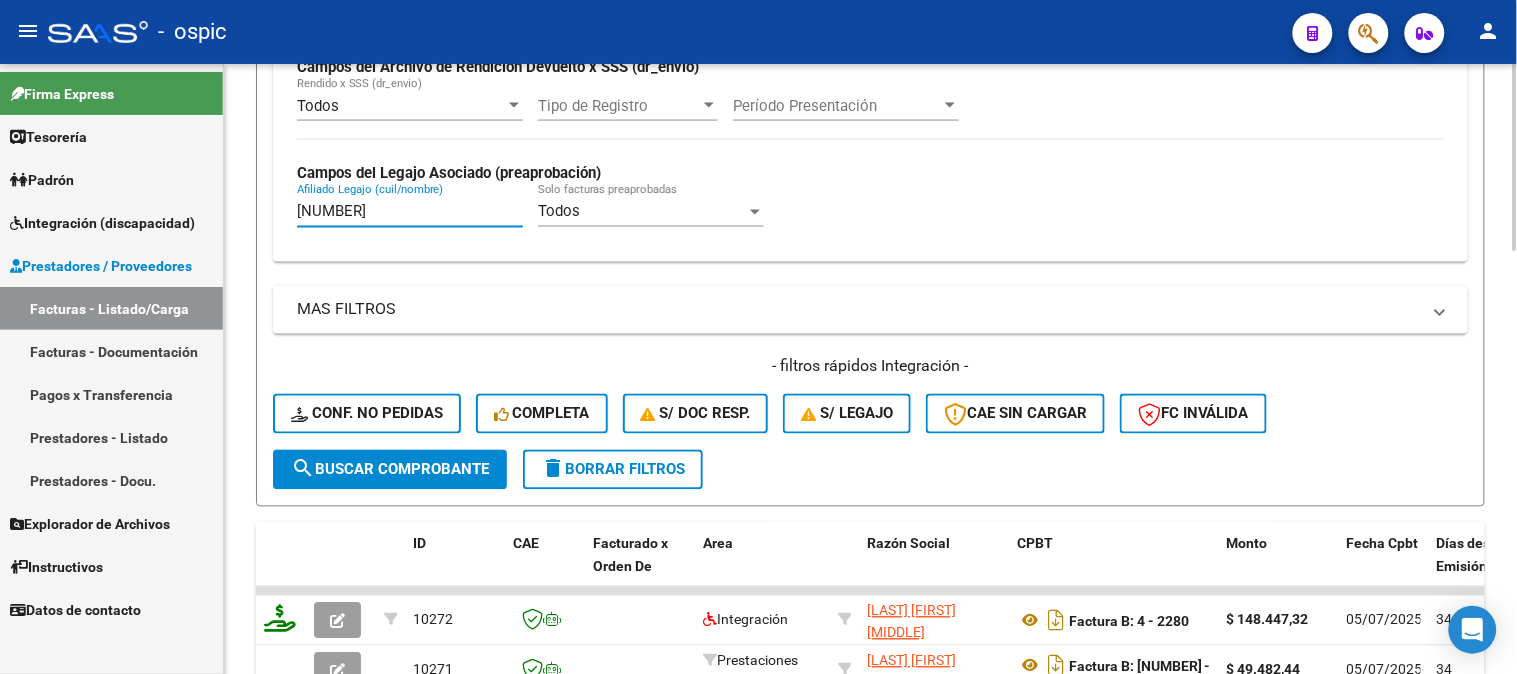 type on "27544454353" 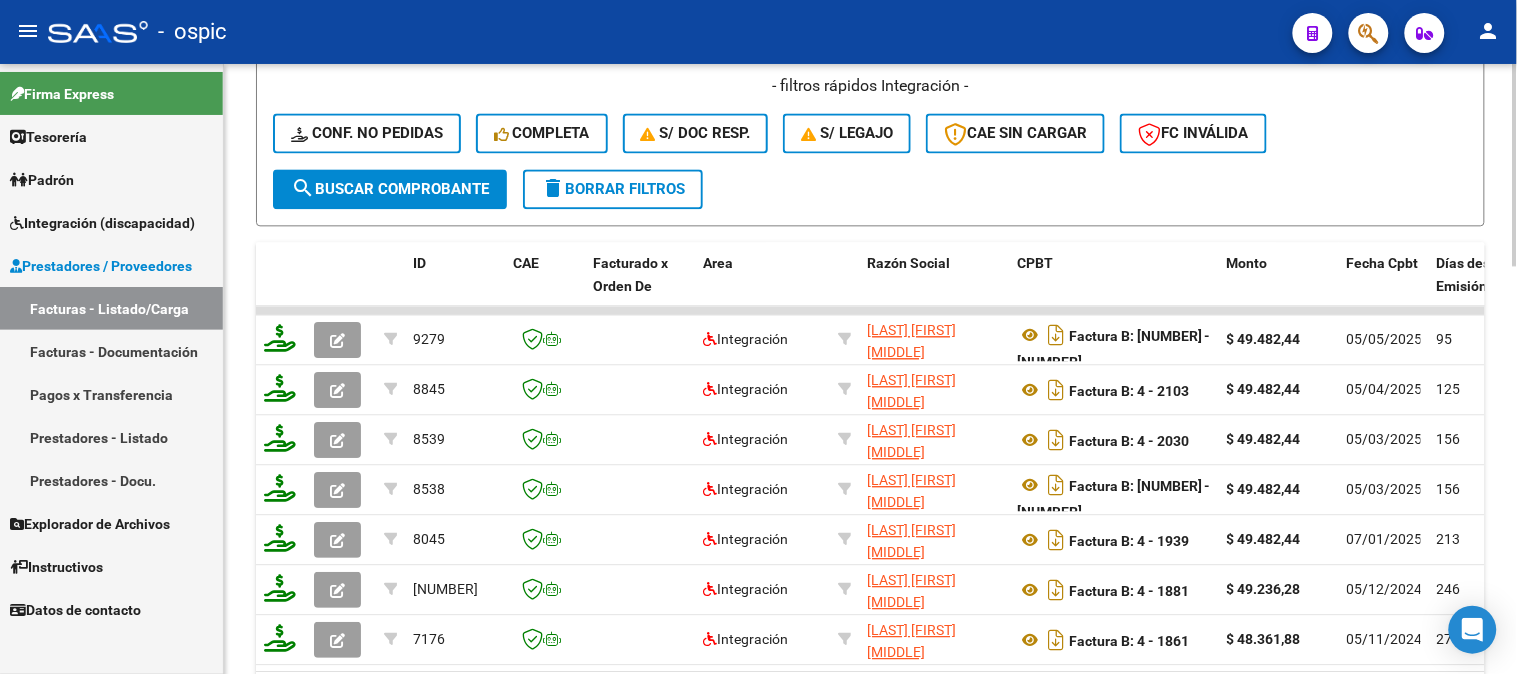 scroll, scrollTop: 1157, scrollLeft: 0, axis: vertical 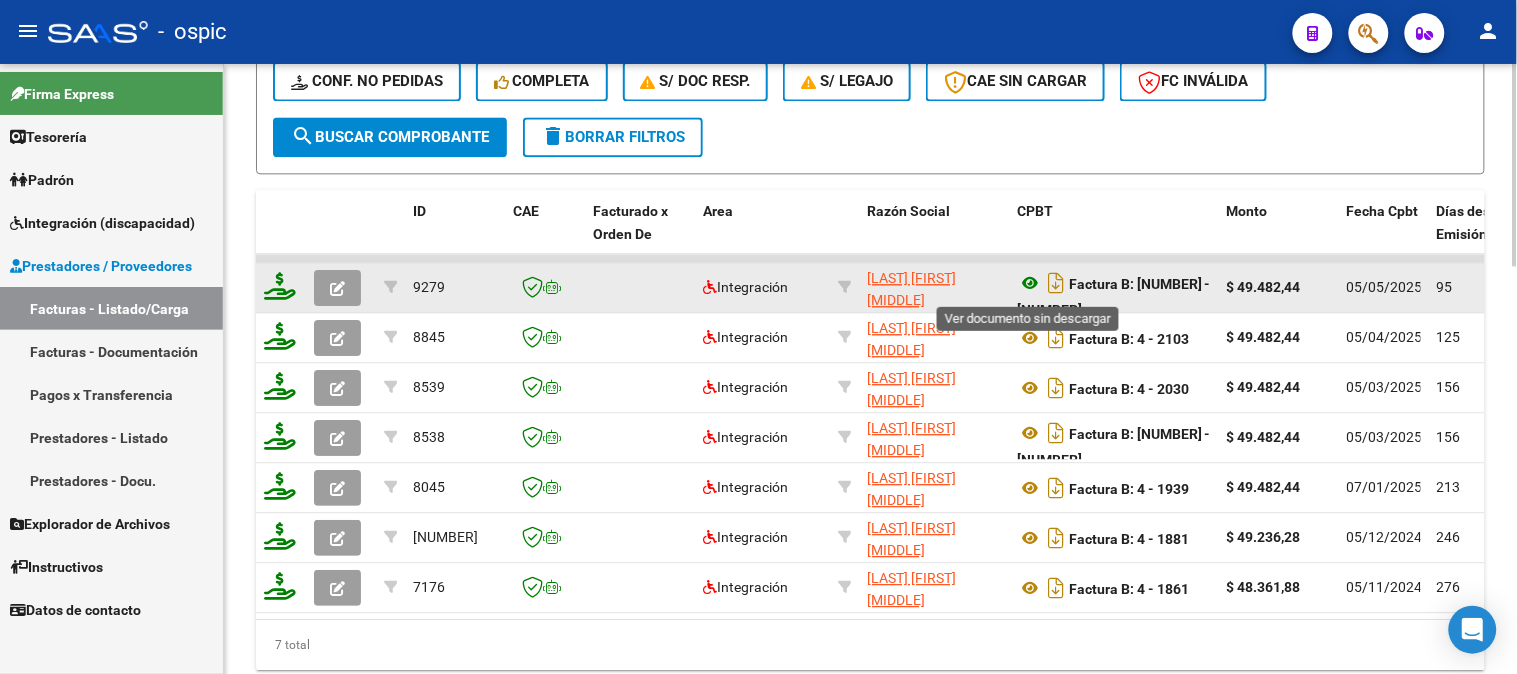 click 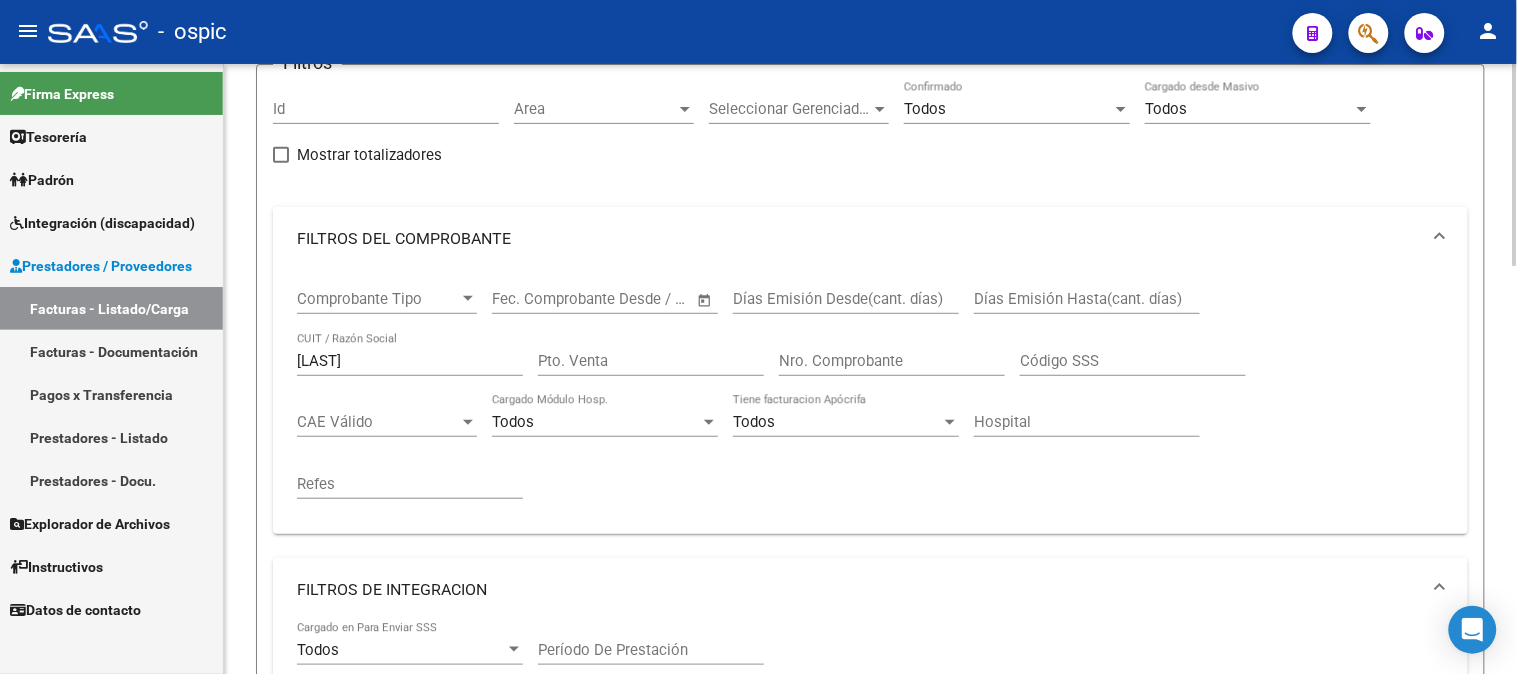 scroll, scrollTop: 555, scrollLeft: 0, axis: vertical 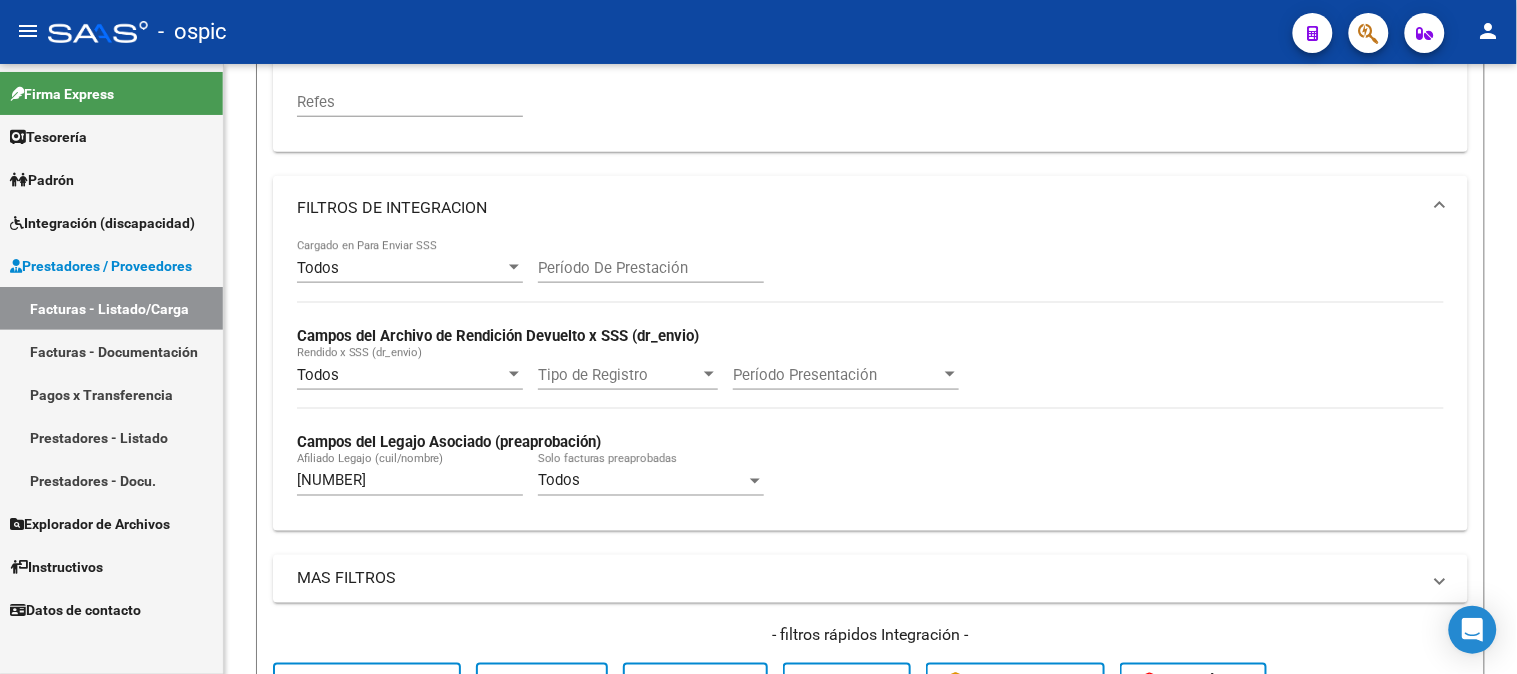 click on "Prestadores / Proveedores" at bounding box center (101, 266) 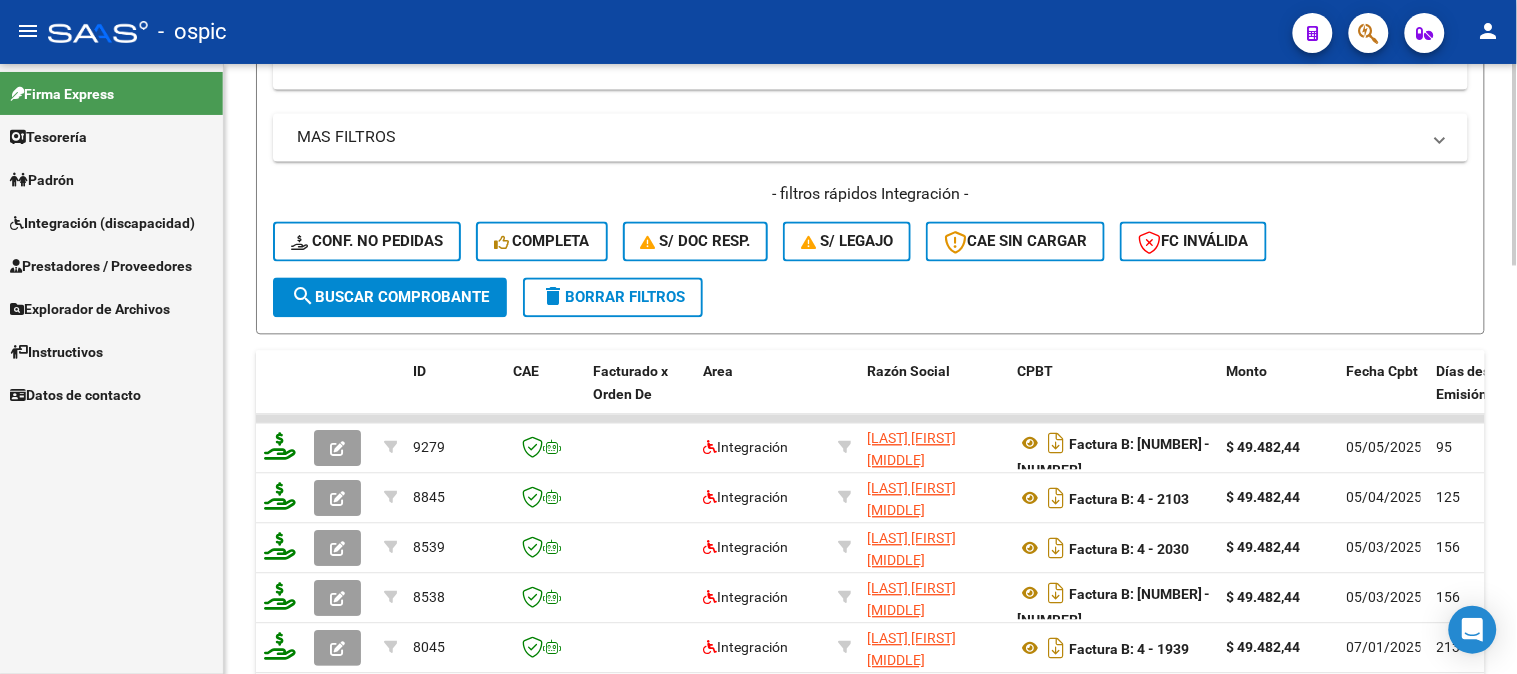 scroll, scrollTop: 1000, scrollLeft: 0, axis: vertical 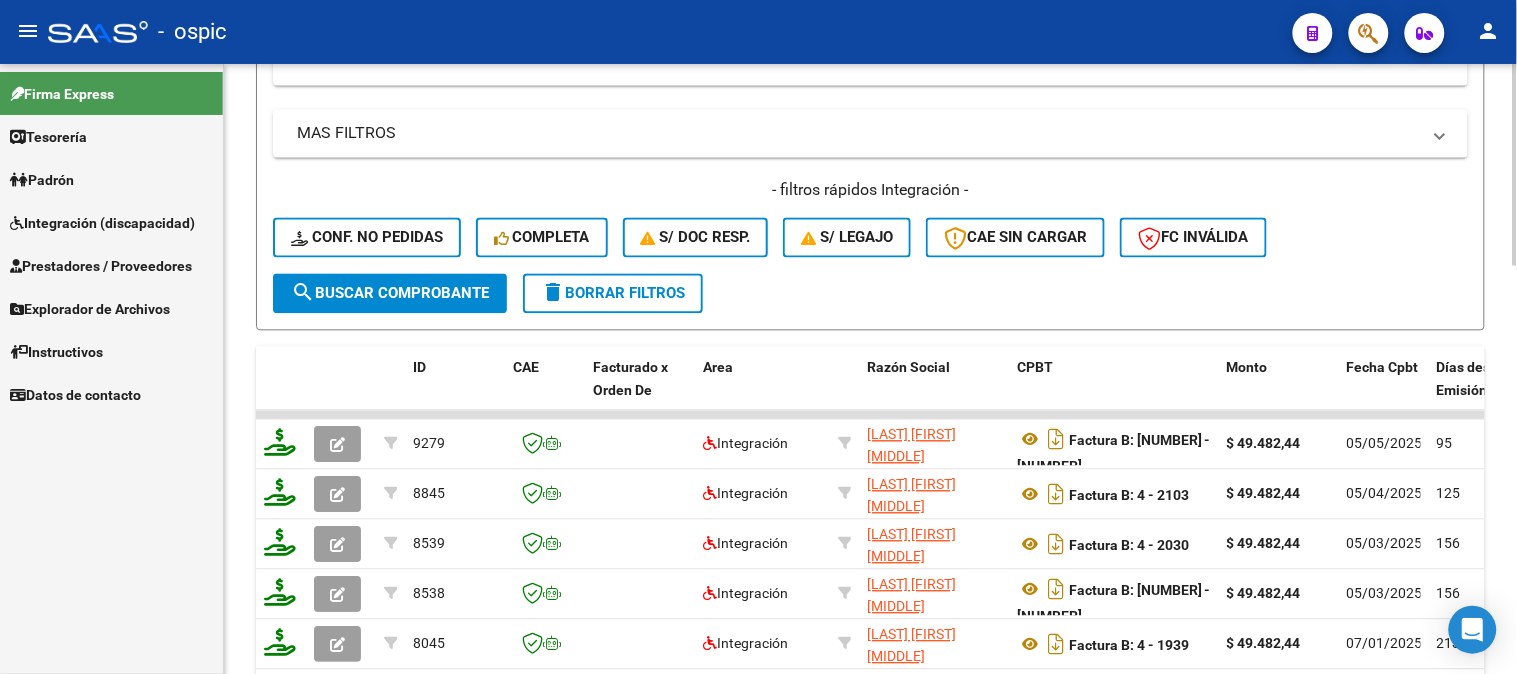 click on "delete  Borrar Filtros" 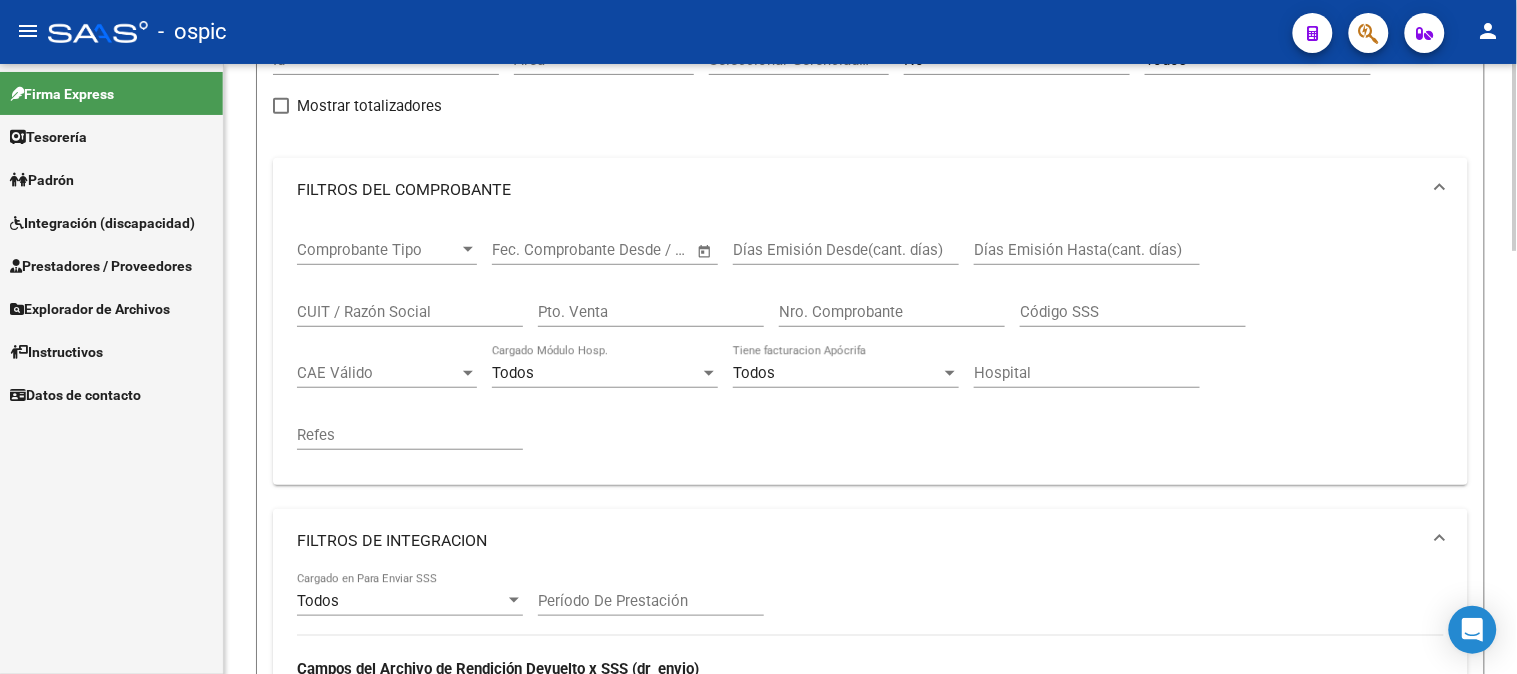 scroll, scrollTop: 0, scrollLeft: 0, axis: both 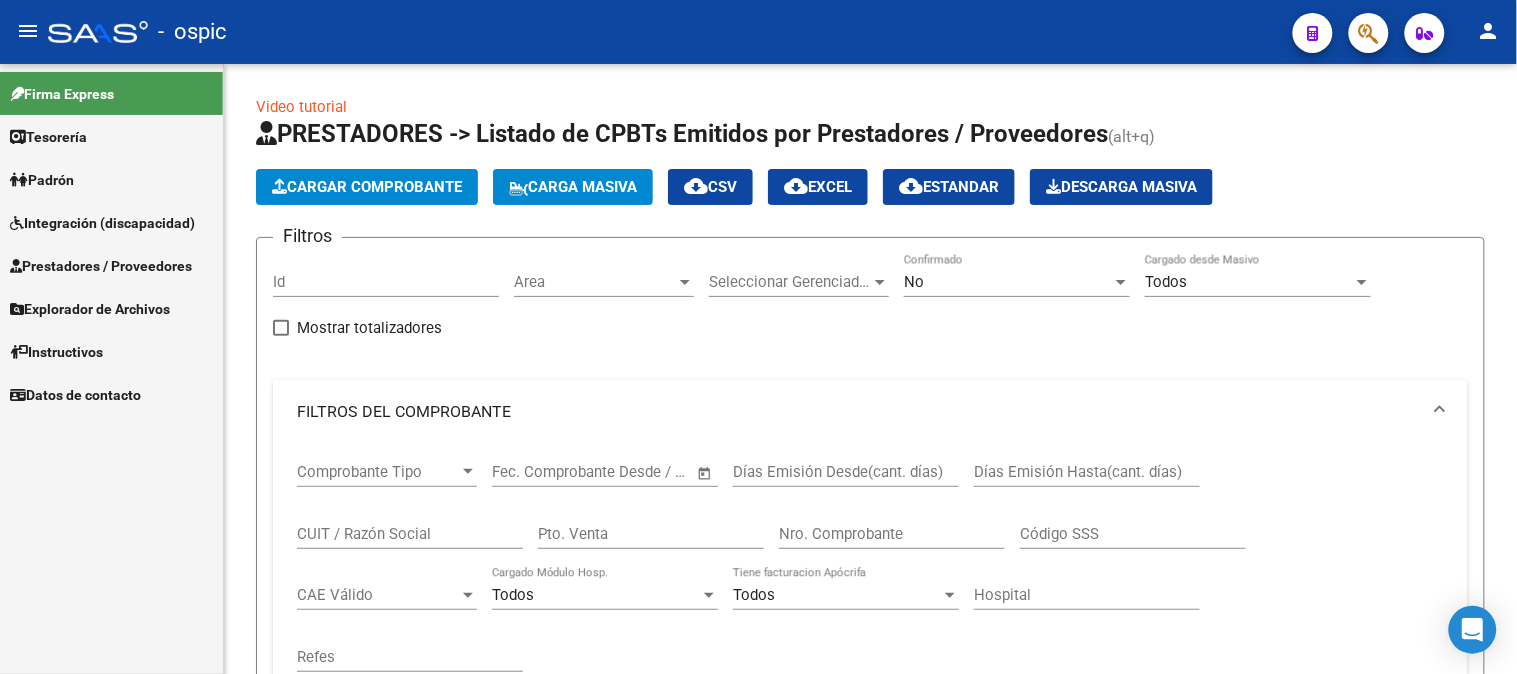 click on "Integración (discapacidad)" at bounding box center (102, 223) 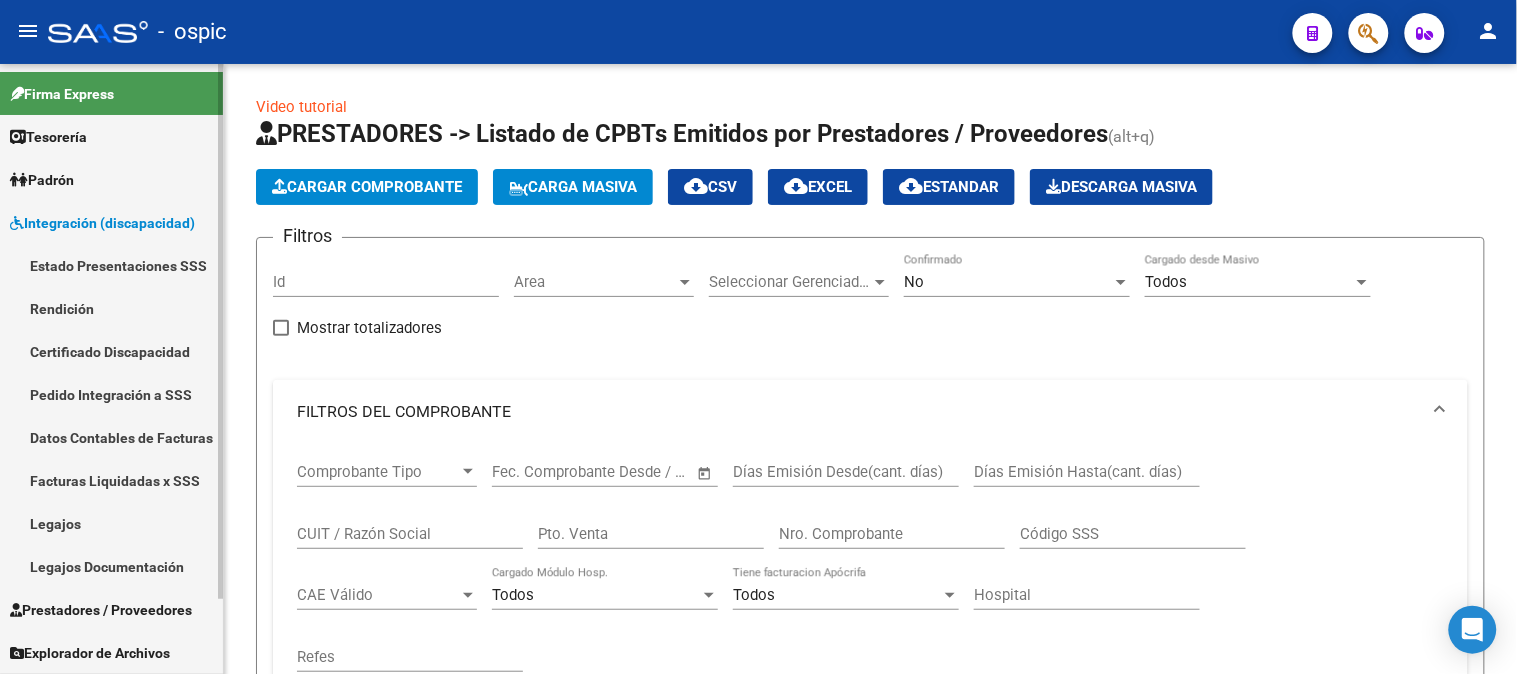 click on "Certificado Discapacidad" at bounding box center (111, 351) 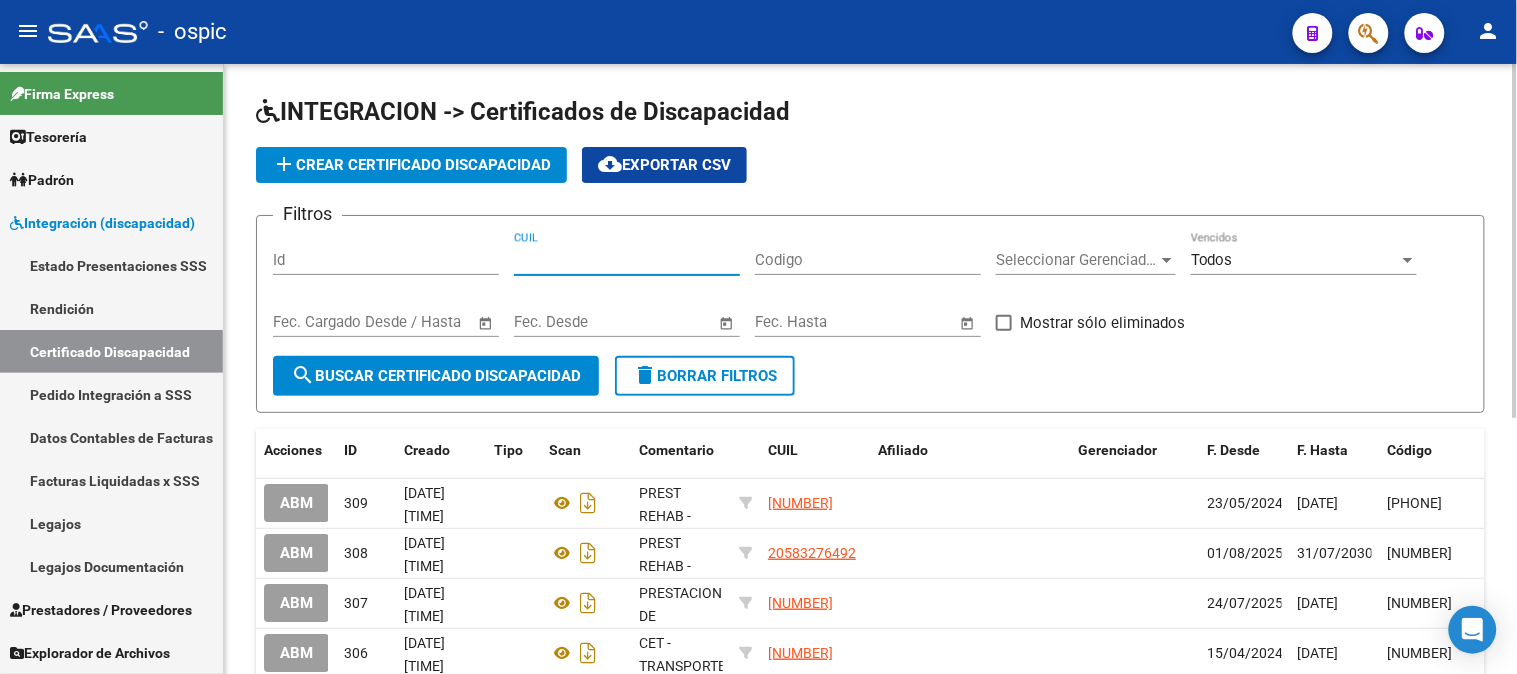 click on "CUIL" at bounding box center [627, 260] 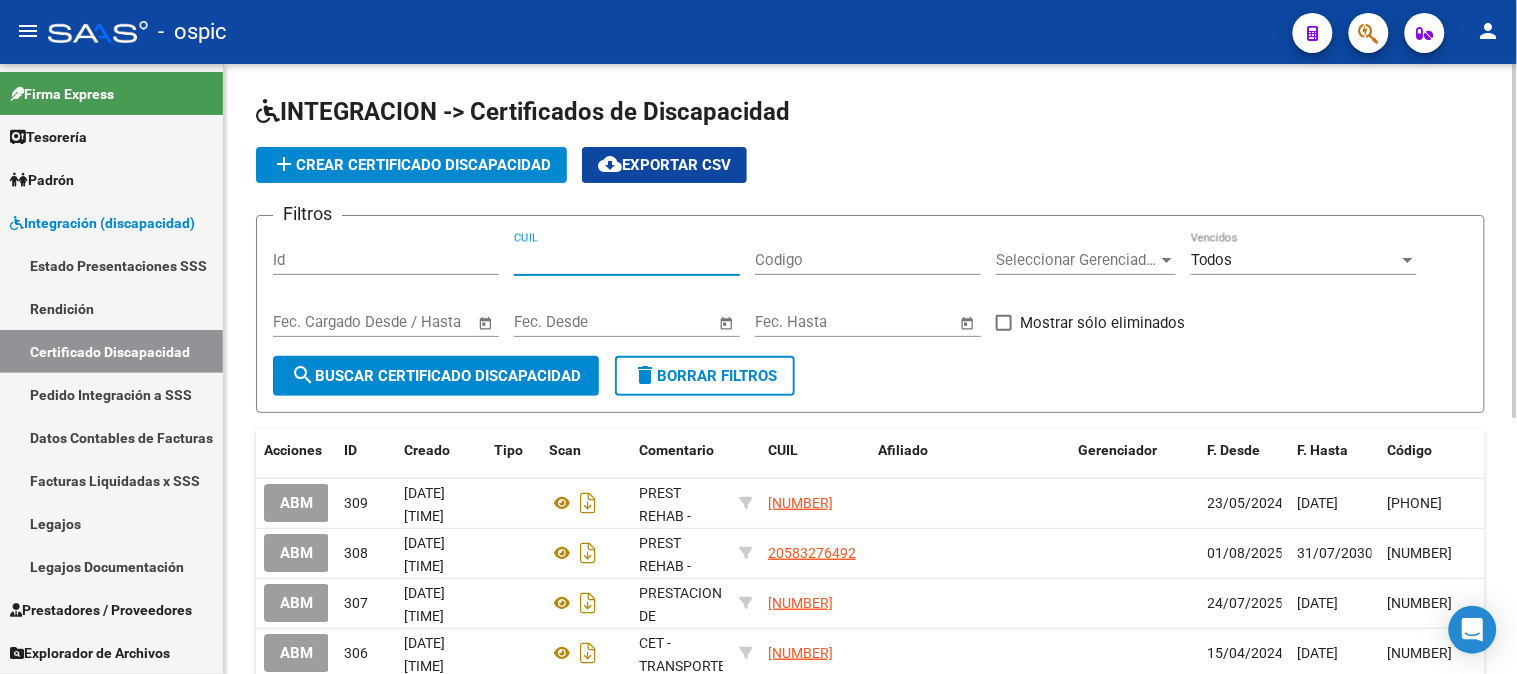 paste on "27-58333443-8" 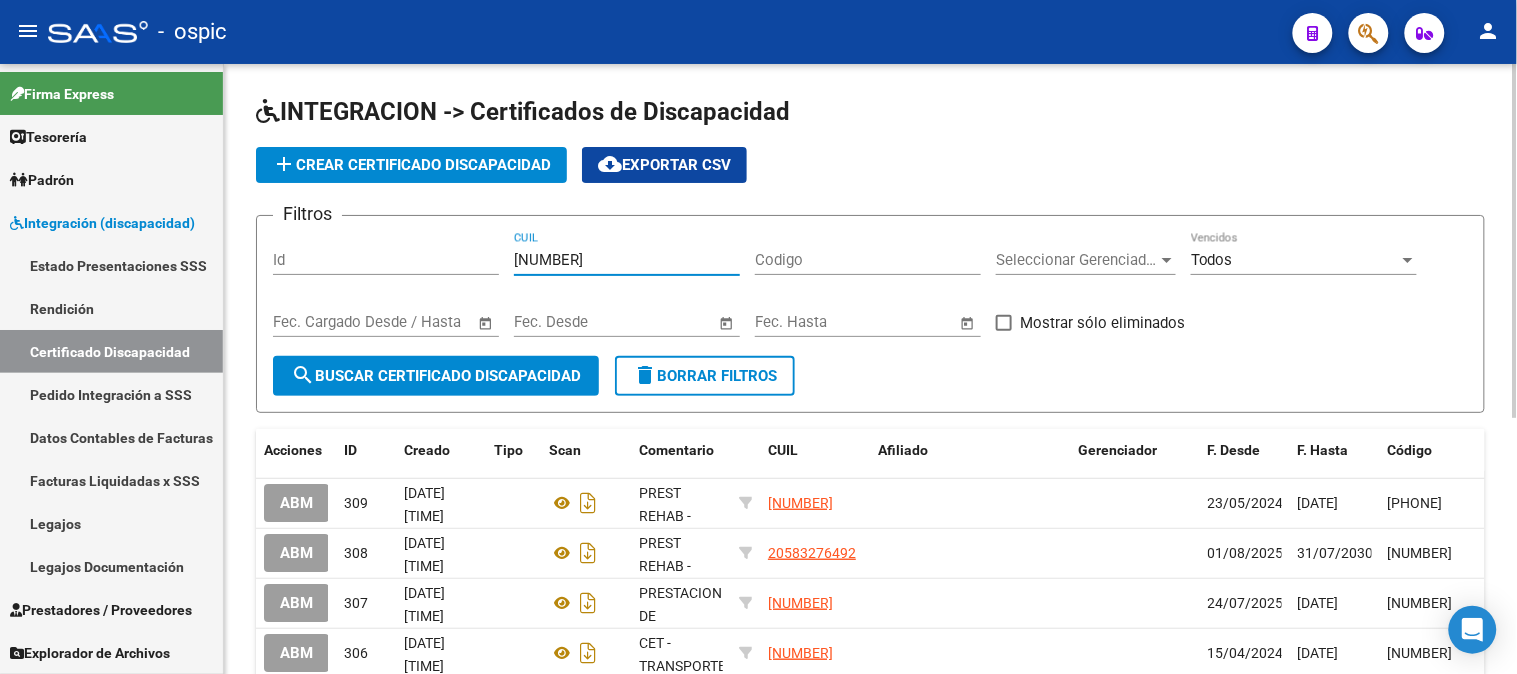 type on "27-58333443-8" 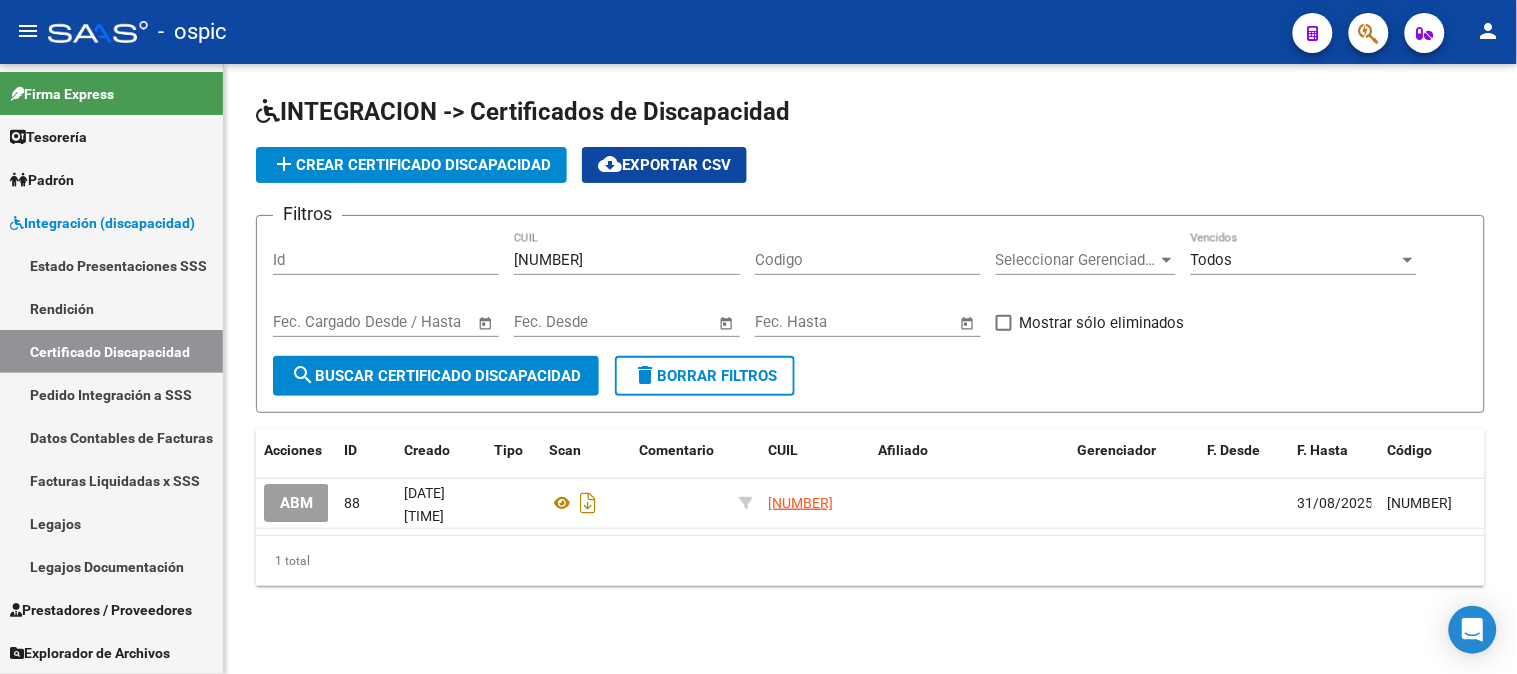 click on "add  Crear Certificado Discapacidad" 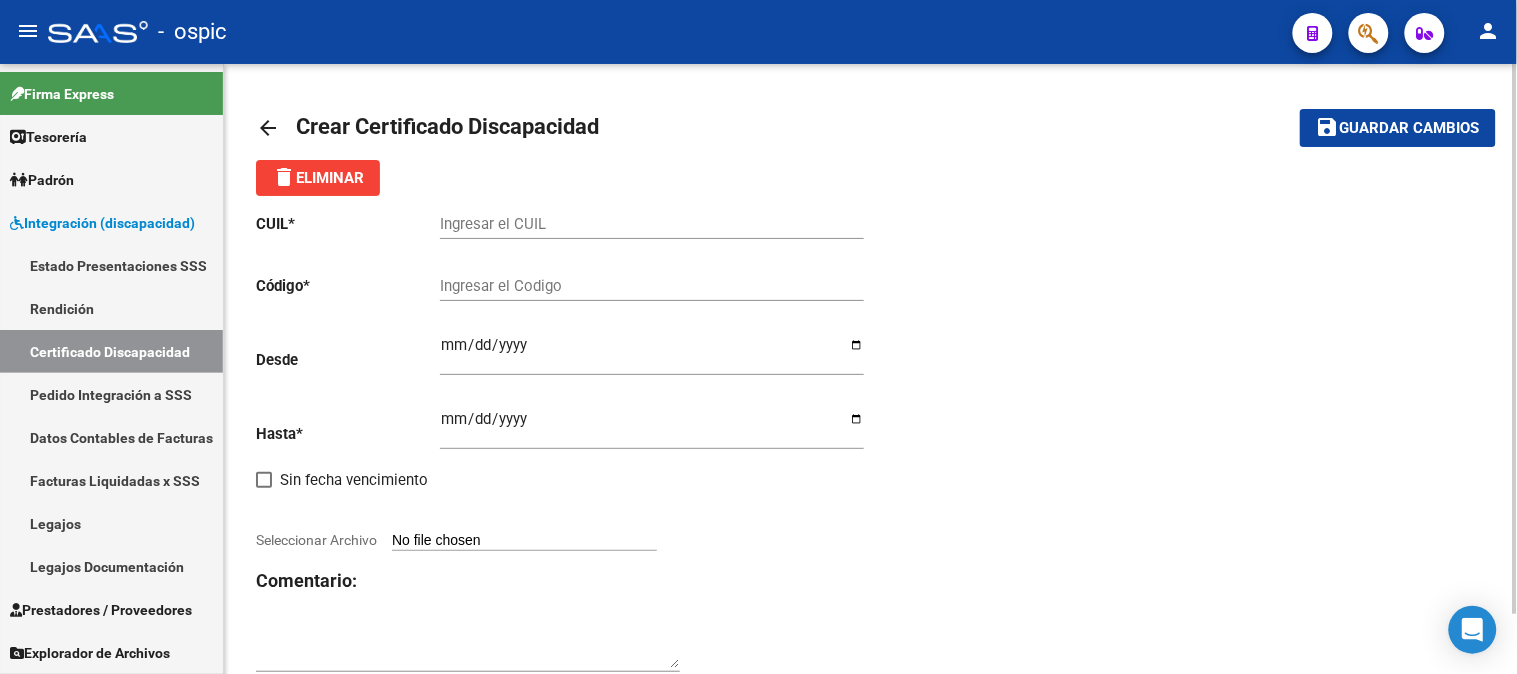 click on "Ingresar el CUIL" at bounding box center (652, 224) 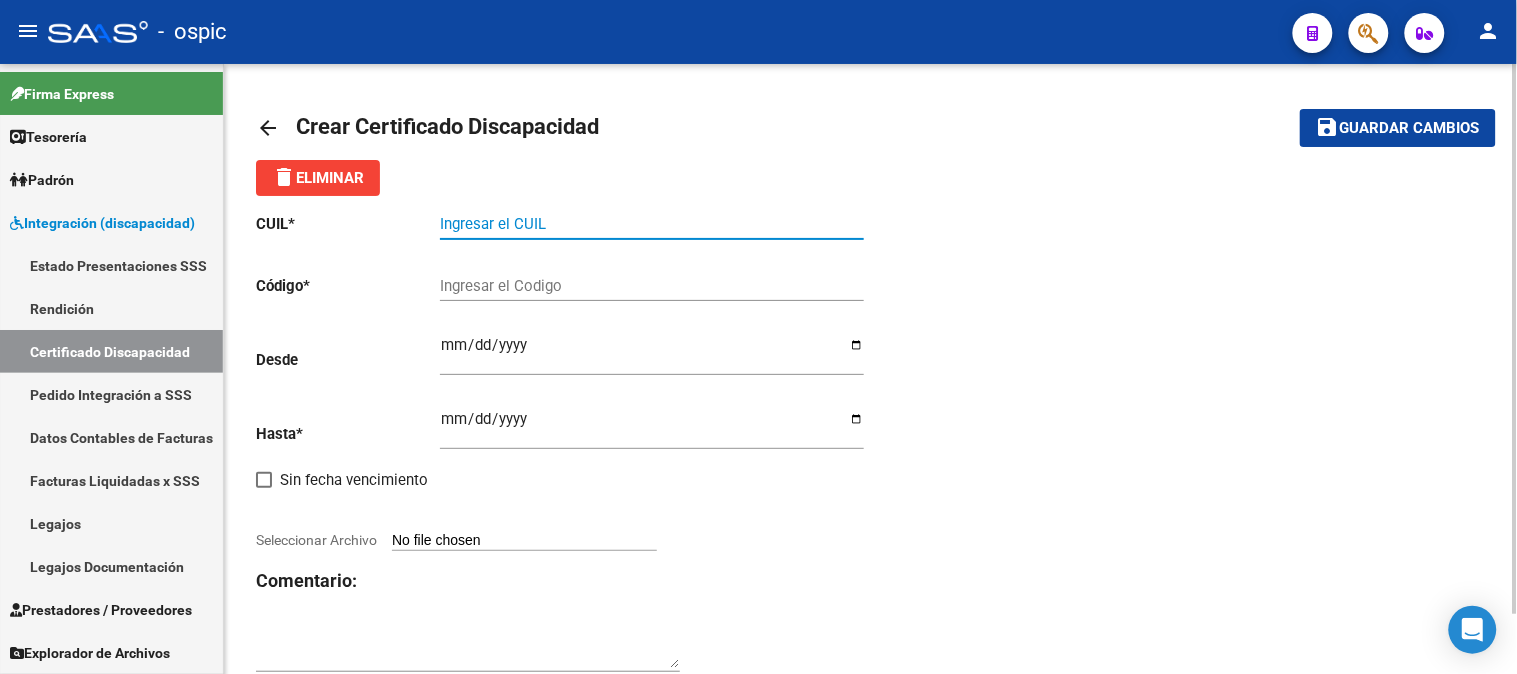 paste on "27-58333443-8" 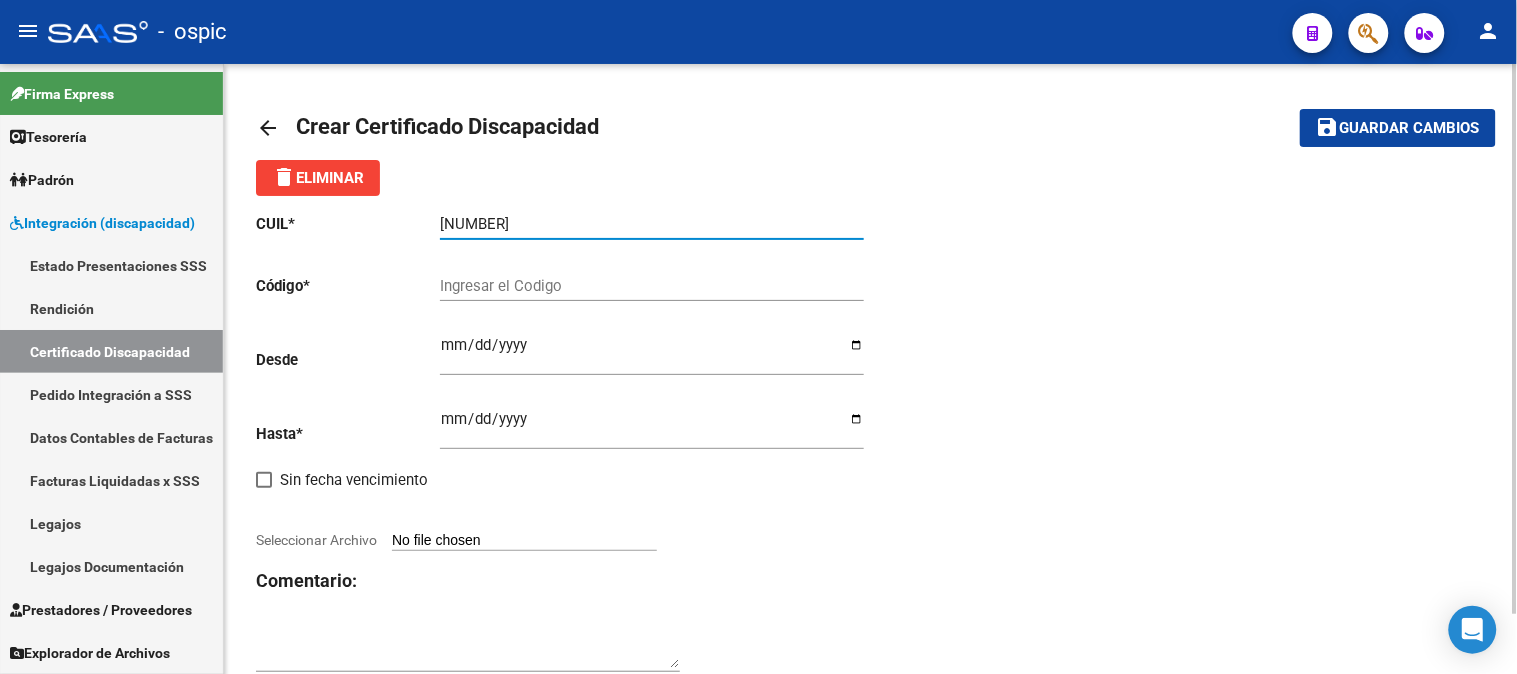 type on "27-58333443-8" 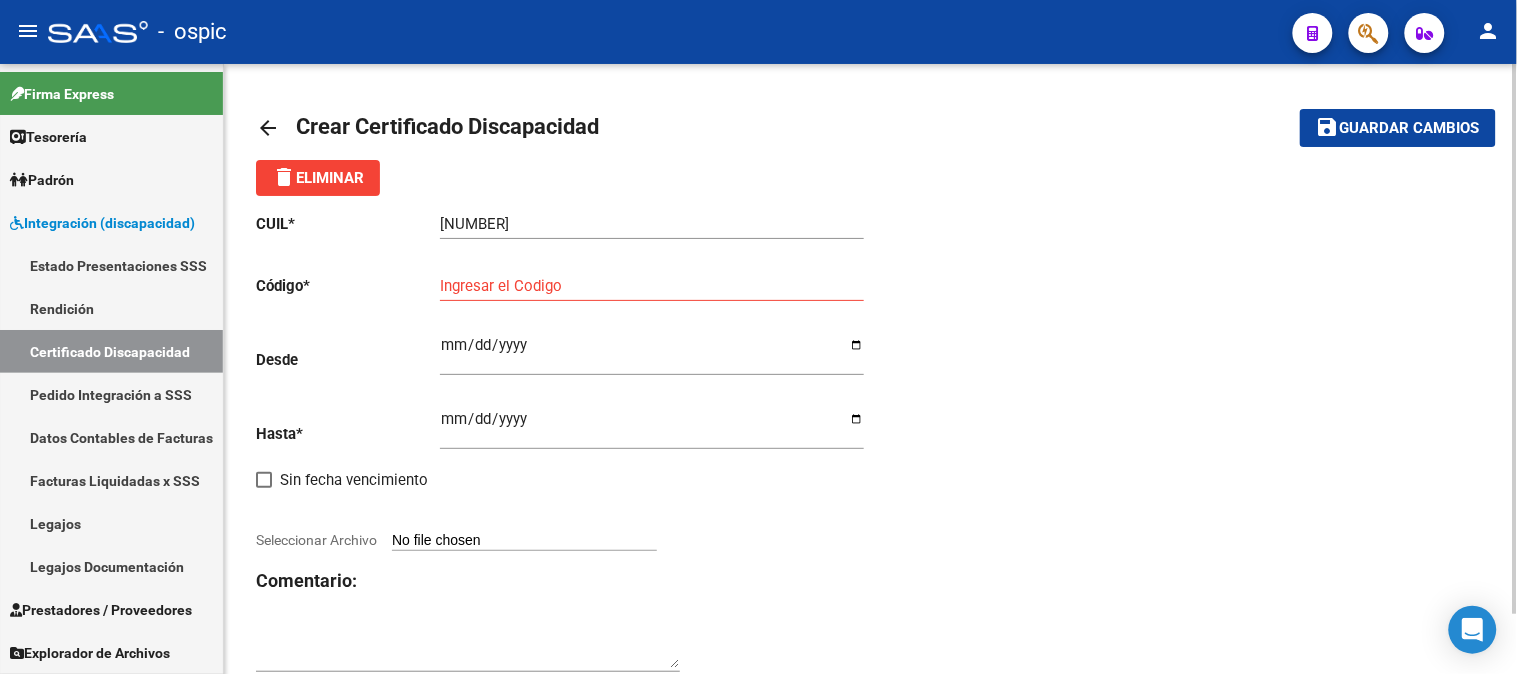 click on "Ingresar el Codigo" at bounding box center (652, 286) 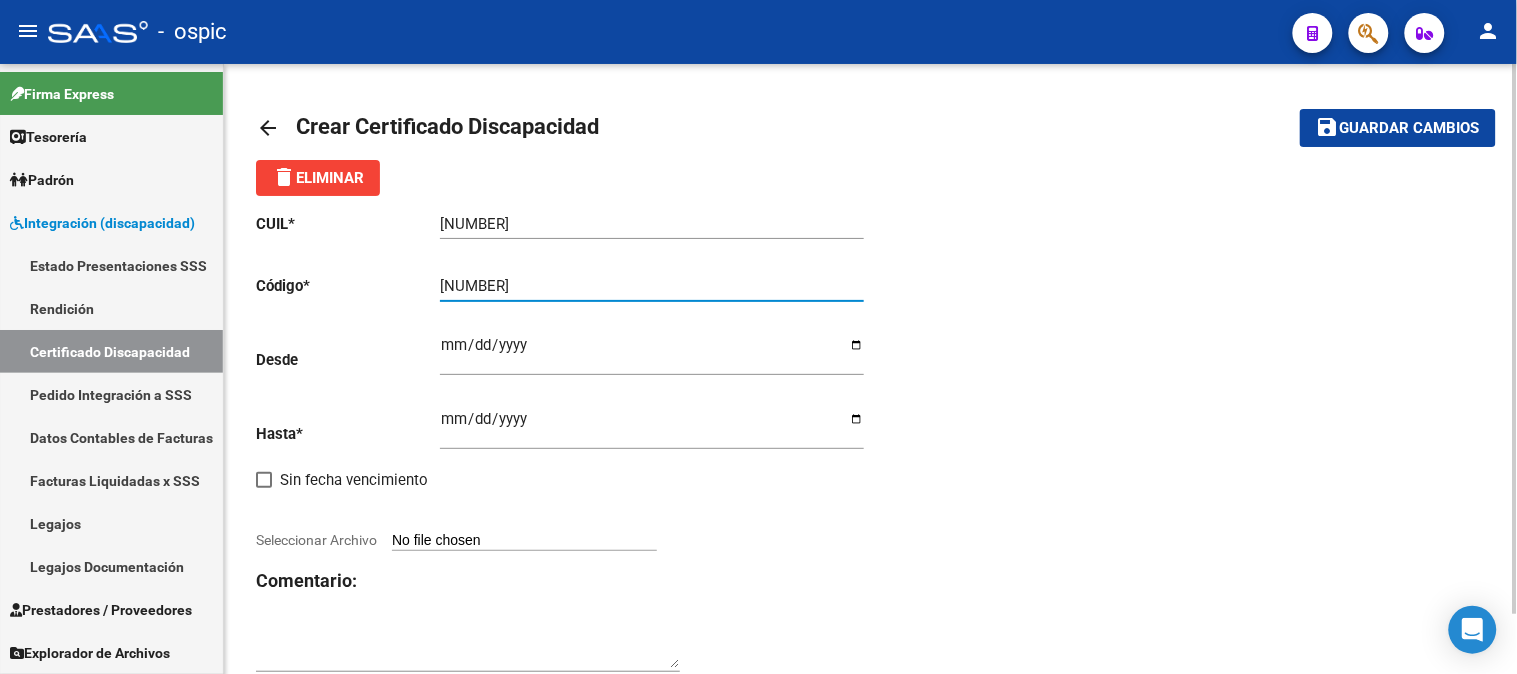 type on "6949758469" 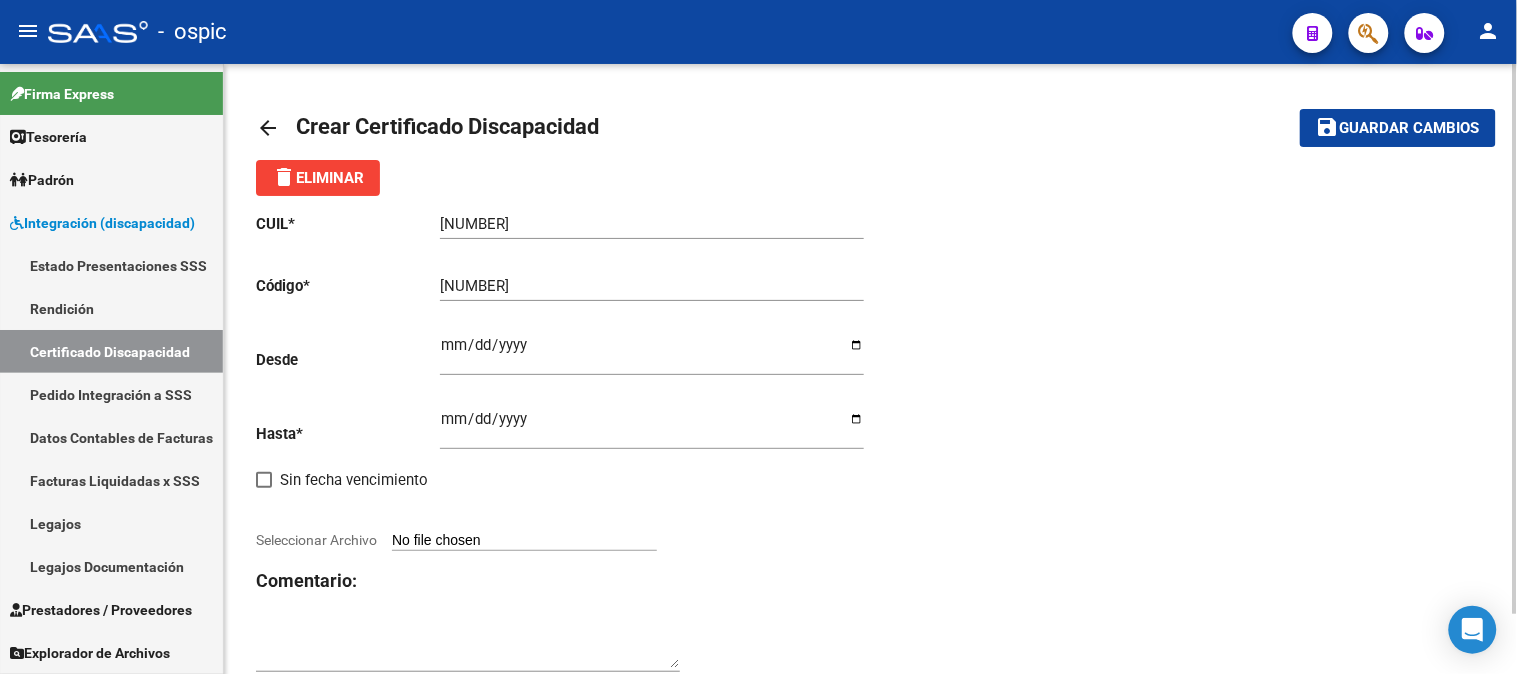 click on "Ingresar fec. Desde" 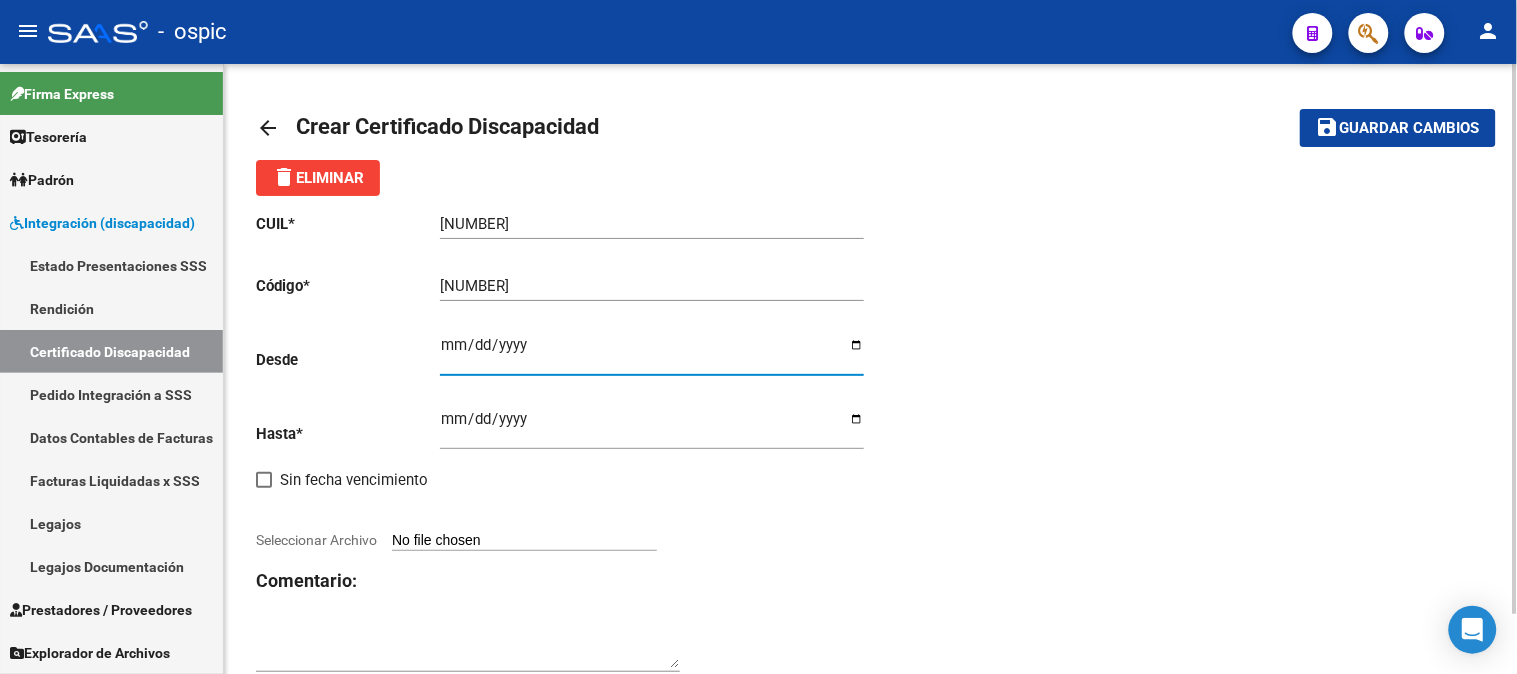click on "Ingresar fec. Desde" at bounding box center (652, 353) 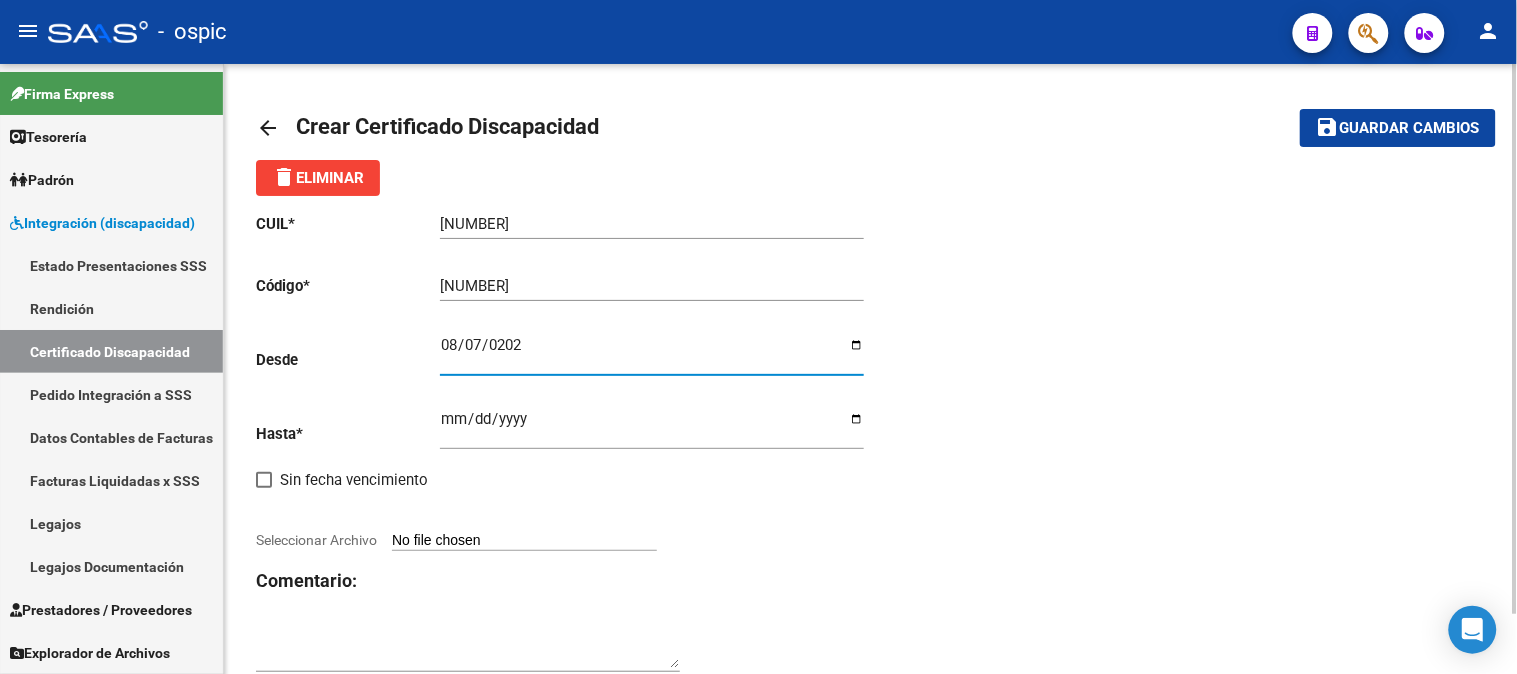 type on "2025-08-07" 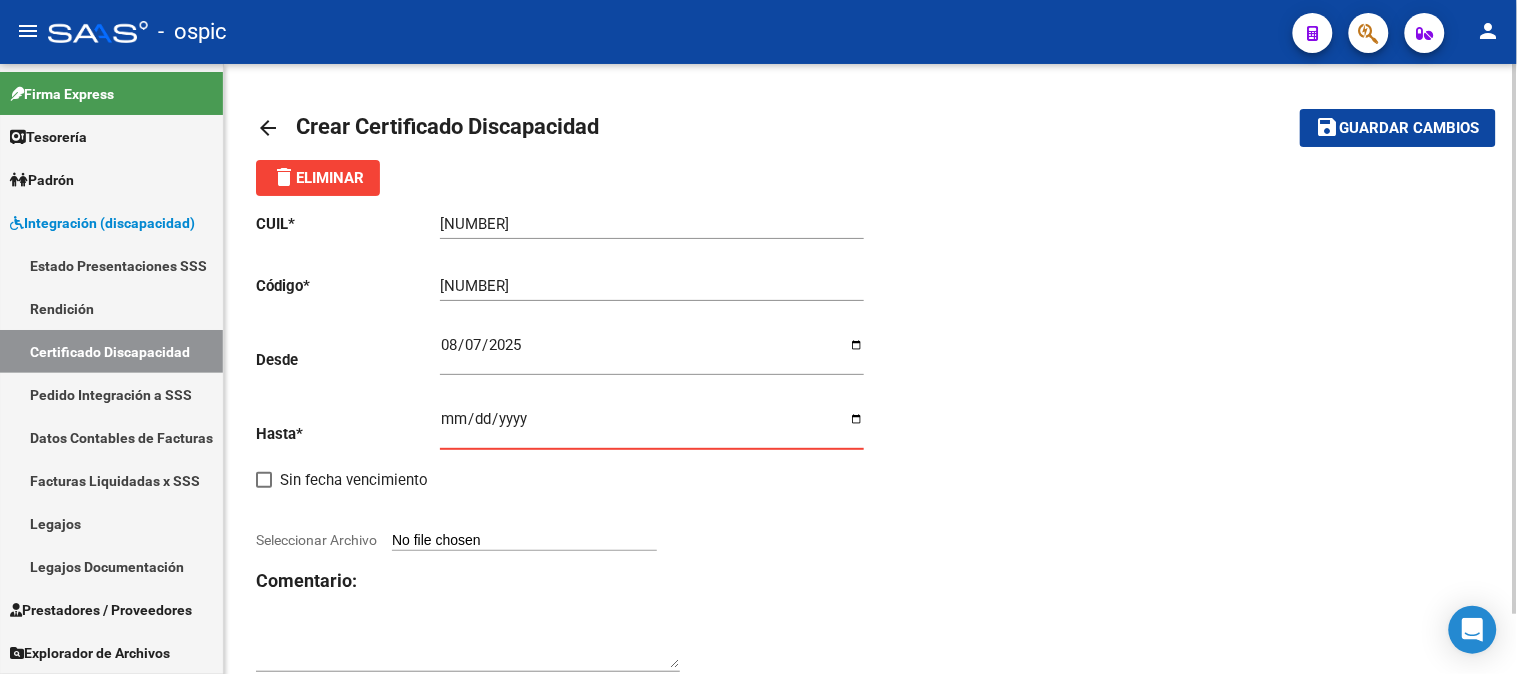 click on "Ingresar fec. Hasta" at bounding box center (652, 427) 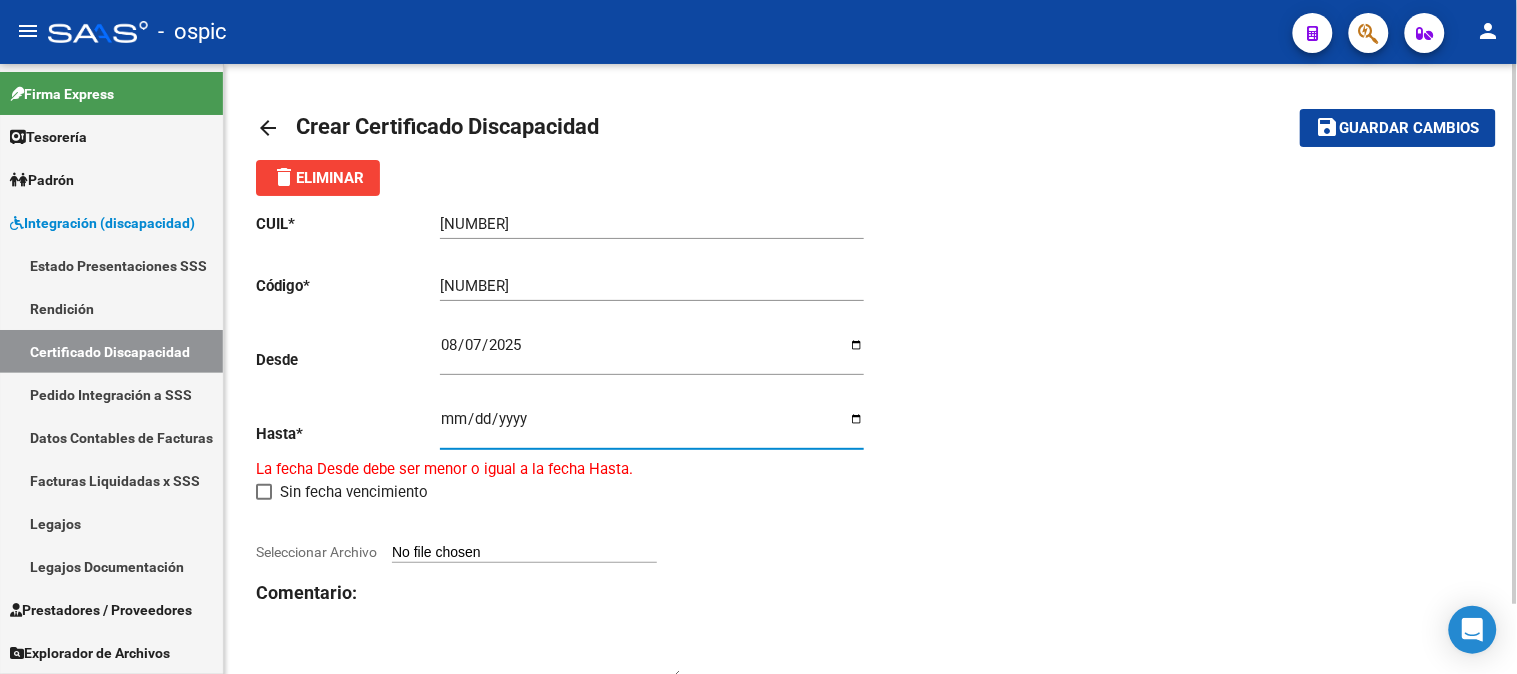 type on "2030-07-31" 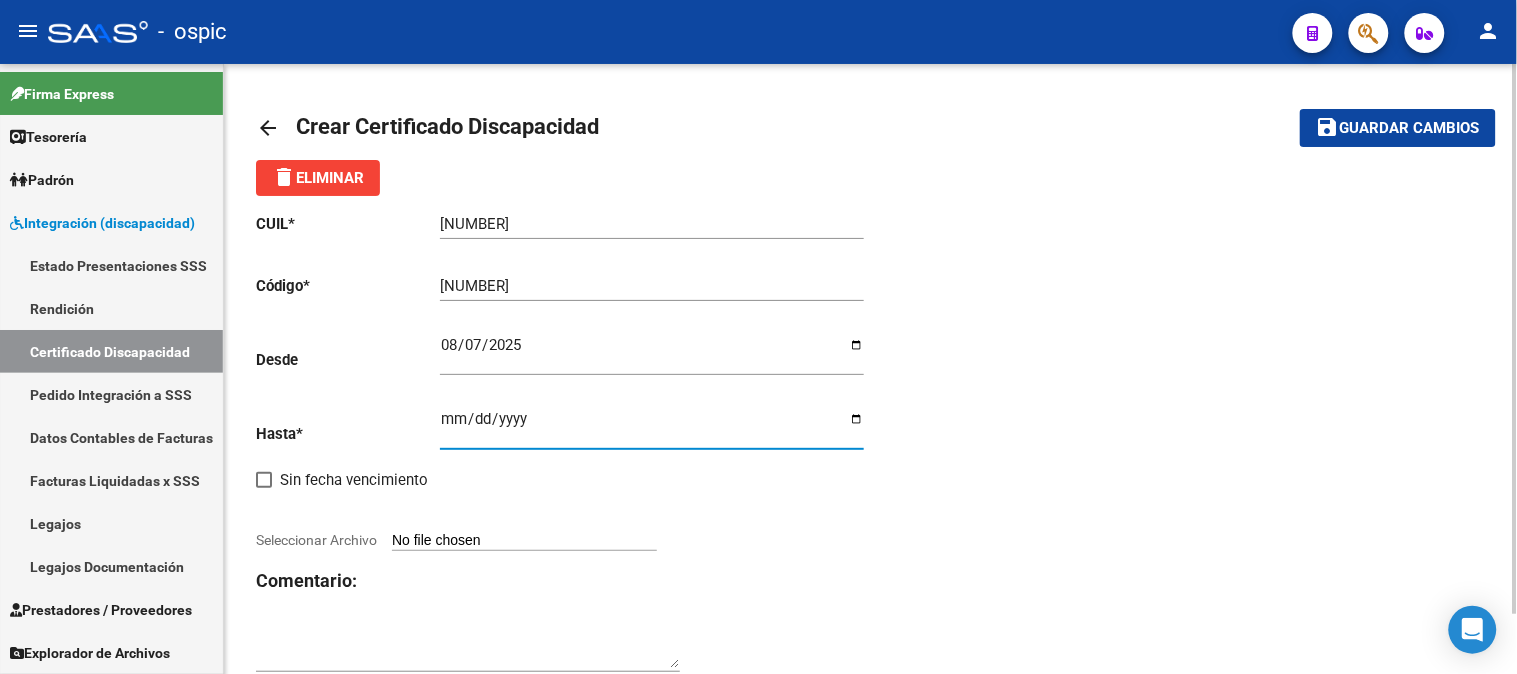 click on "Seleccionar Archivo" at bounding box center [524, 541] 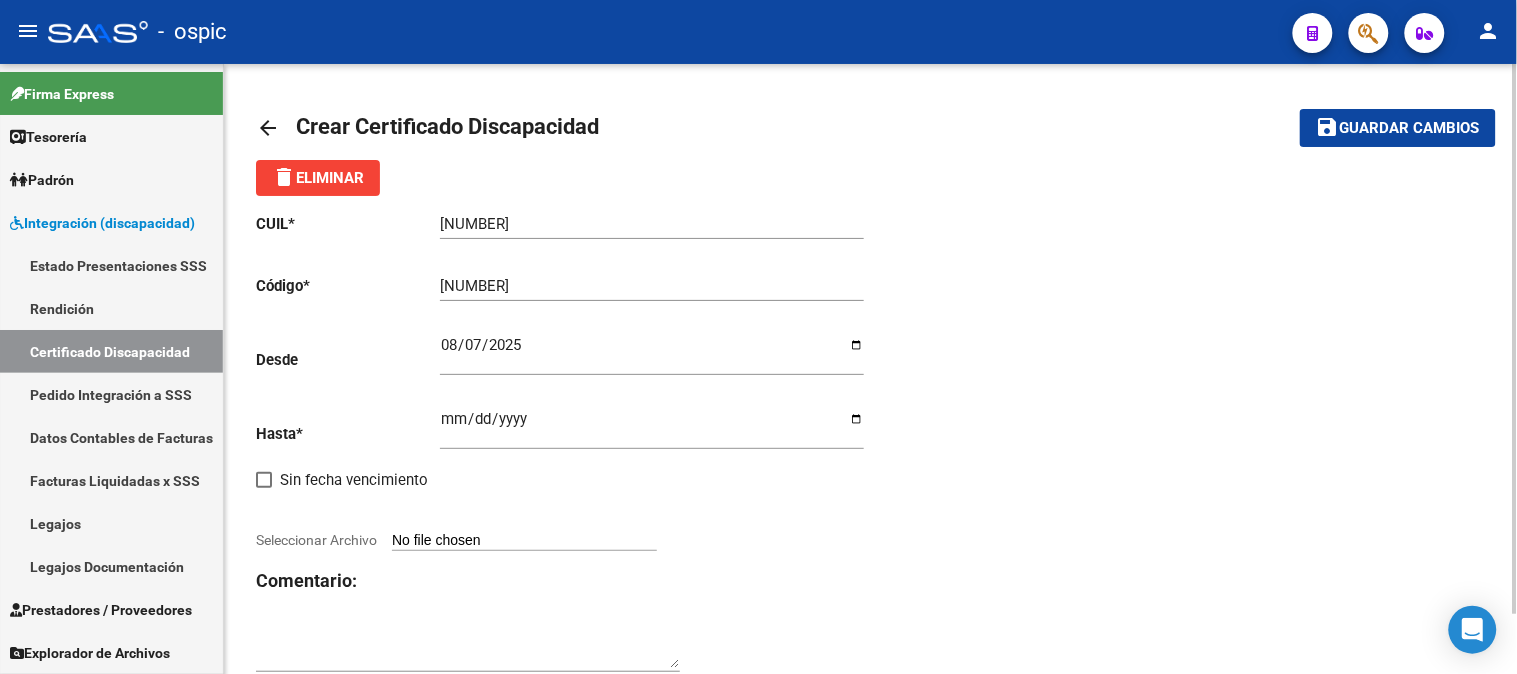 type on "C:\fakepath\SOSA GAITE ISABELLA CUD.jpg" 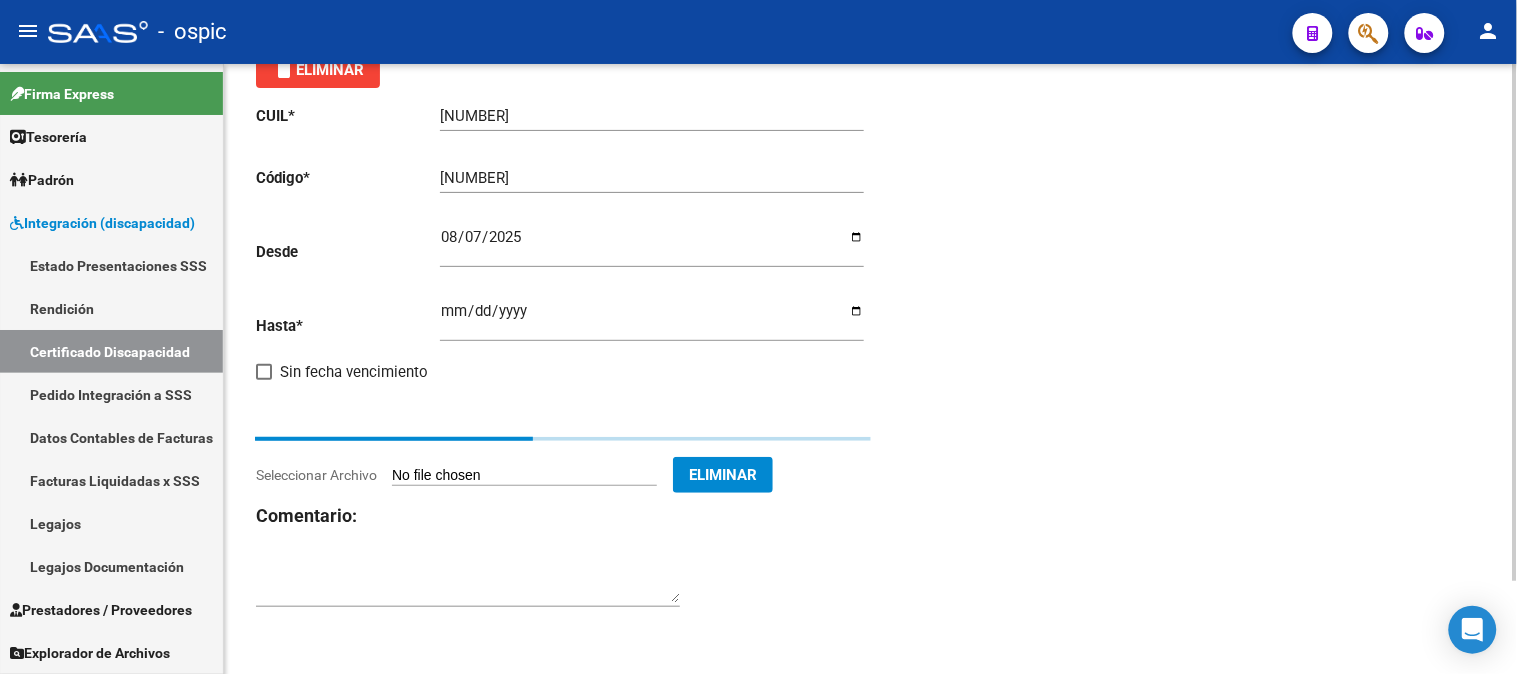 click at bounding box center [468, 583] 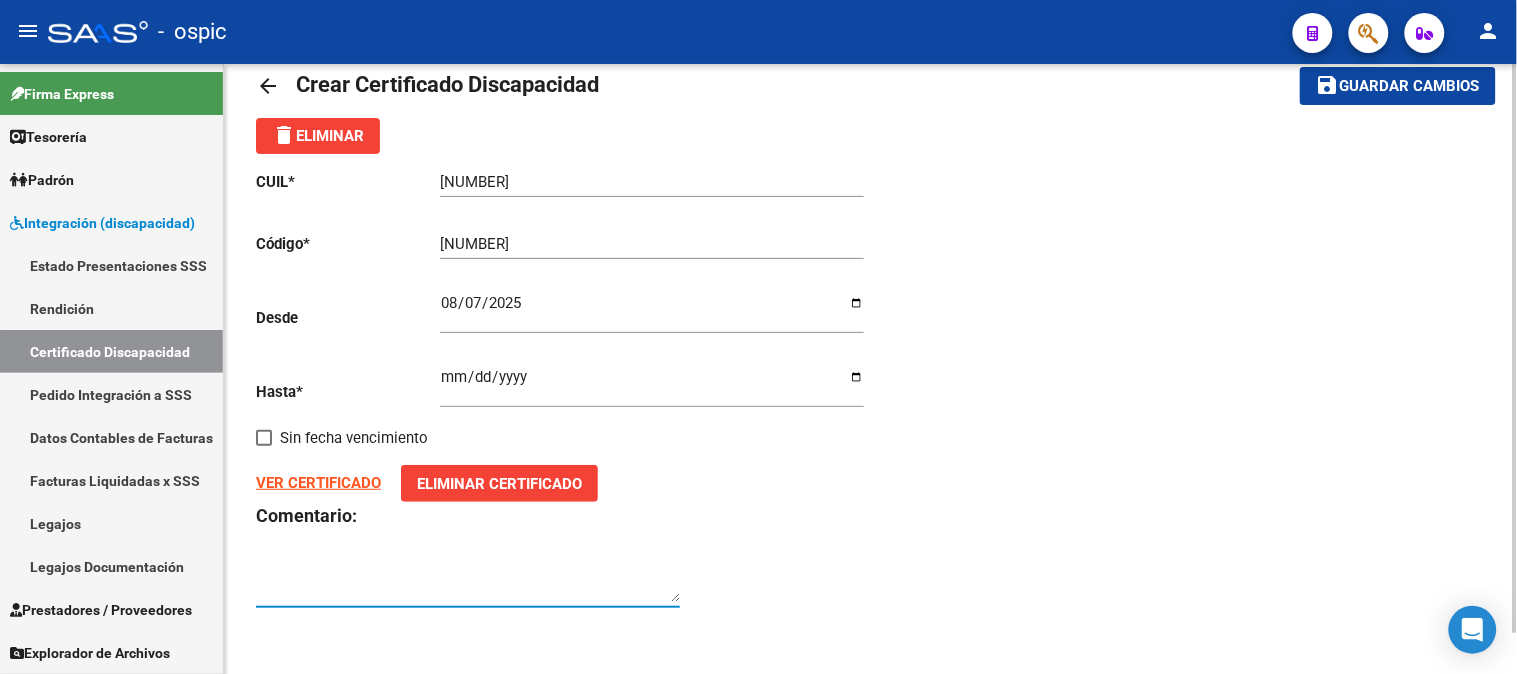 scroll, scrollTop: 43, scrollLeft: 0, axis: vertical 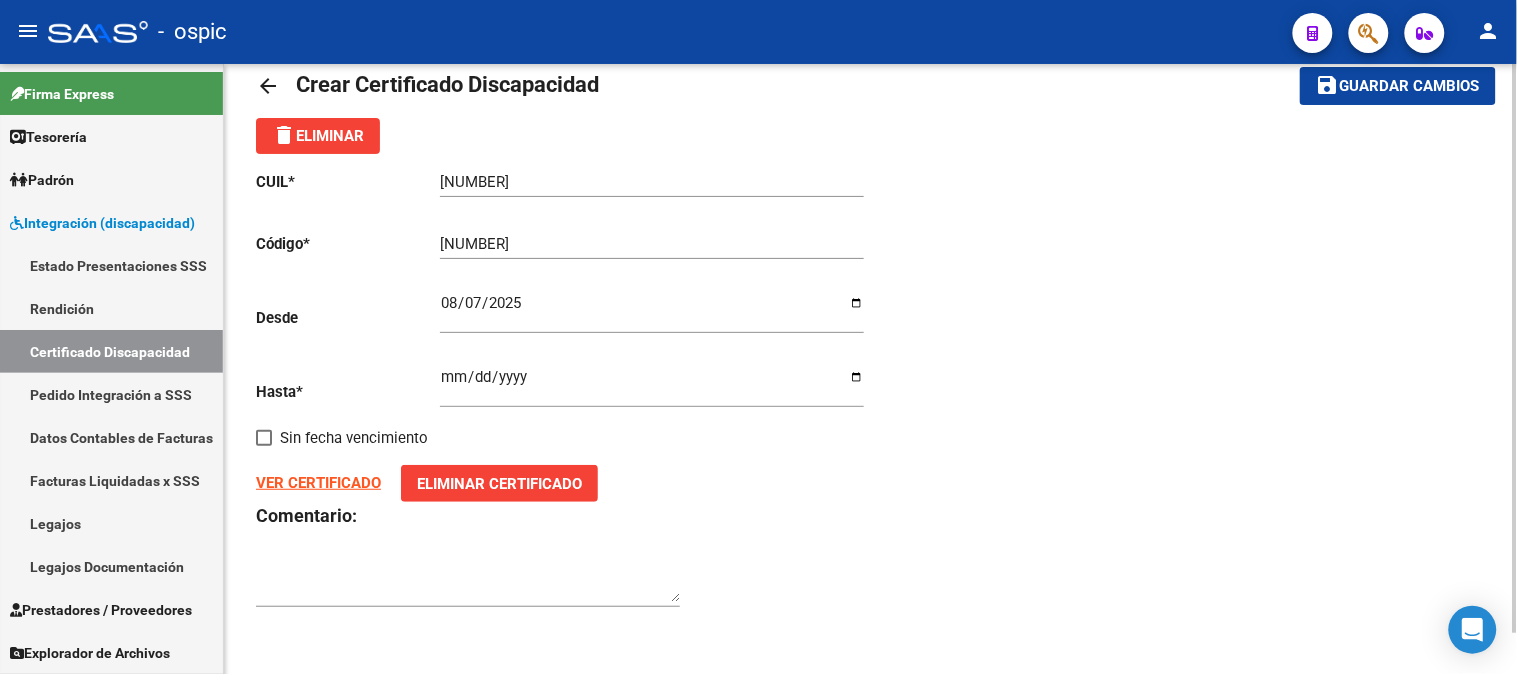 click at bounding box center (468, 583) 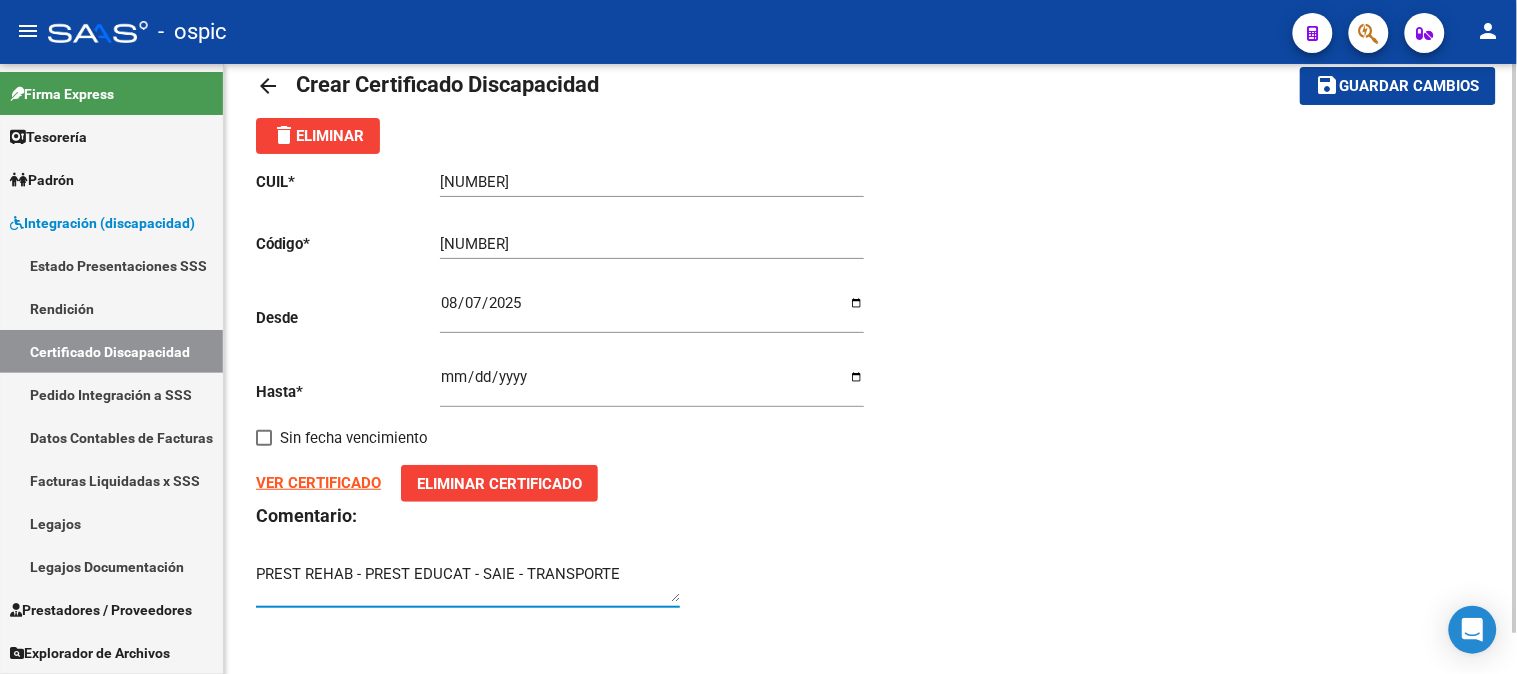 type on "PREST REHAB - PREST EDUCAT - SAIE - TRANSPORTE" 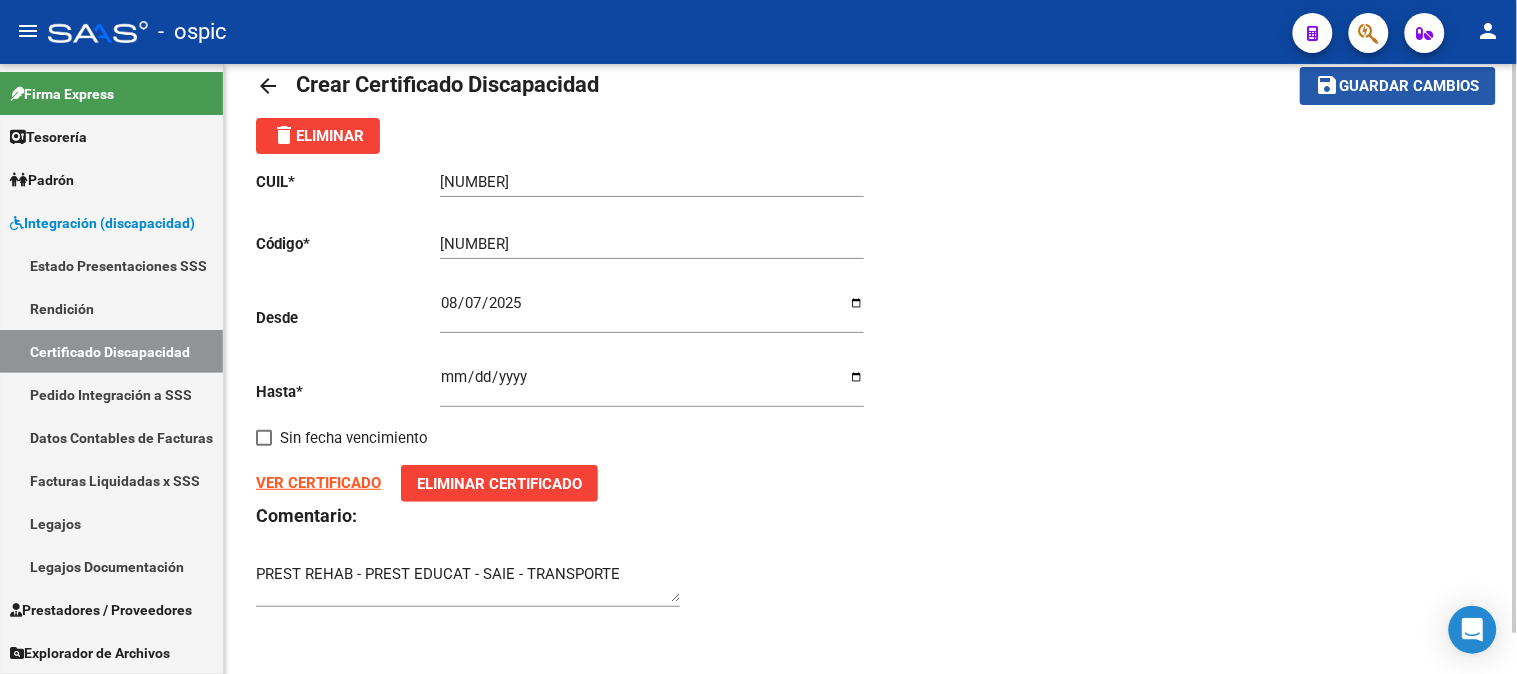 click on "Guardar cambios" 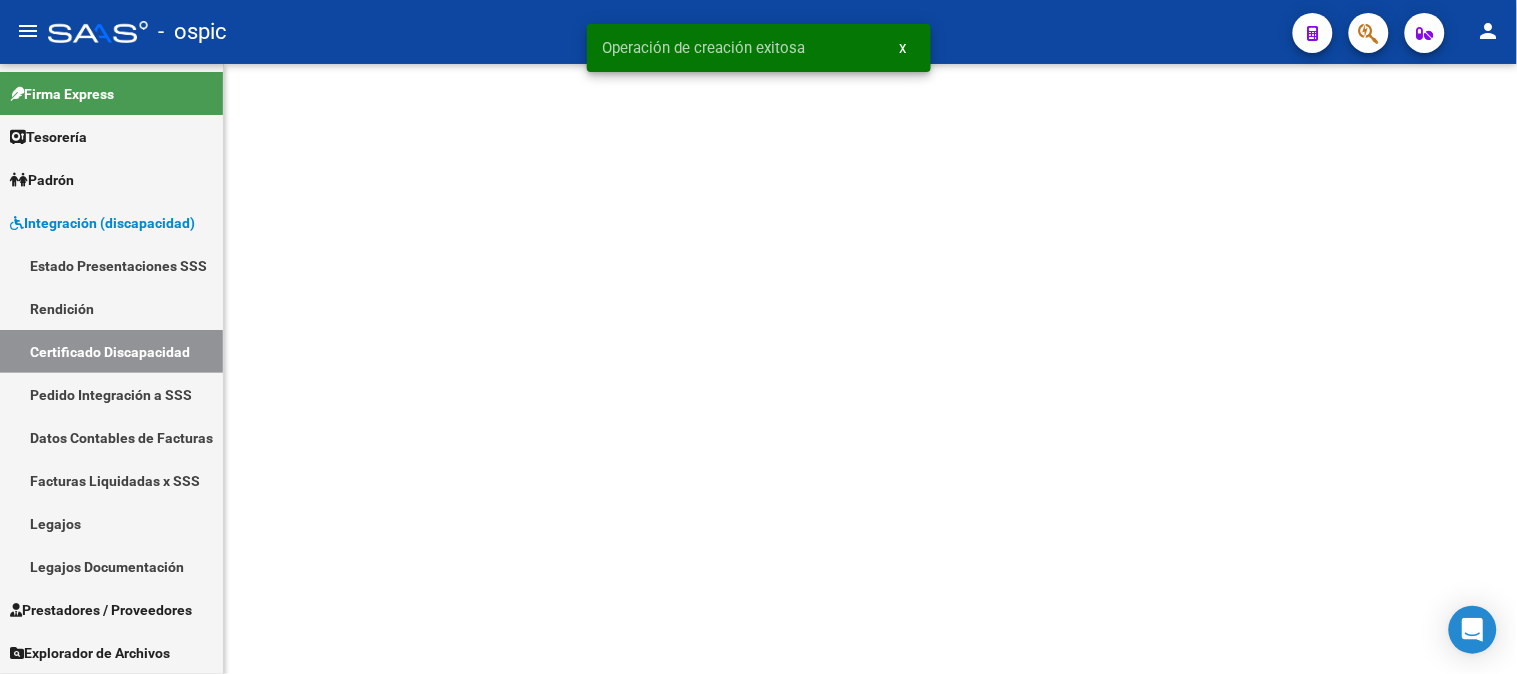scroll, scrollTop: 0, scrollLeft: 0, axis: both 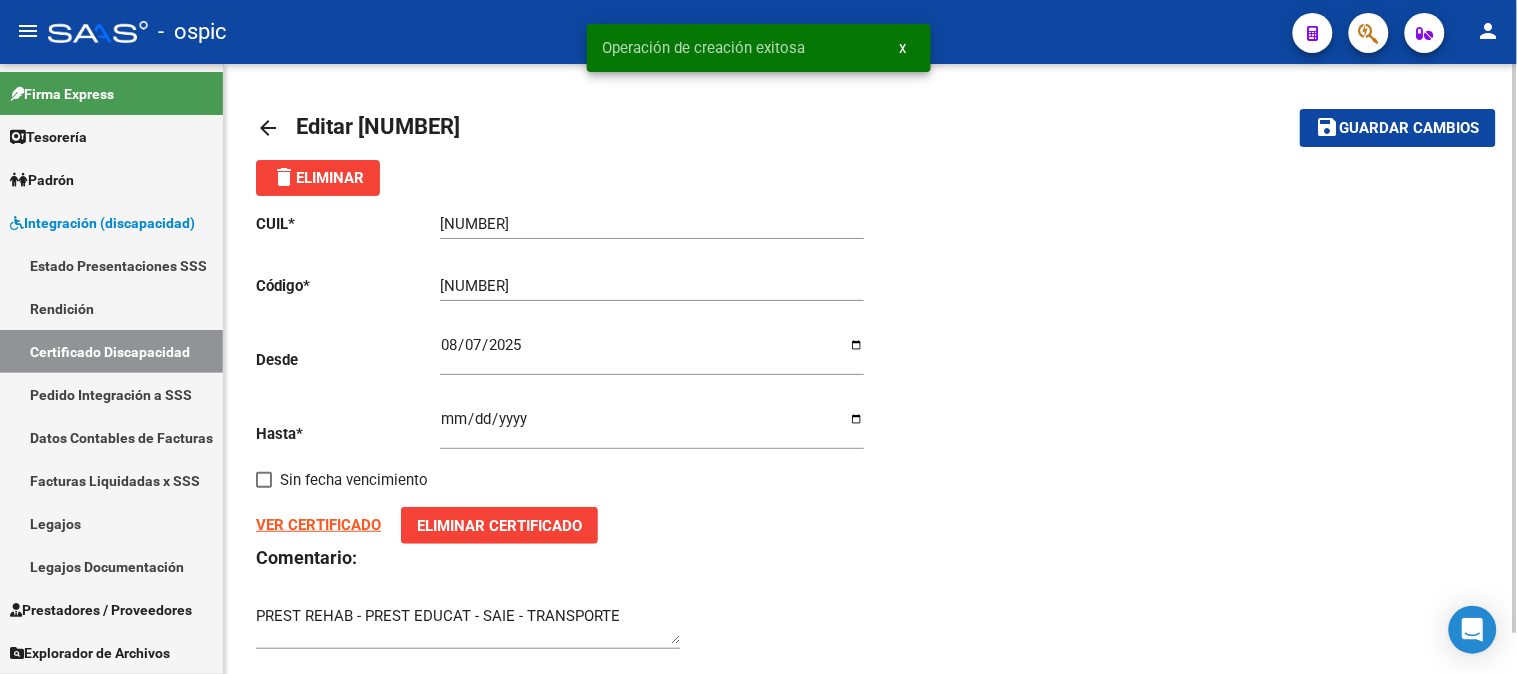 click on "arrow_back" 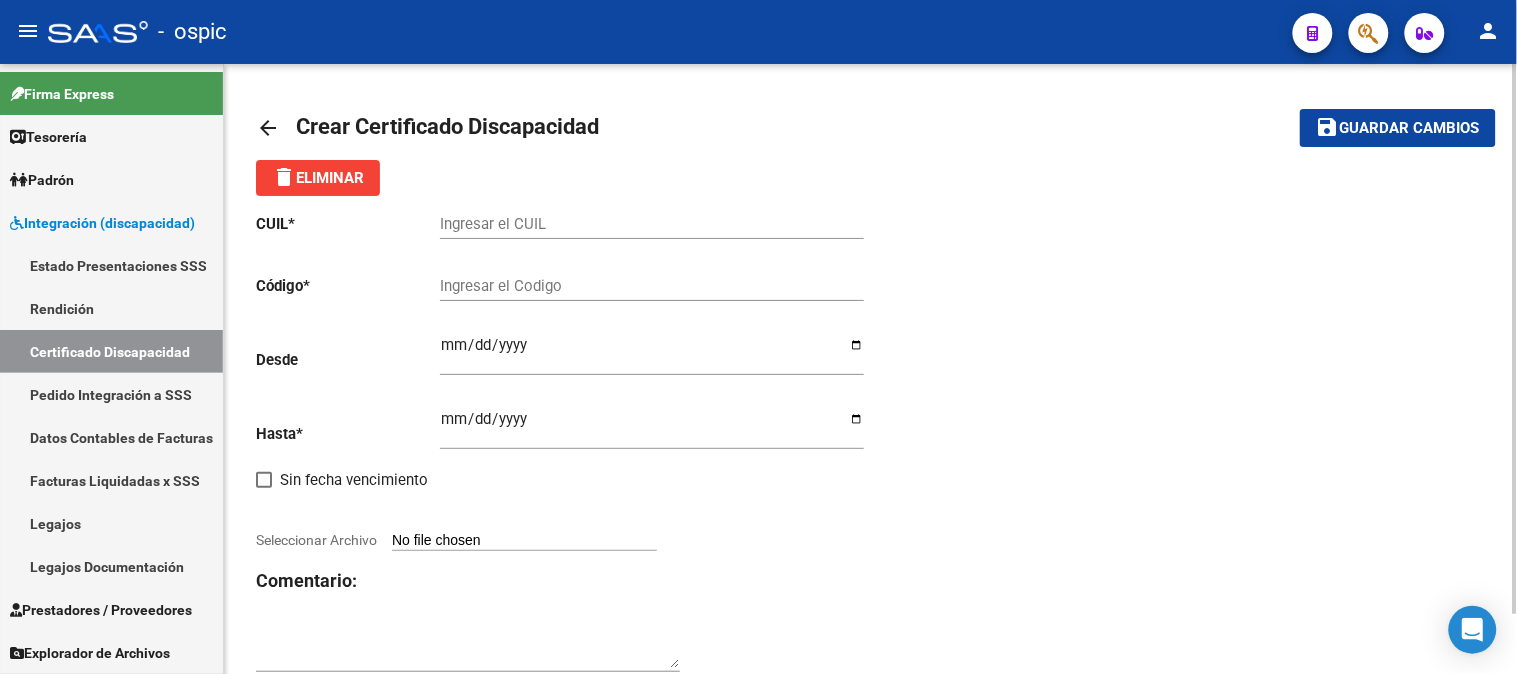 click on "arrow_back" 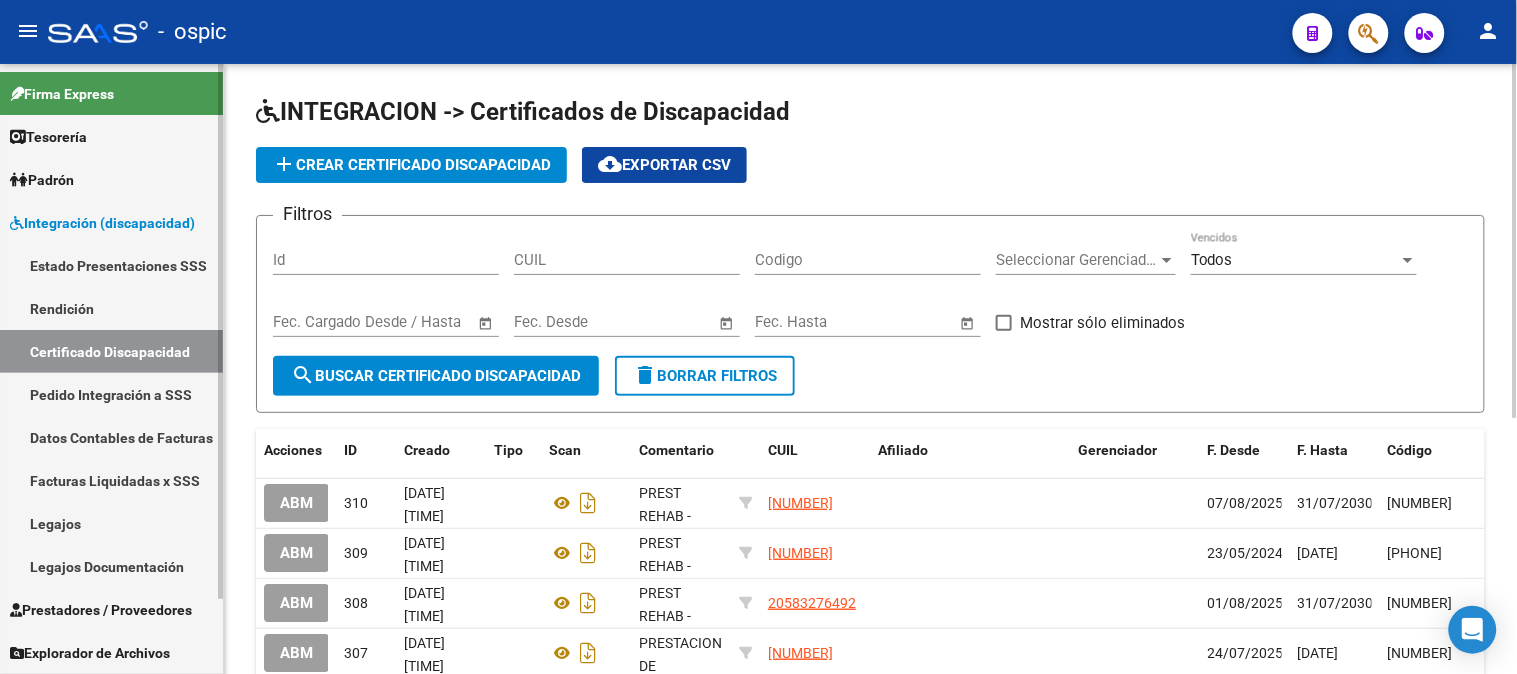 click on "Integración (discapacidad)" at bounding box center [102, 223] 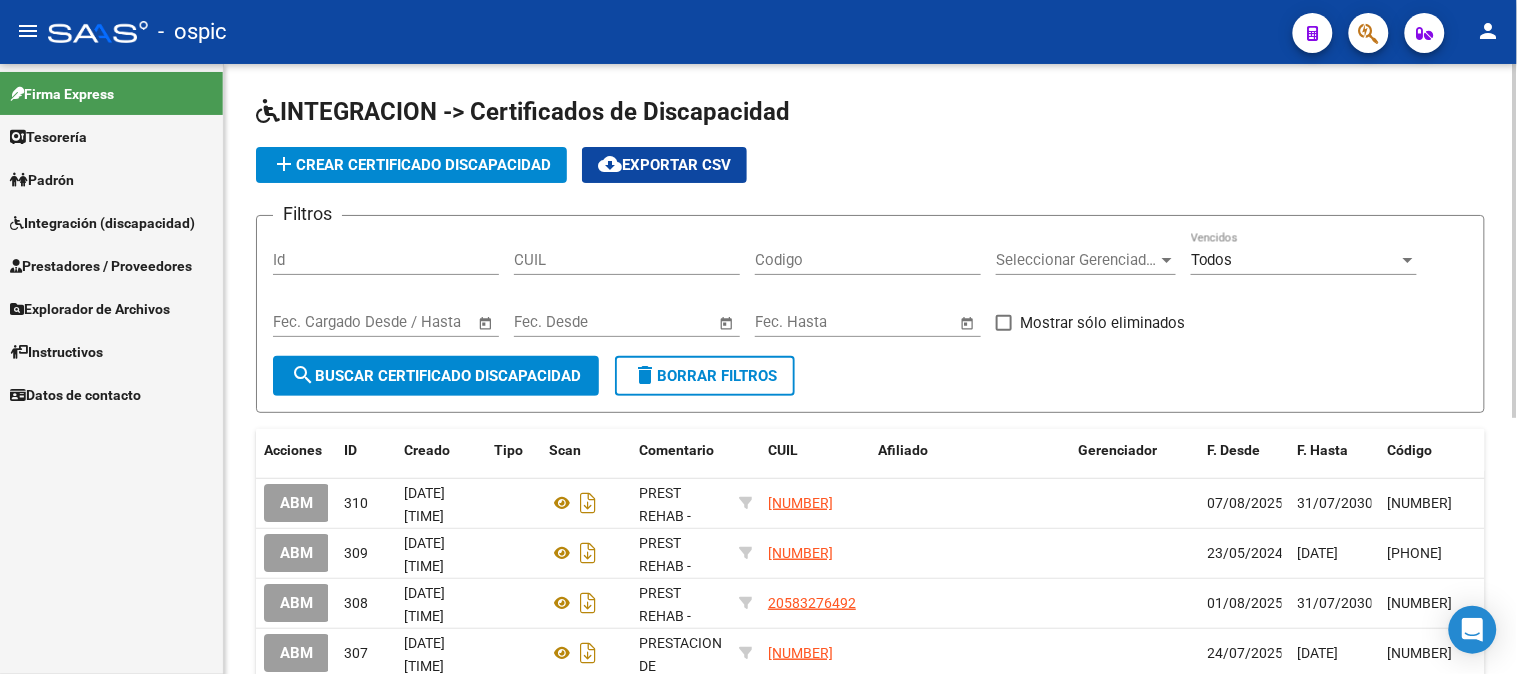 click on "Prestadores / Proveedores" at bounding box center (101, 266) 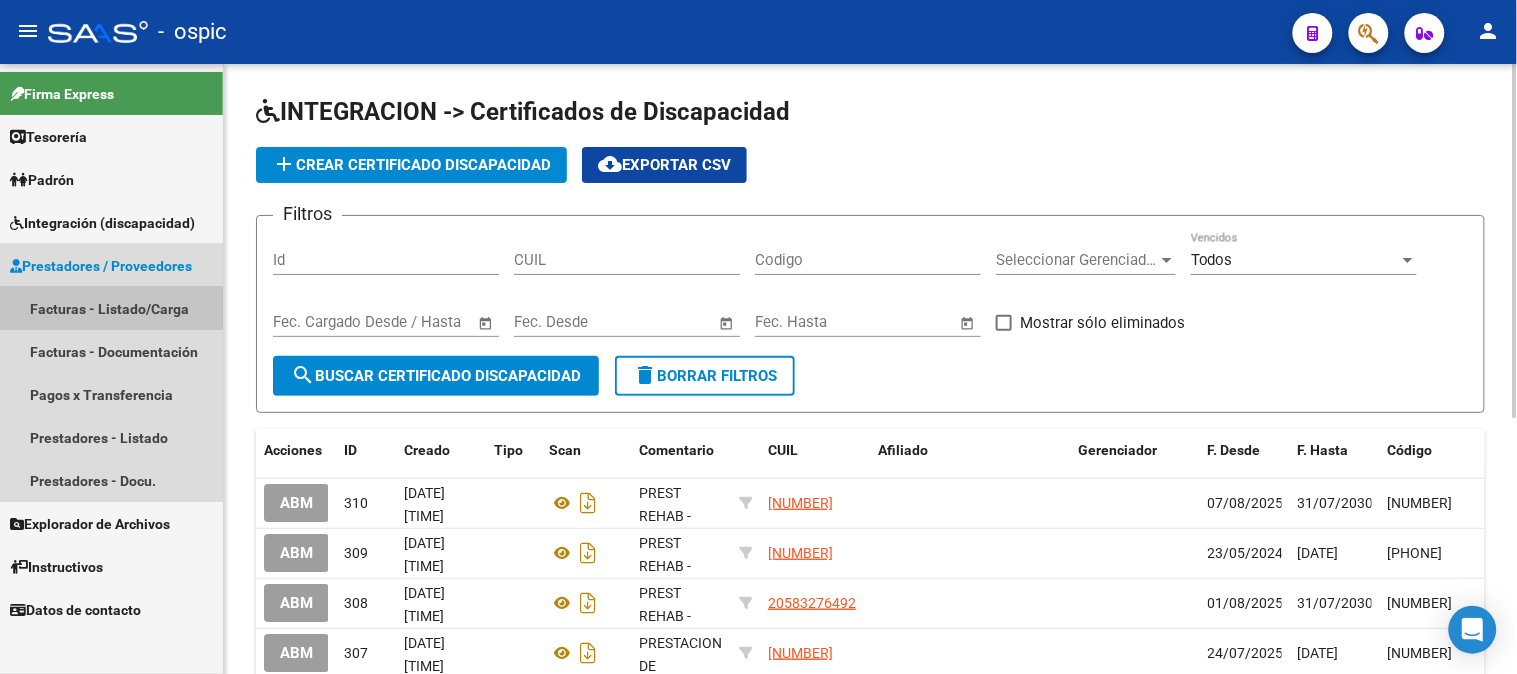 click on "Facturas - Listado/Carga" at bounding box center [111, 308] 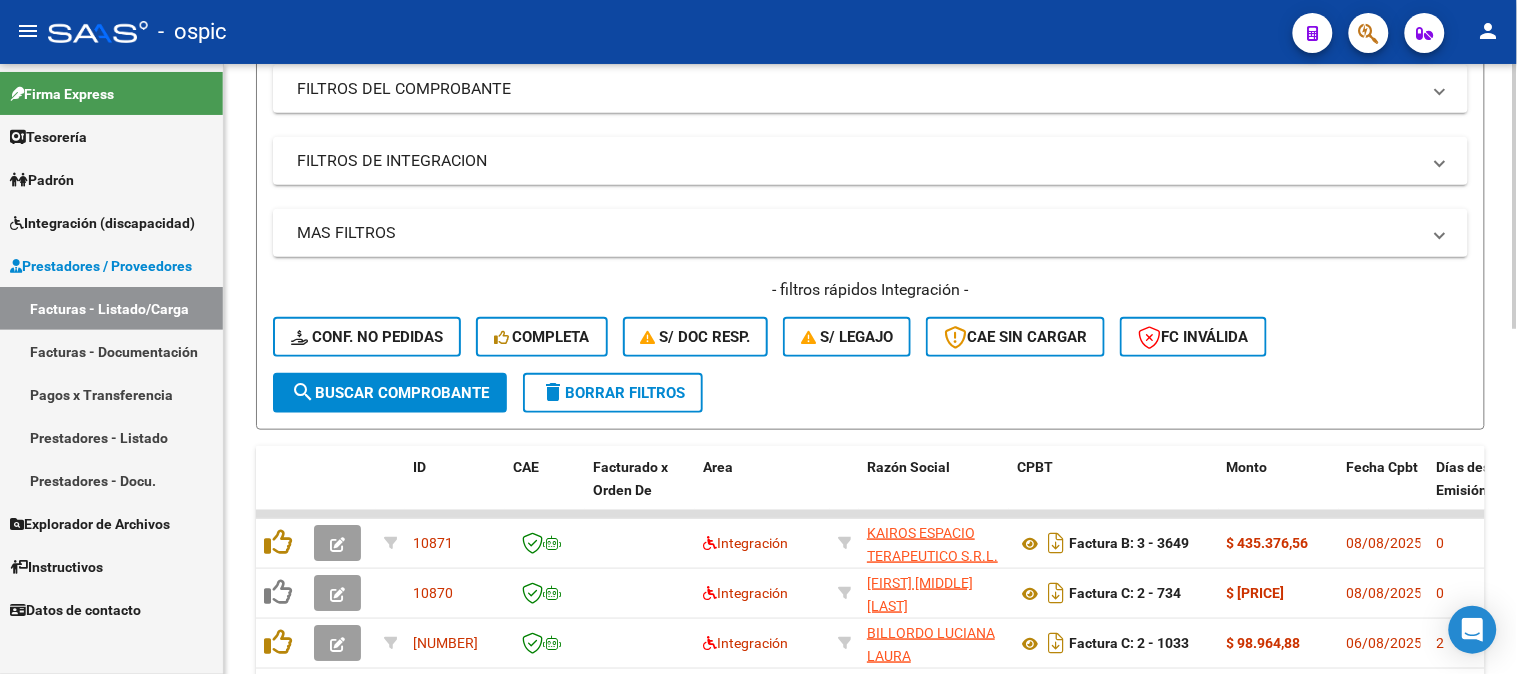 scroll, scrollTop: 333, scrollLeft: 0, axis: vertical 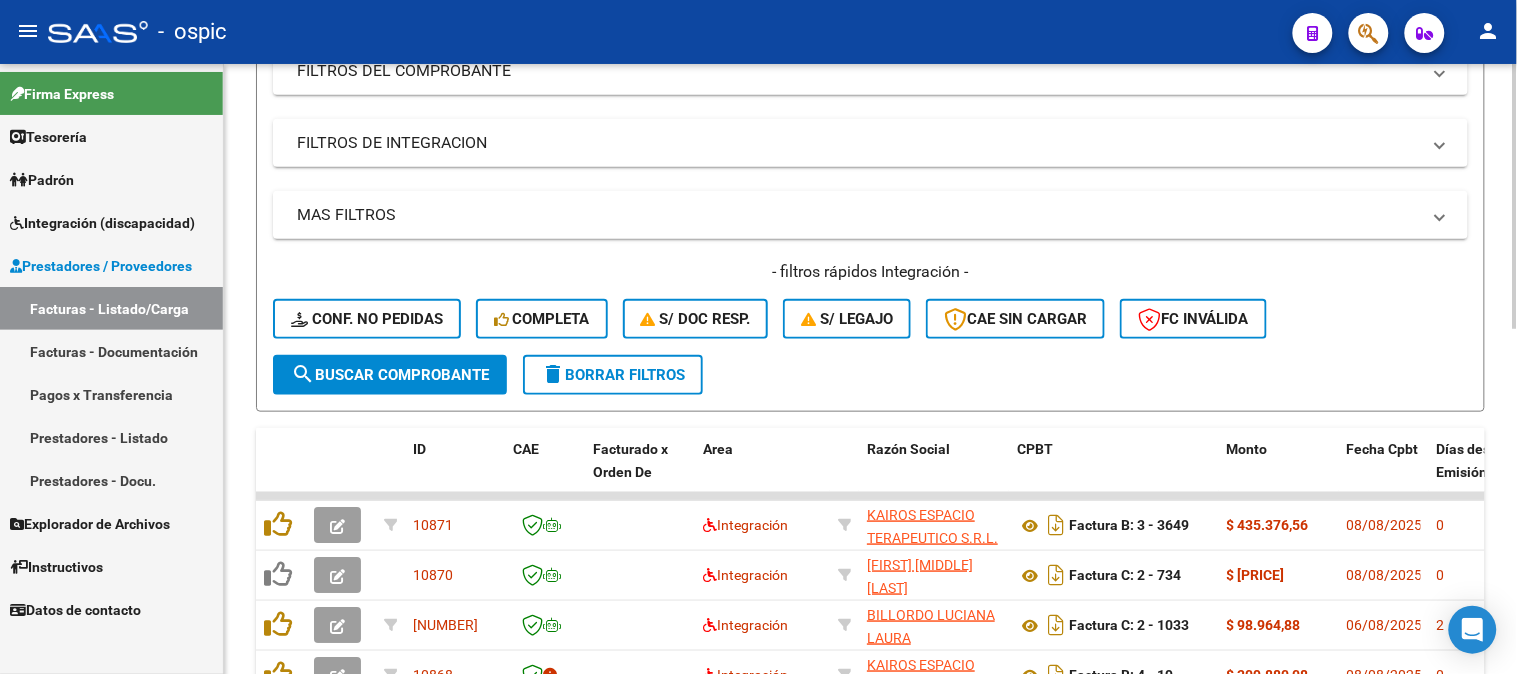 click on "delete  Borrar Filtros" 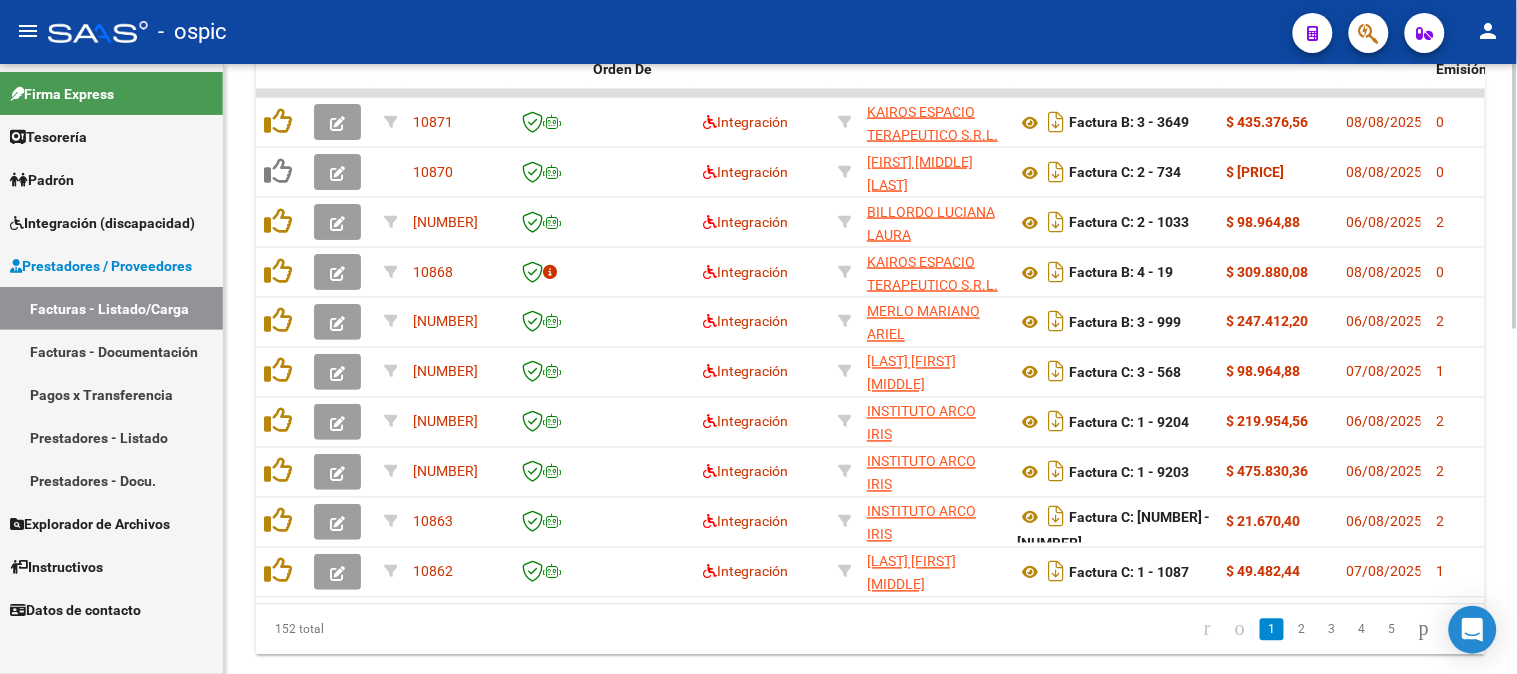 scroll, scrollTop: 715, scrollLeft: 0, axis: vertical 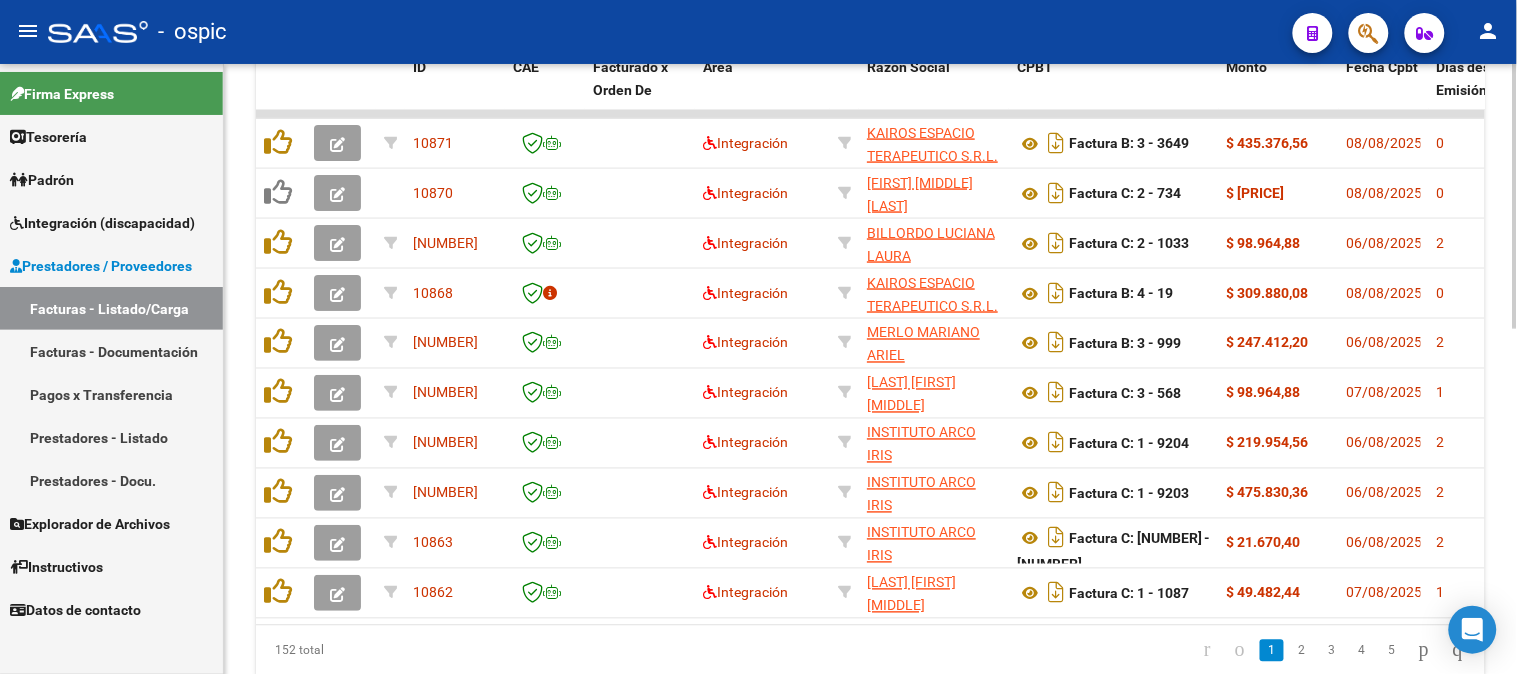 click 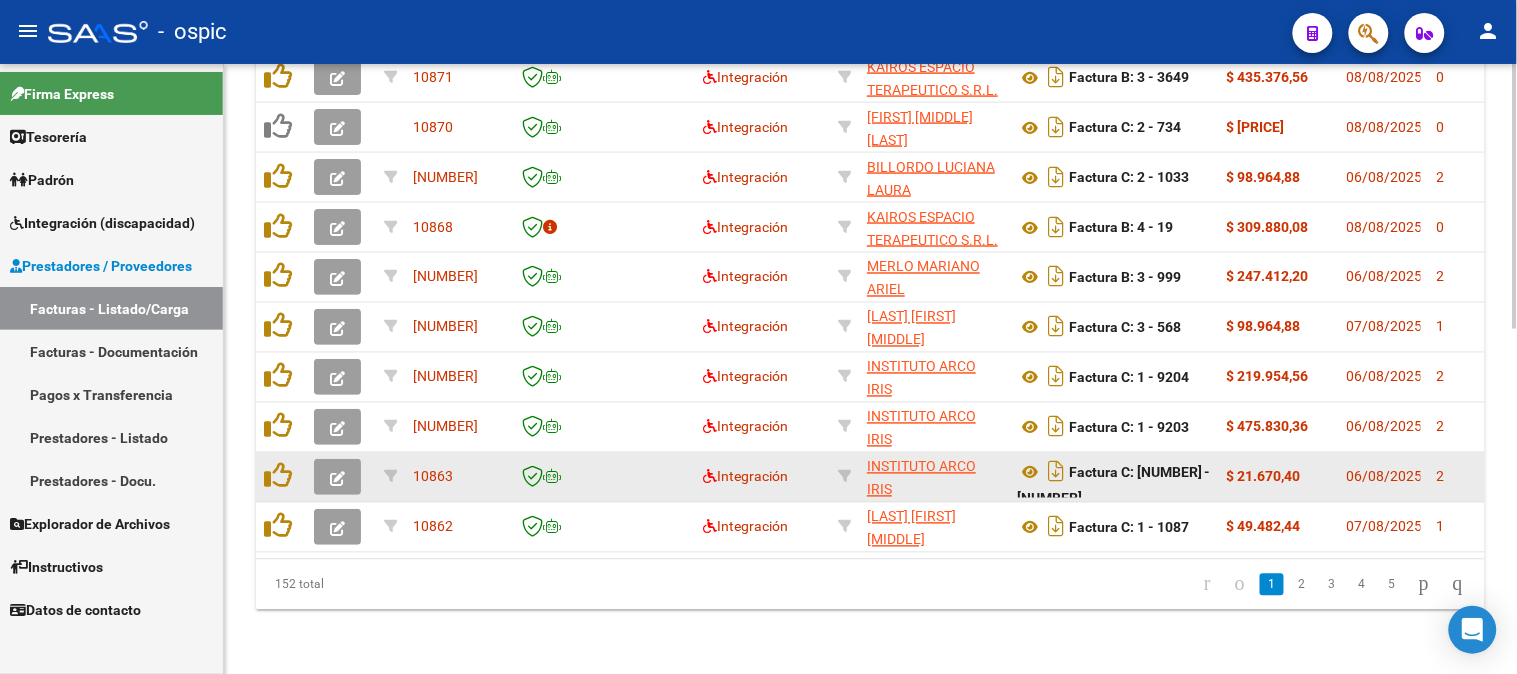 scroll, scrollTop: 350, scrollLeft: 0, axis: vertical 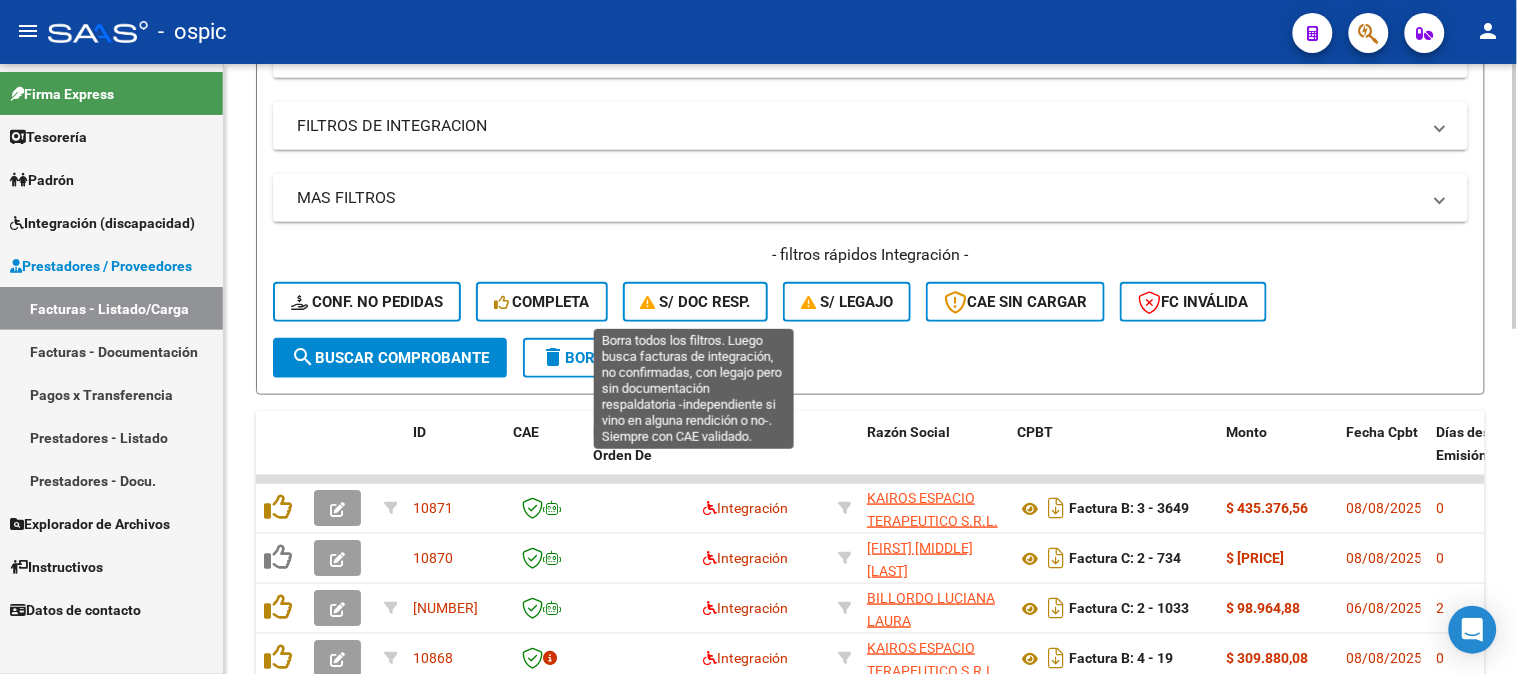 drag, startPoint x: 681, startPoint y: 291, endPoint x: 573, endPoint y: 314, distance: 110.42192 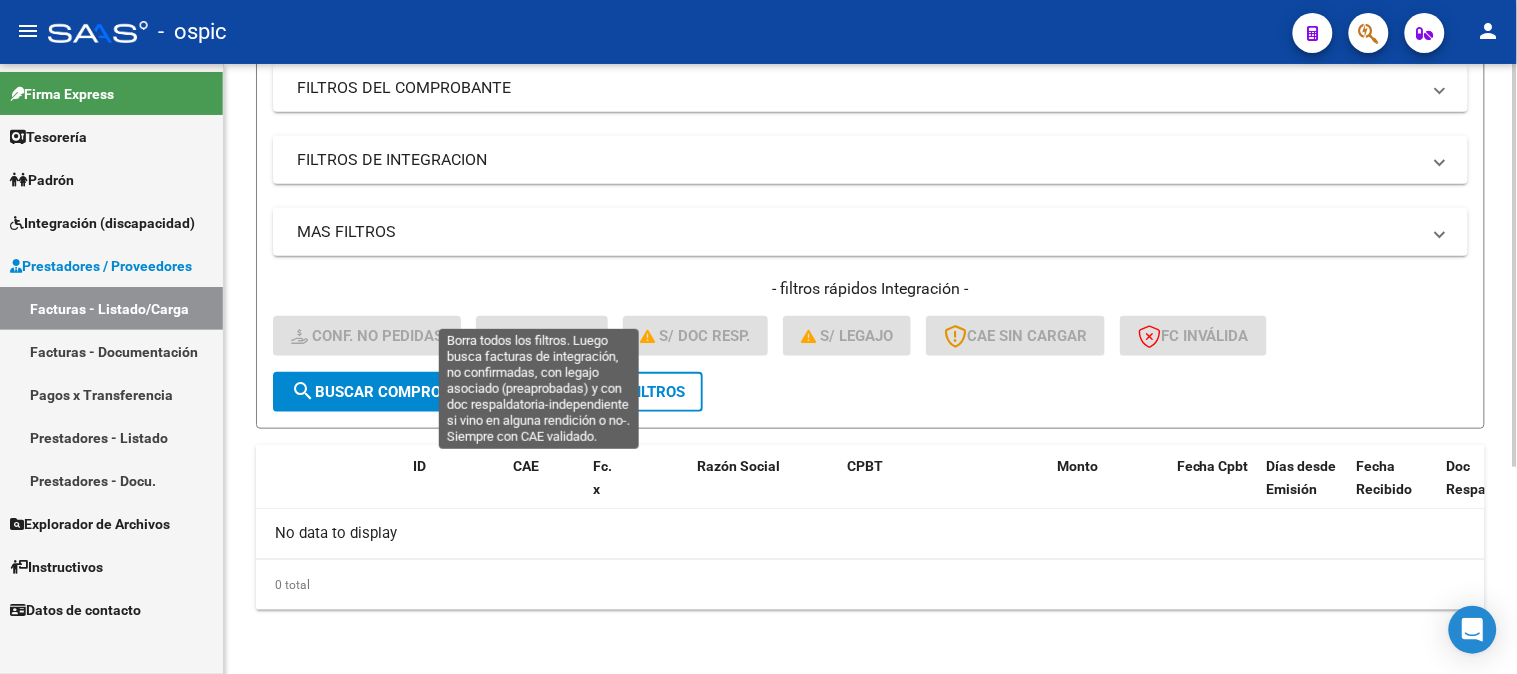 scroll, scrollTop: 313, scrollLeft: 0, axis: vertical 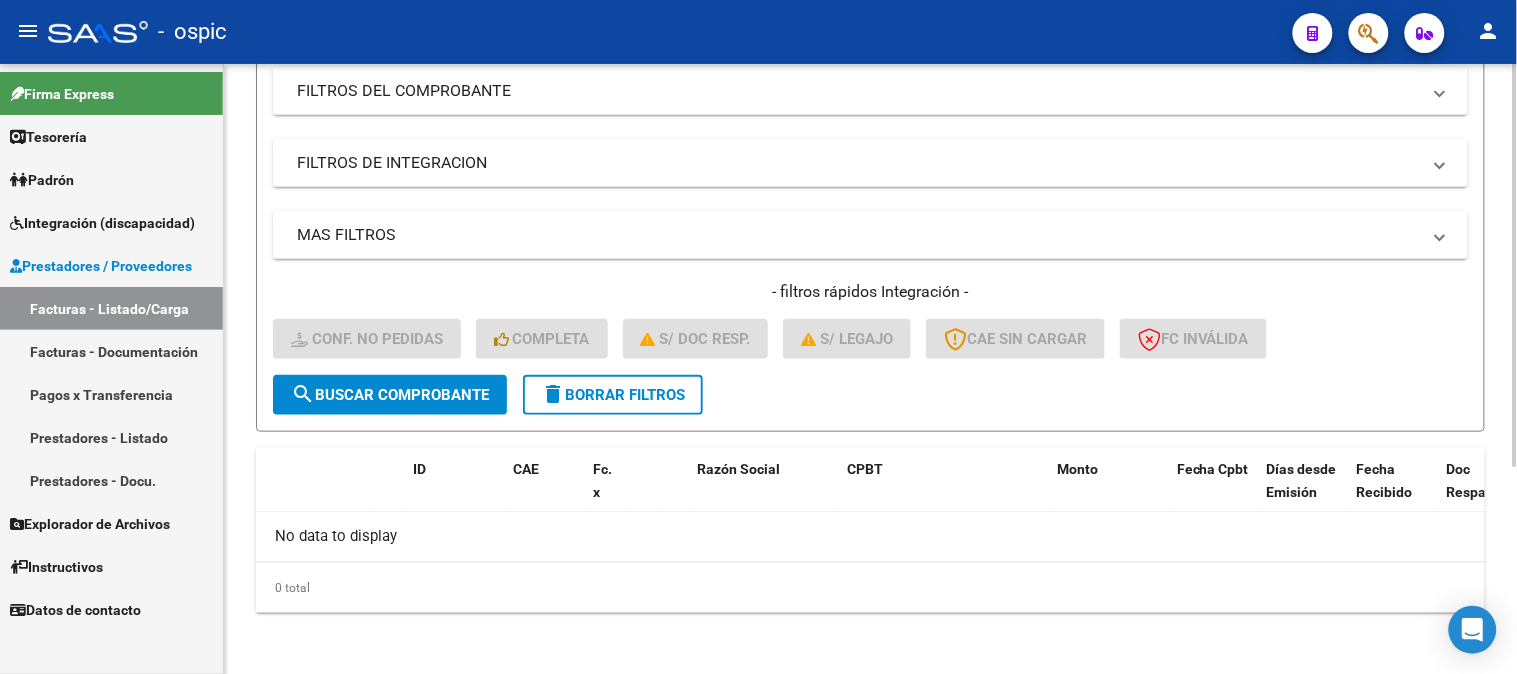 click on "delete  Borrar Filtros" 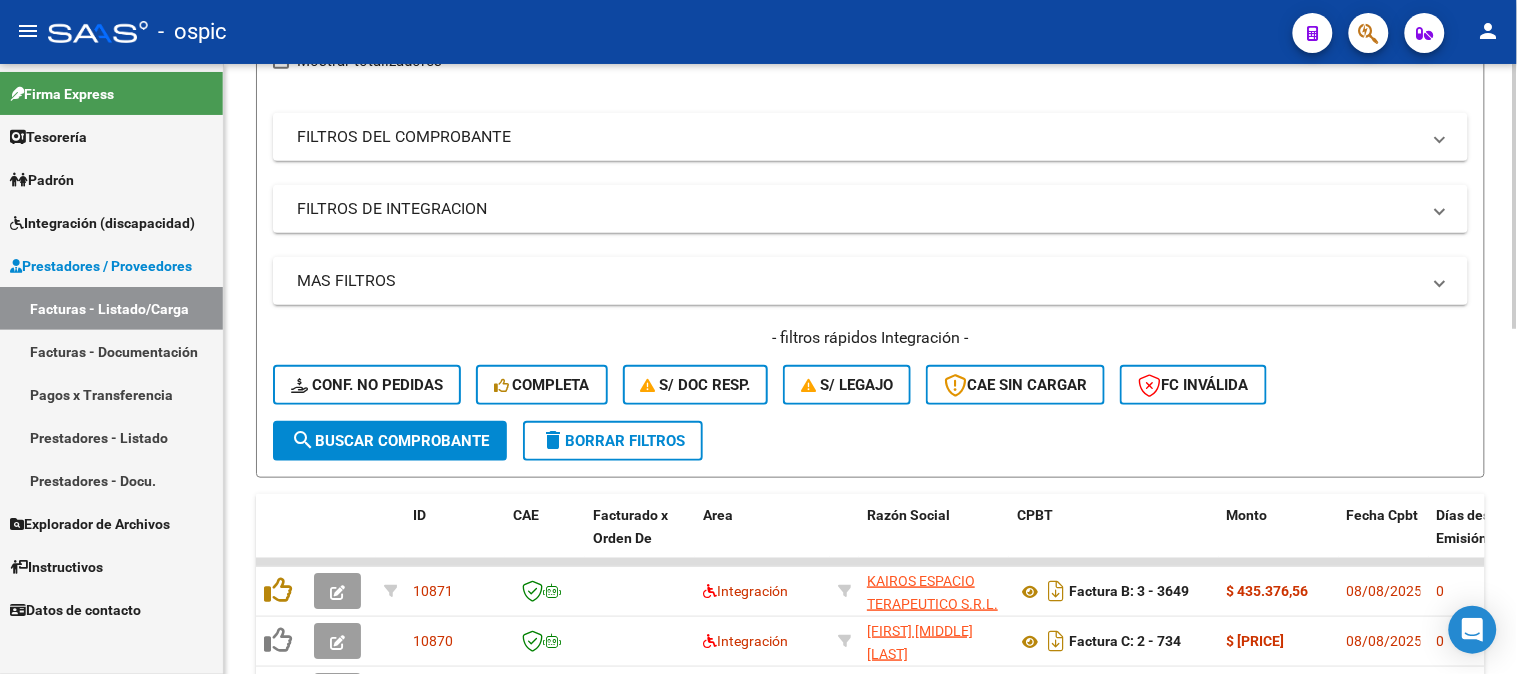 scroll, scrollTop: 313, scrollLeft: 0, axis: vertical 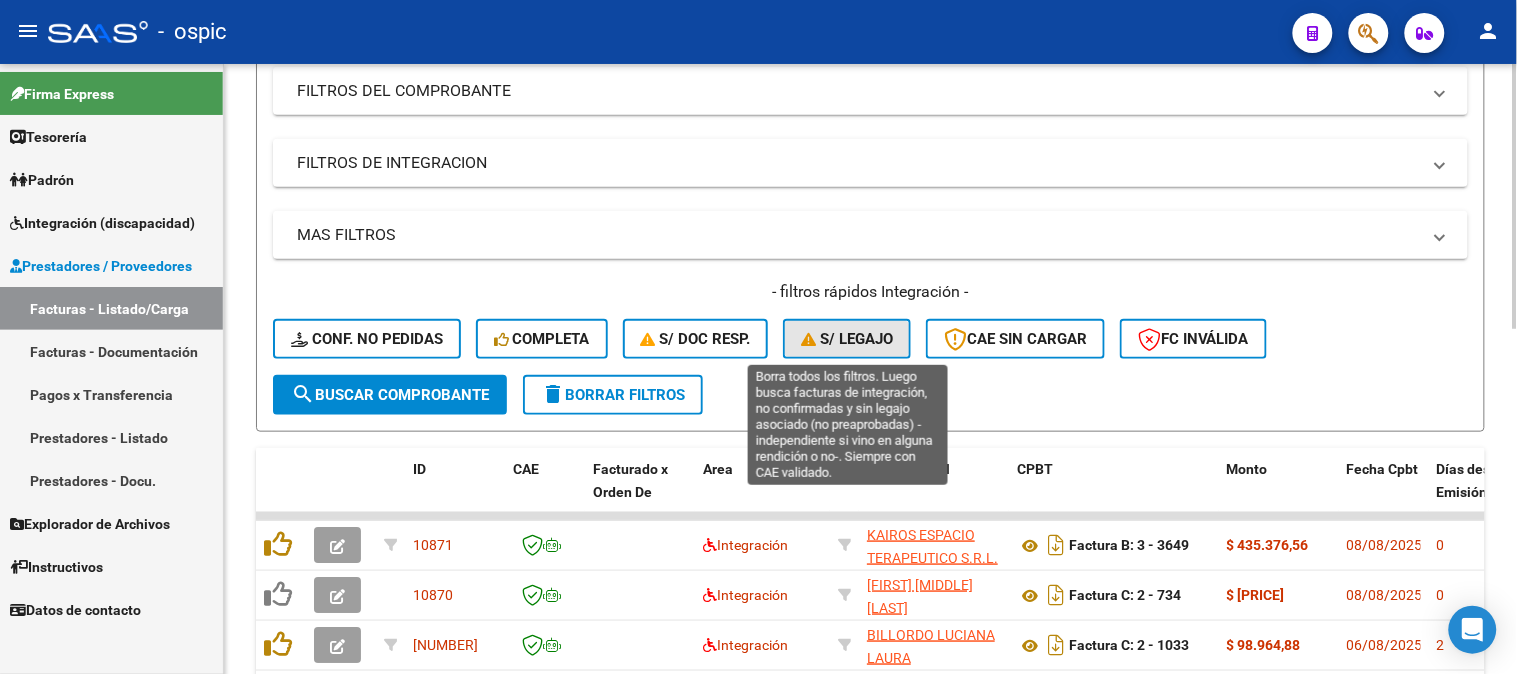 click on "S/ legajo" 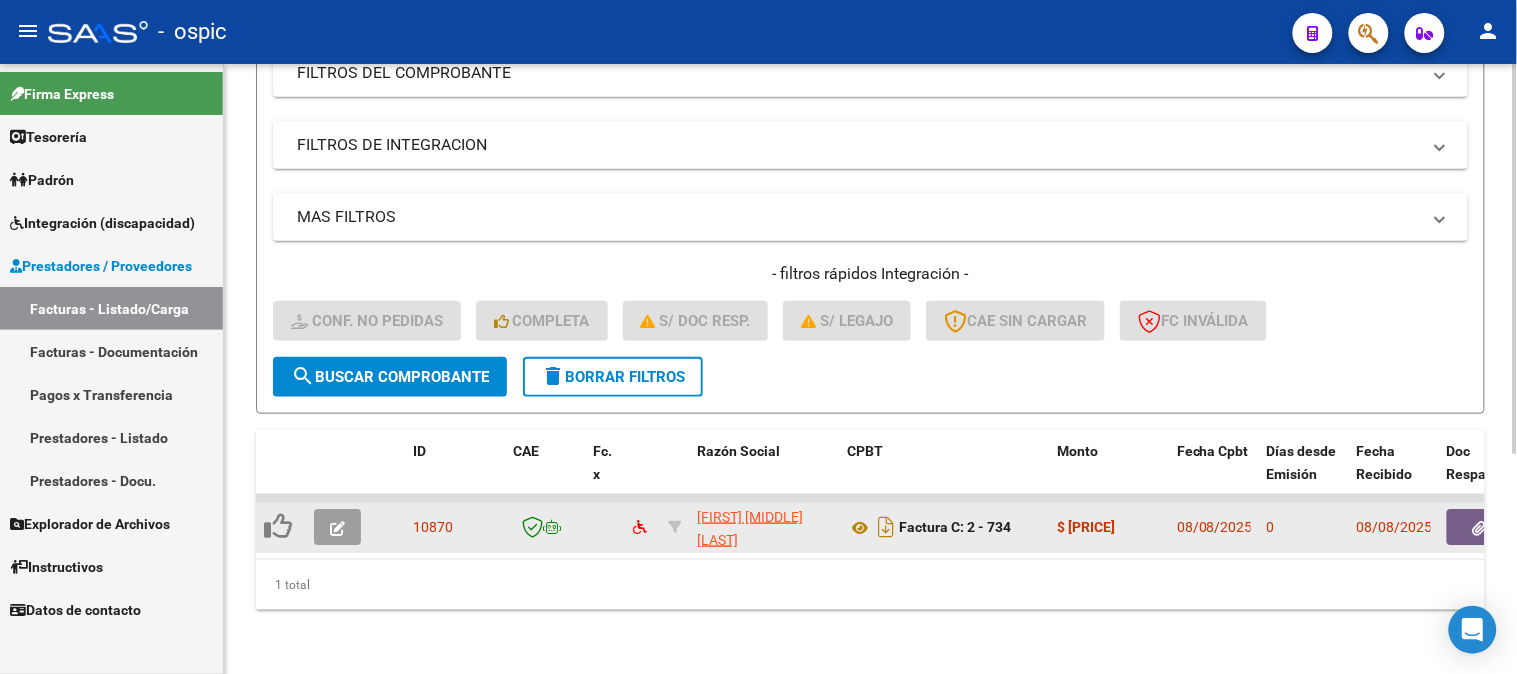 scroll, scrollTop: 344, scrollLeft: 0, axis: vertical 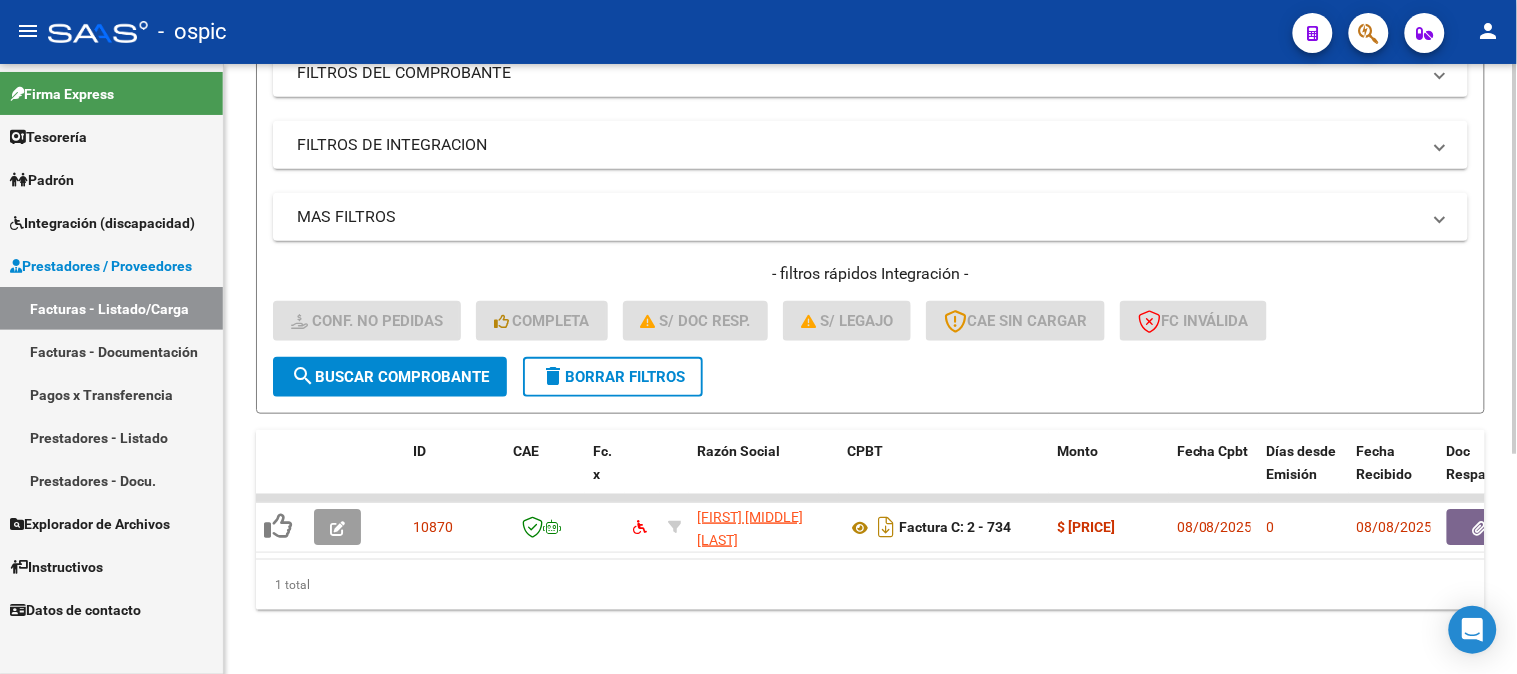 click on "delete  Borrar Filtros" 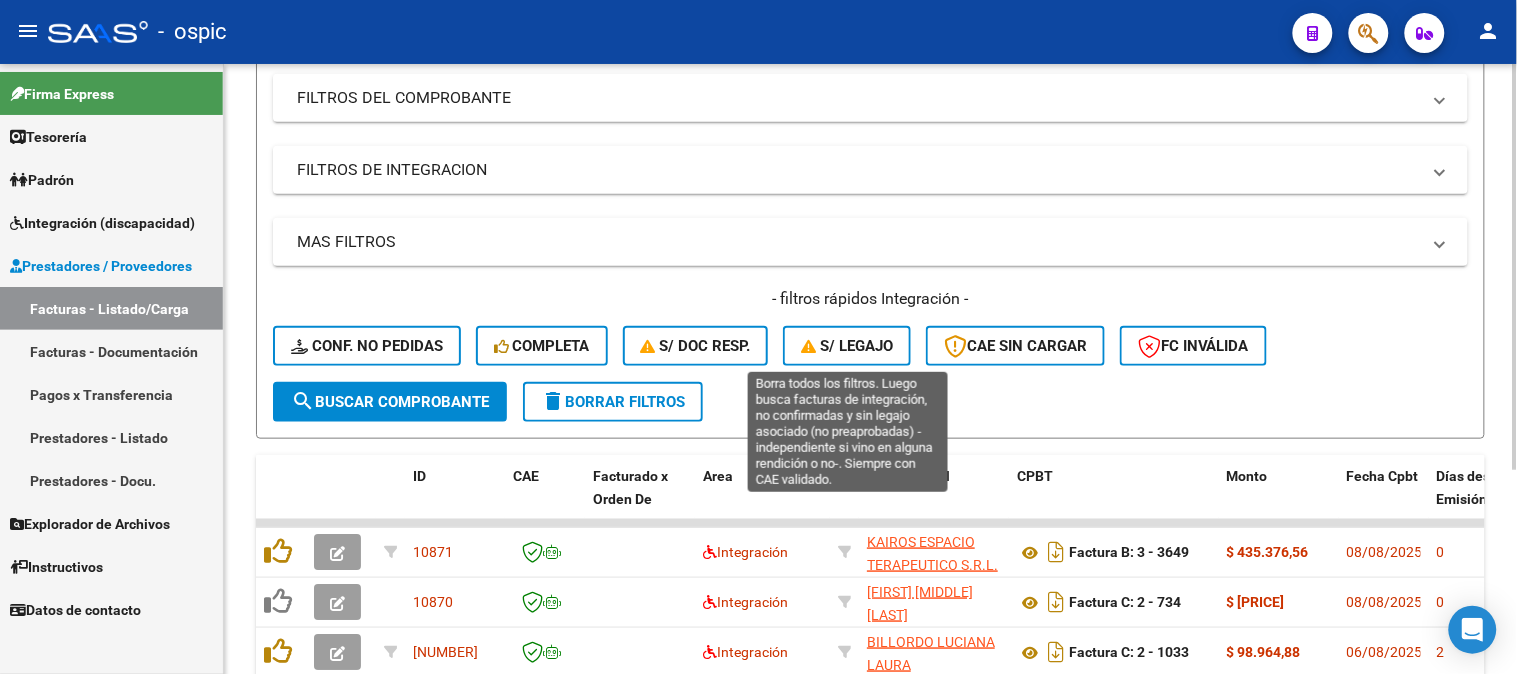 scroll, scrollTop: 344, scrollLeft: 0, axis: vertical 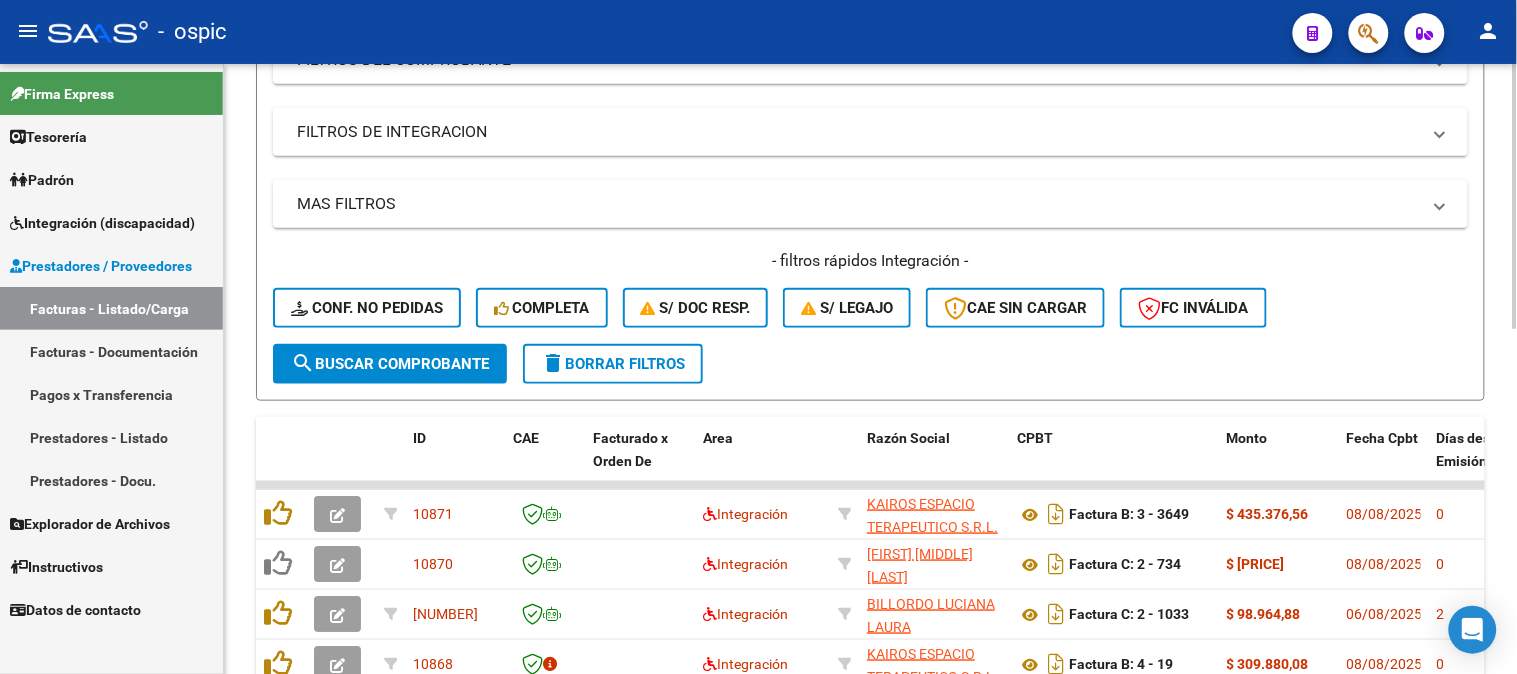 click on "delete  Borrar Filtros" 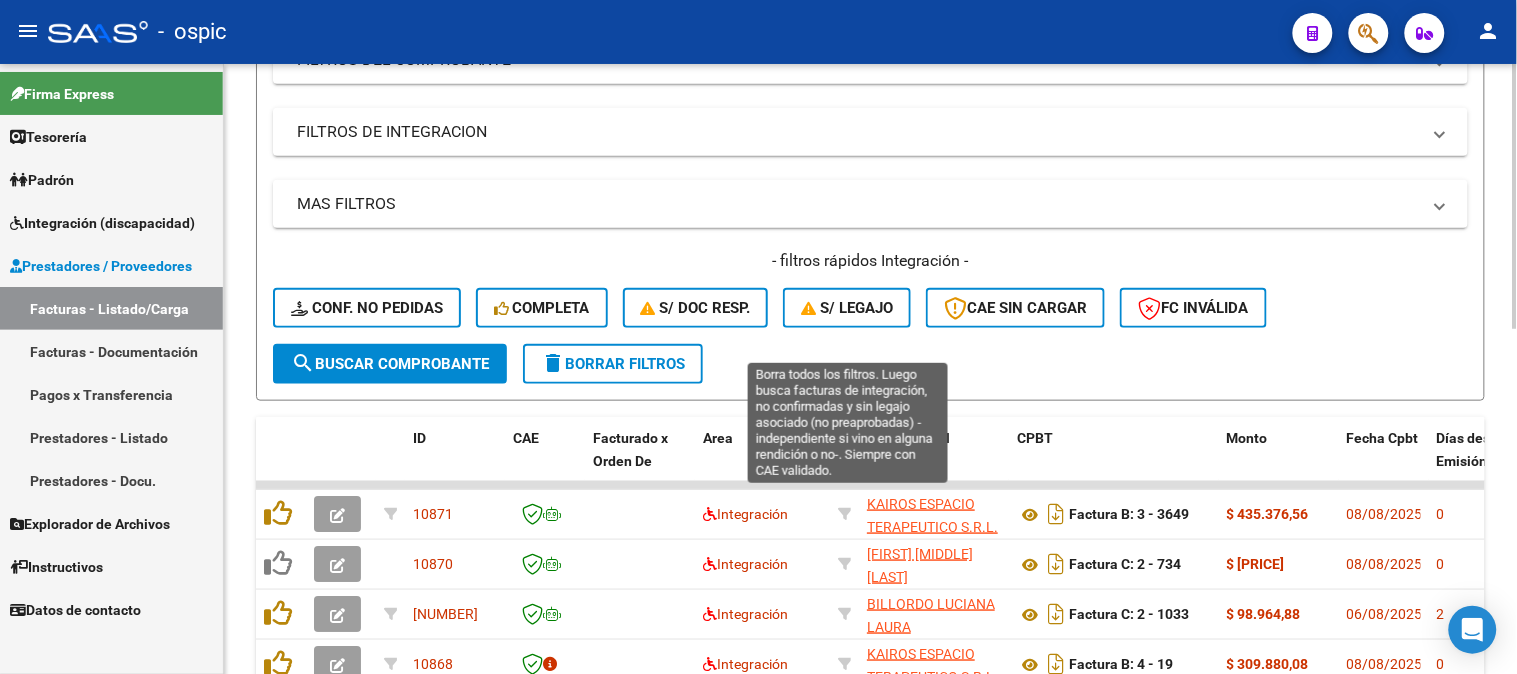 scroll, scrollTop: 122, scrollLeft: 0, axis: vertical 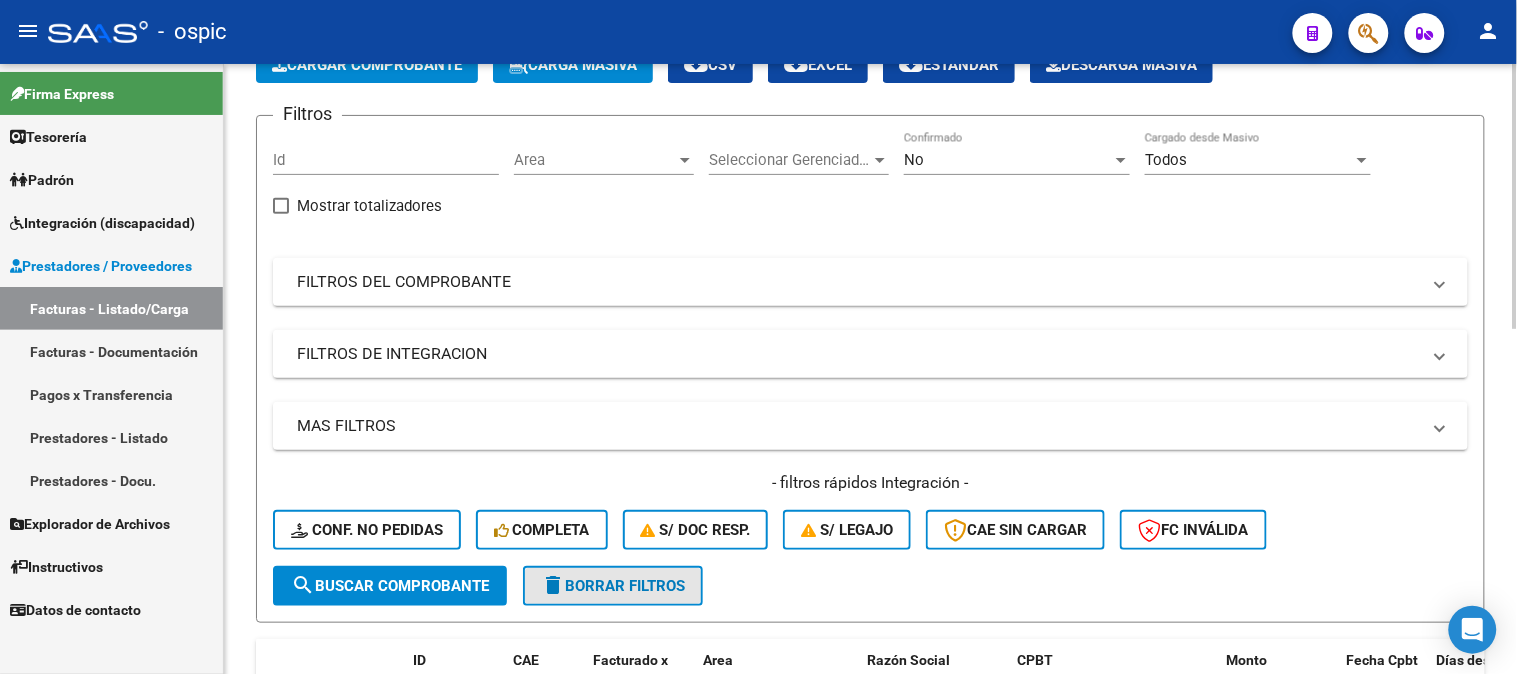 click on "delete  Borrar Filtros" 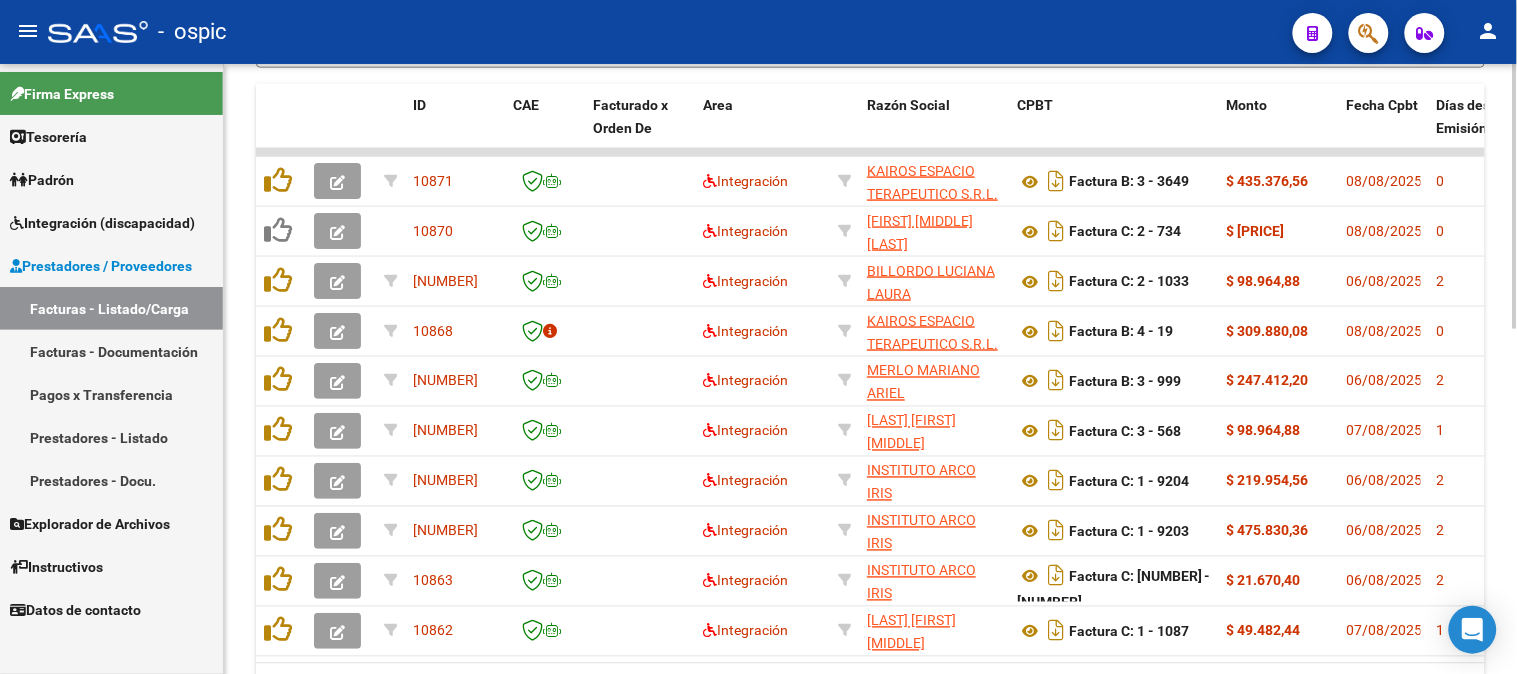 scroll, scrollTop: 725, scrollLeft: 0, axis: vertical 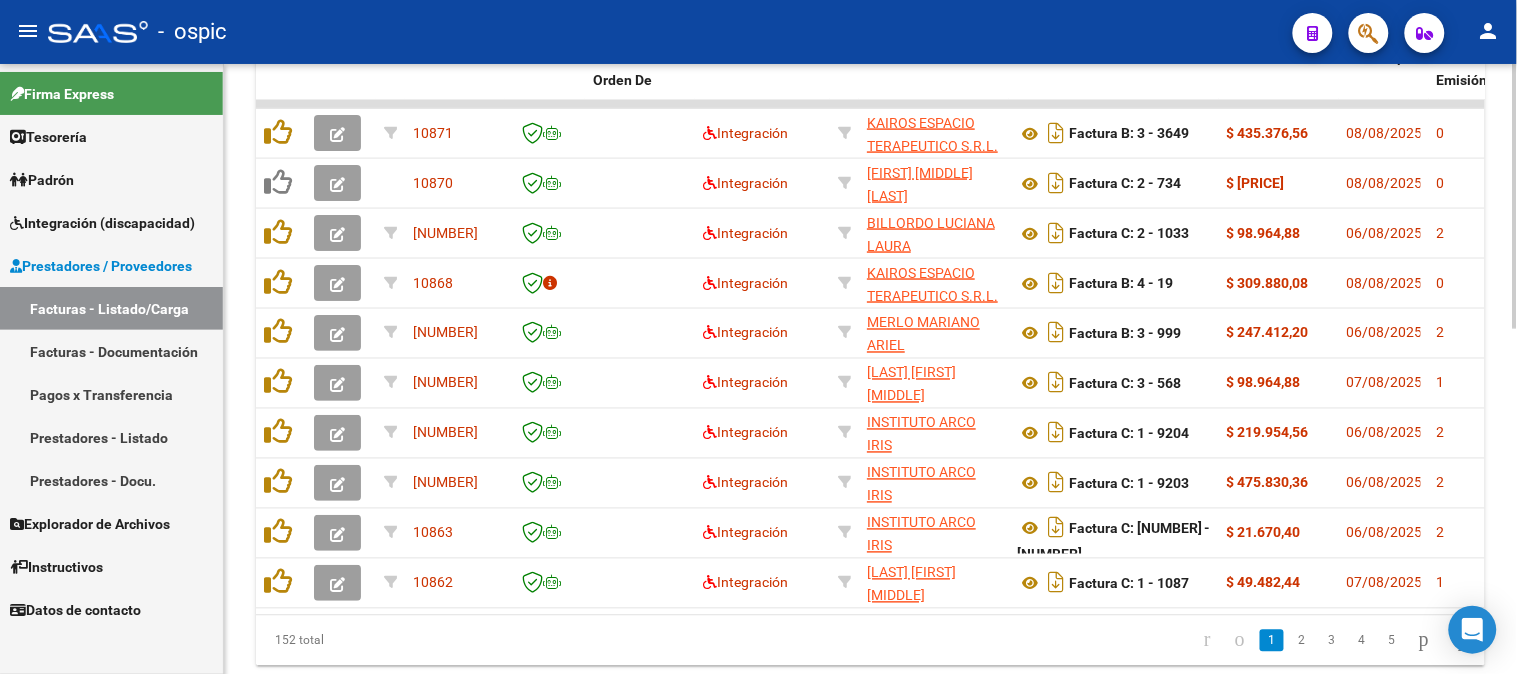 click 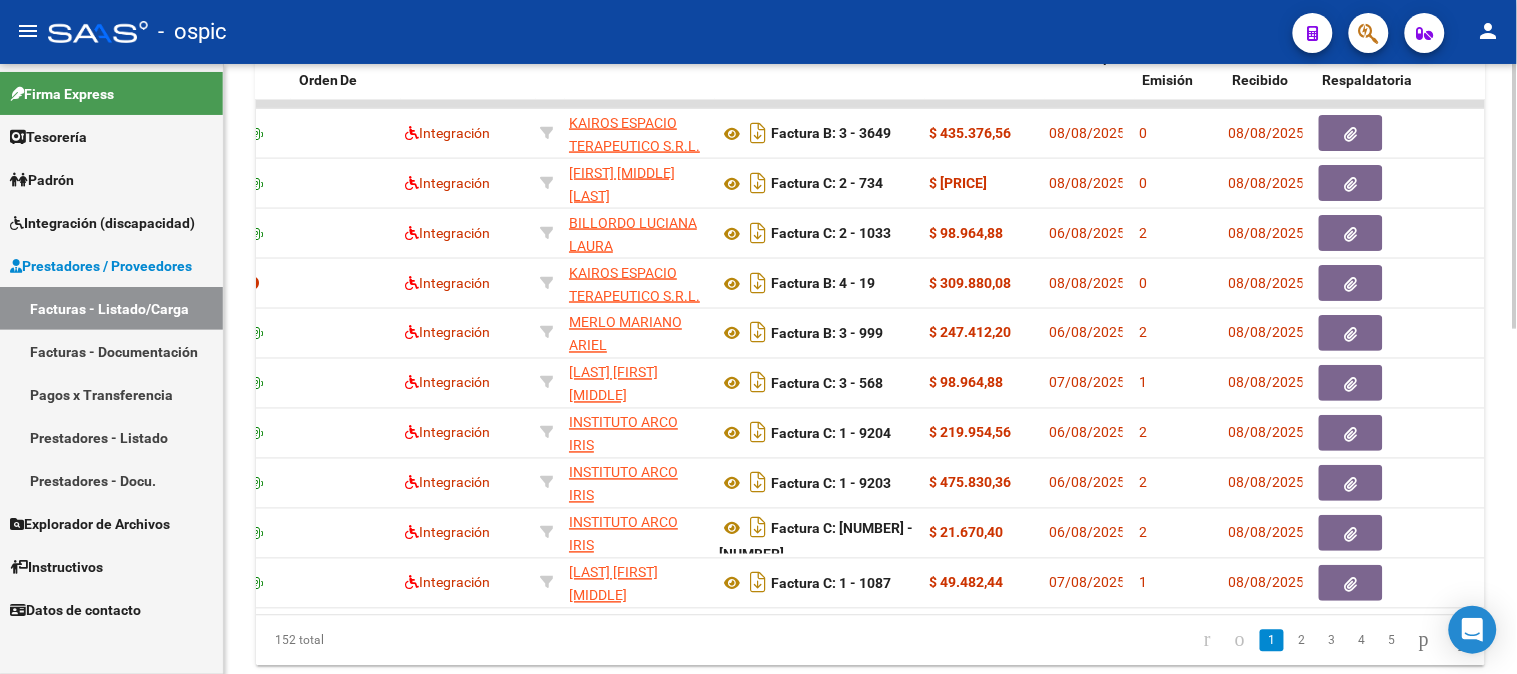 scroll, scrollTop: 0, scrollLeft: 0, axis: both 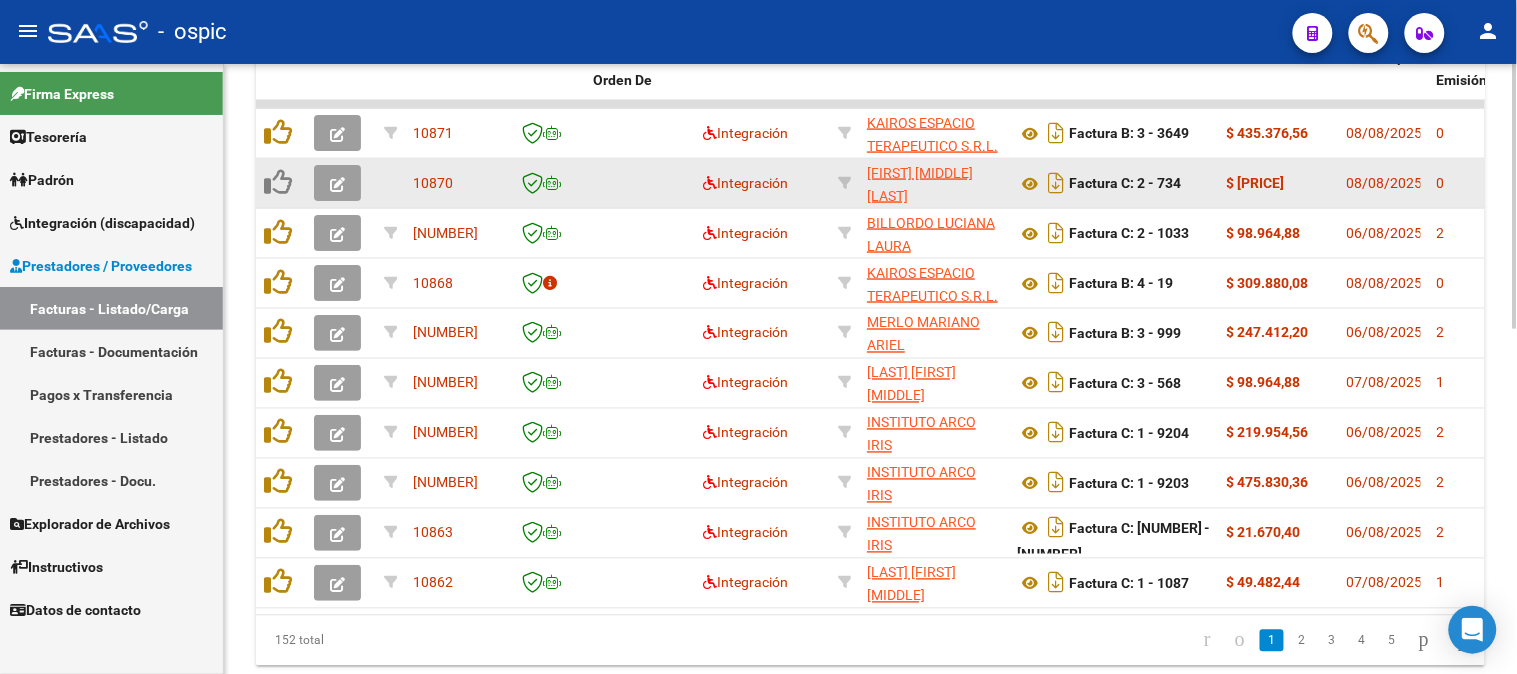 click 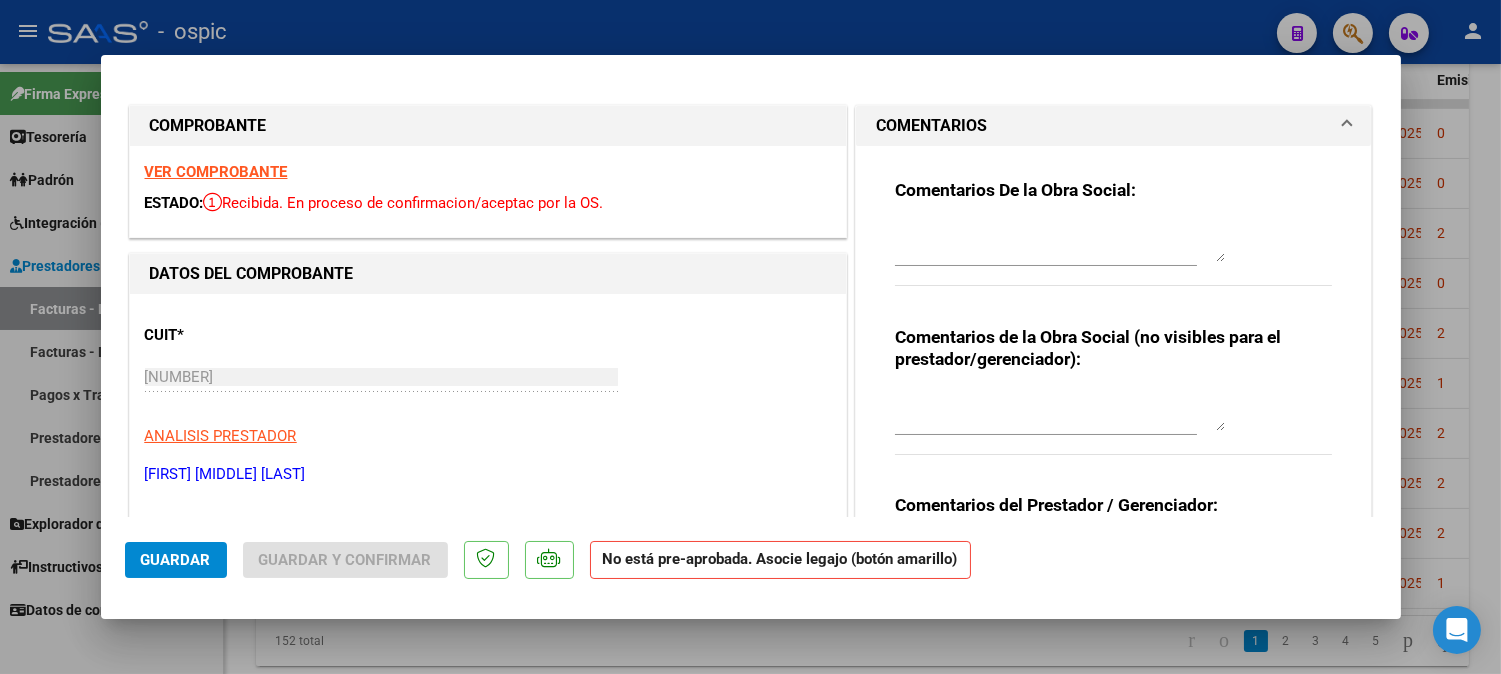 click at bounding box center [1060, 242] 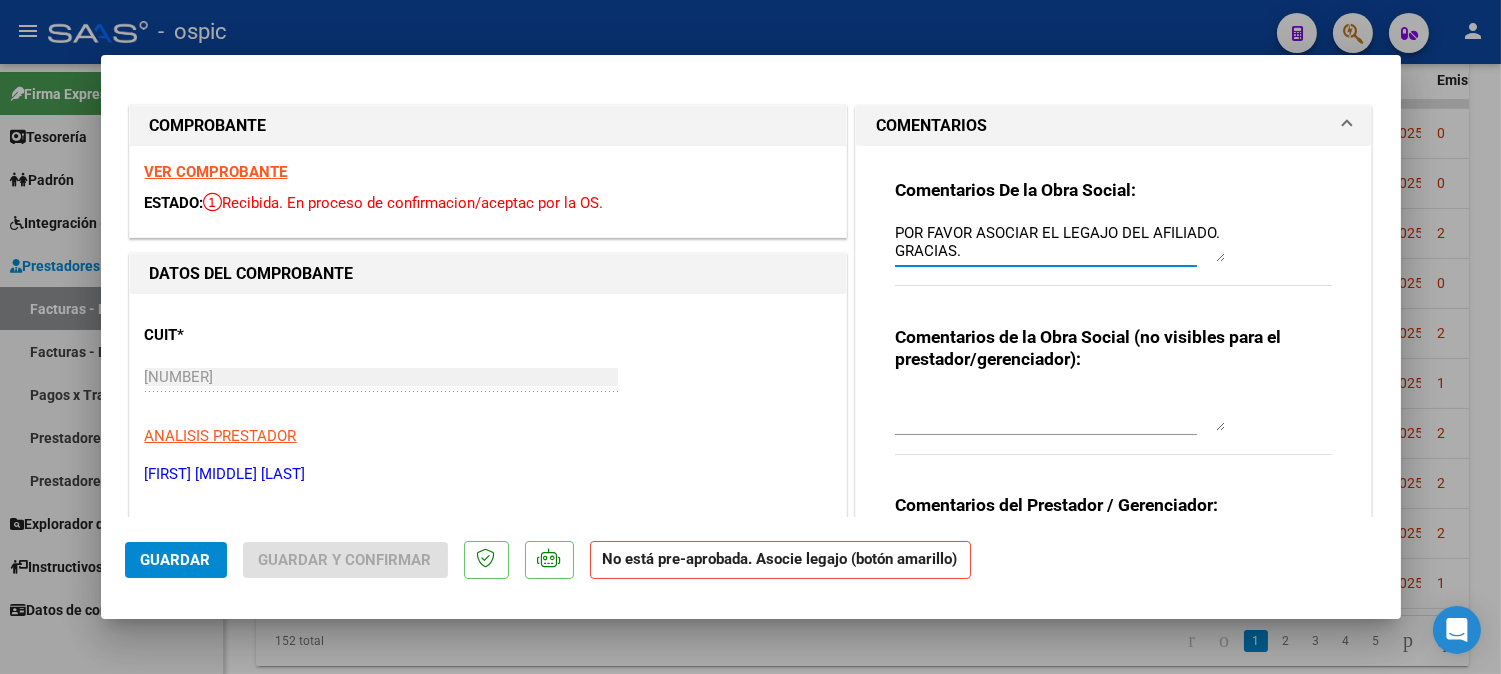 type on "POR FAVOR ASOCIAR EL LEGAJO DEL AFILIADO. GRACIAS." 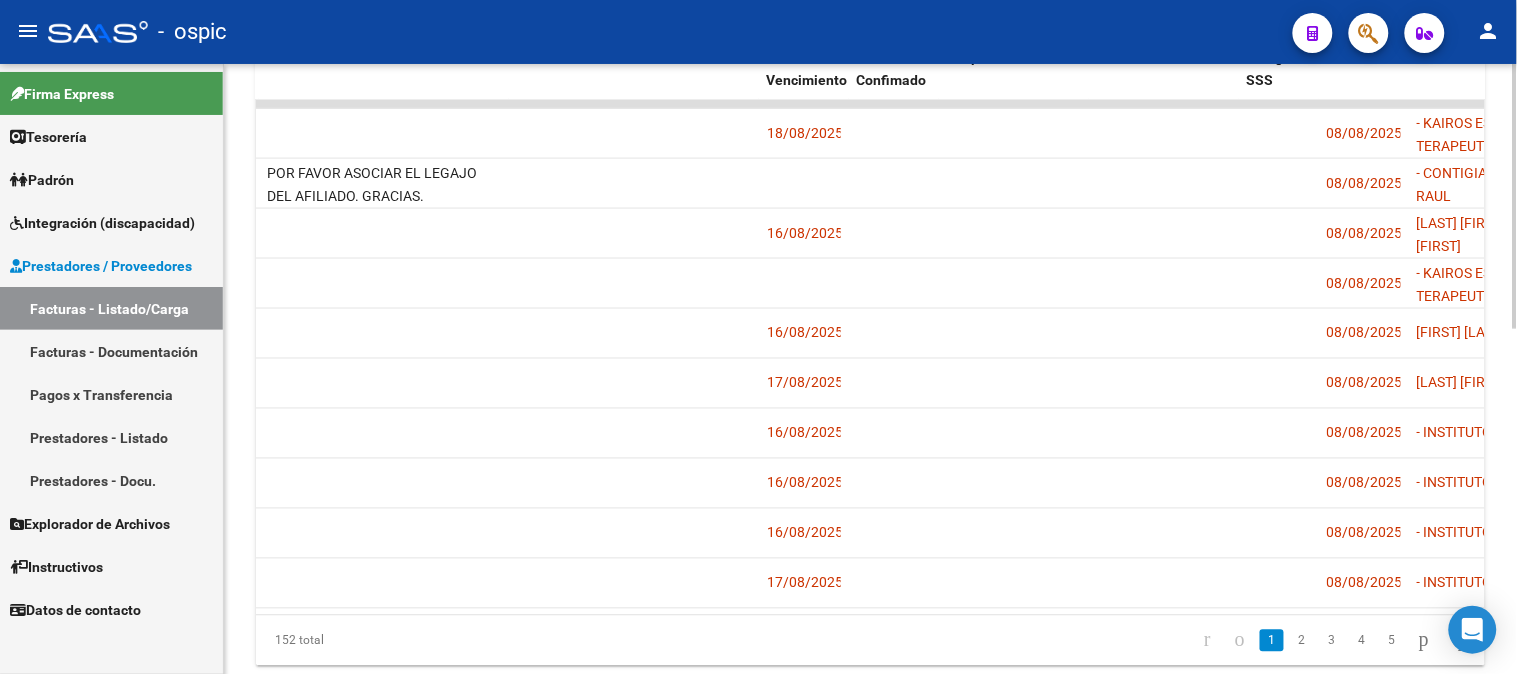 scroll, scrollTop: 0, scrollLeft: 3926, axis: horizontal 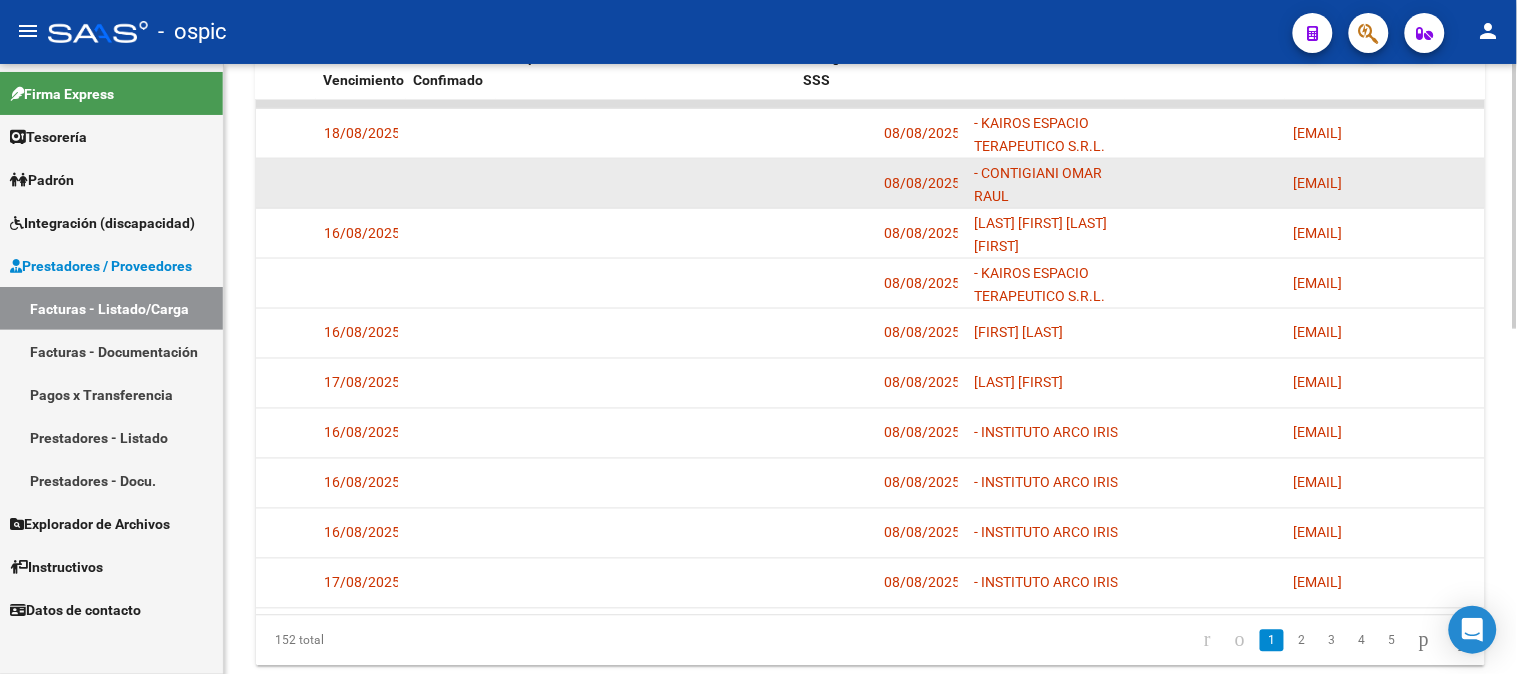 drag, startPoint x: 1294, startPoint y: 180, endPoint x: 1475, endPoint y: 181, distance: 181.00276 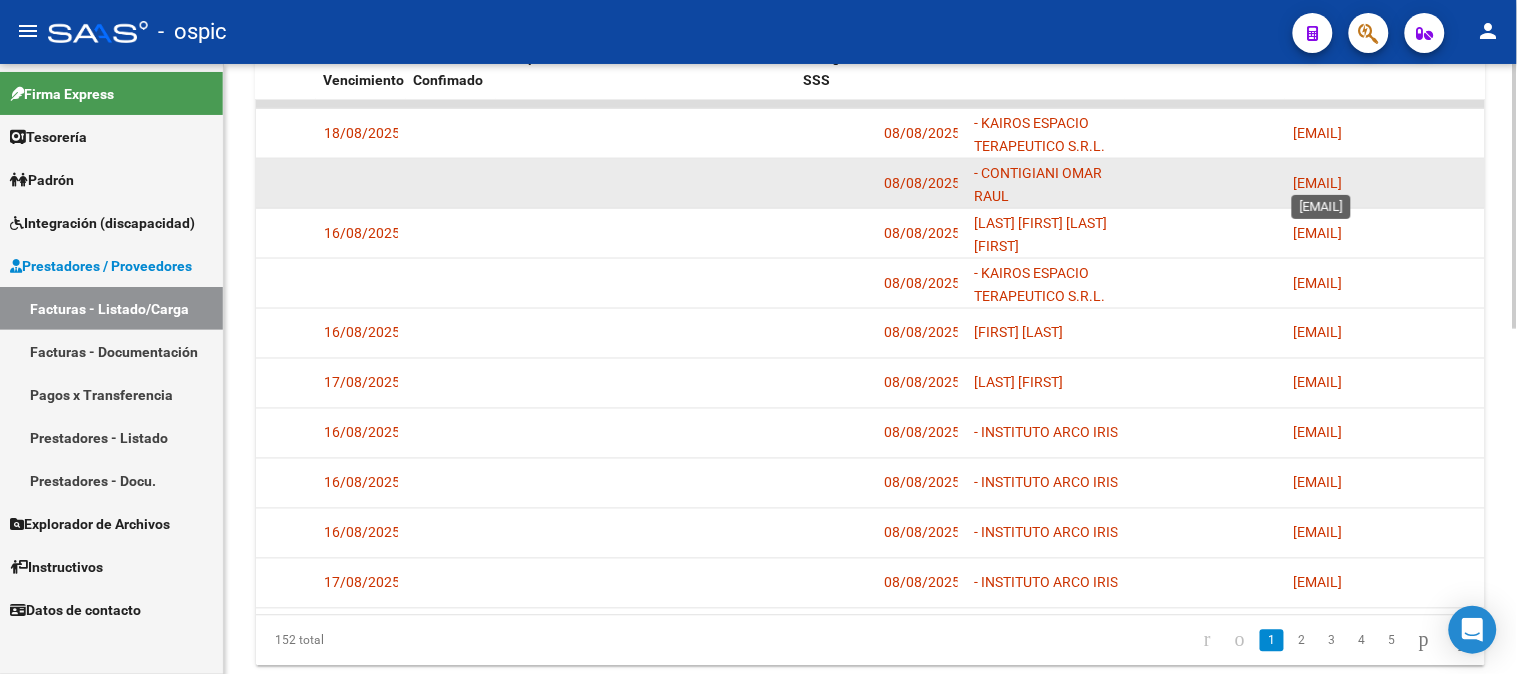 copy on "omarcontigiani3@gmail.com" 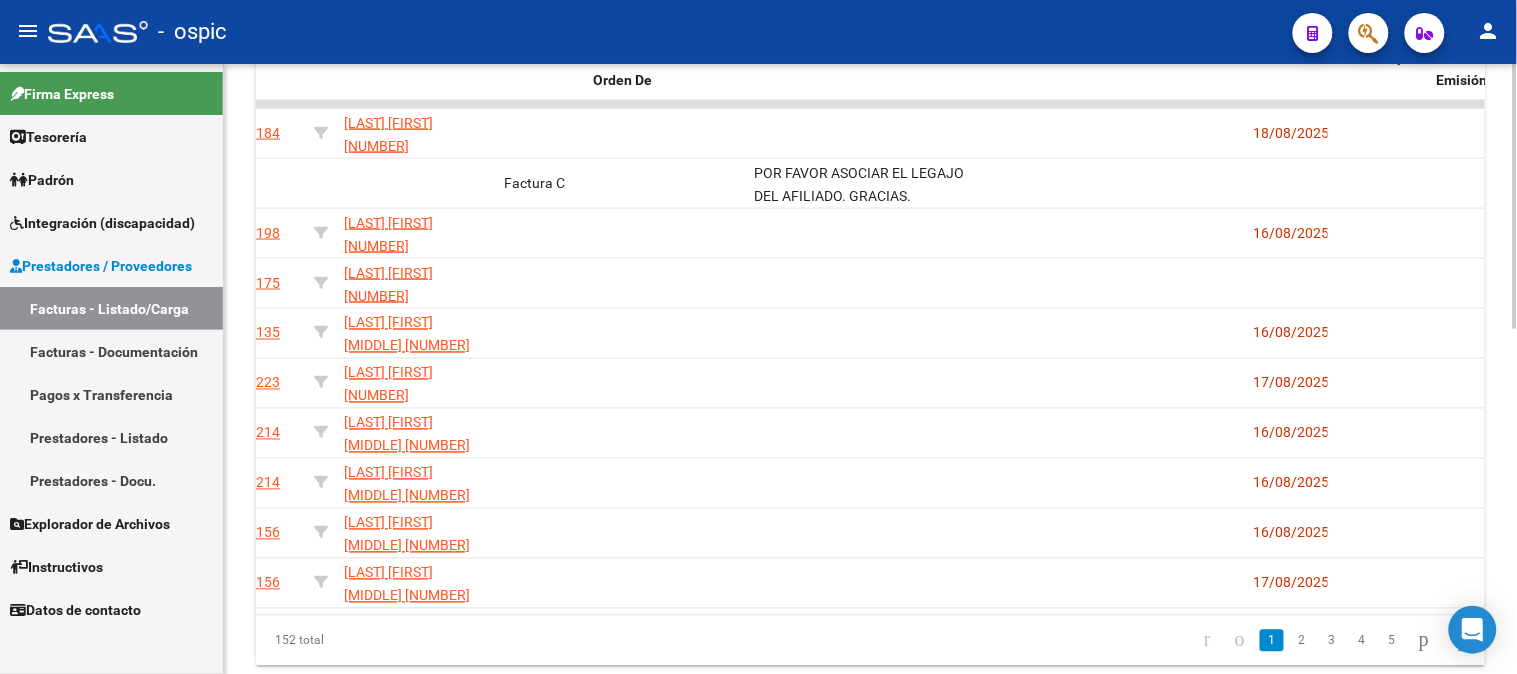 scroll, scrollTop: 0, scrollLeft: 0, axis: both 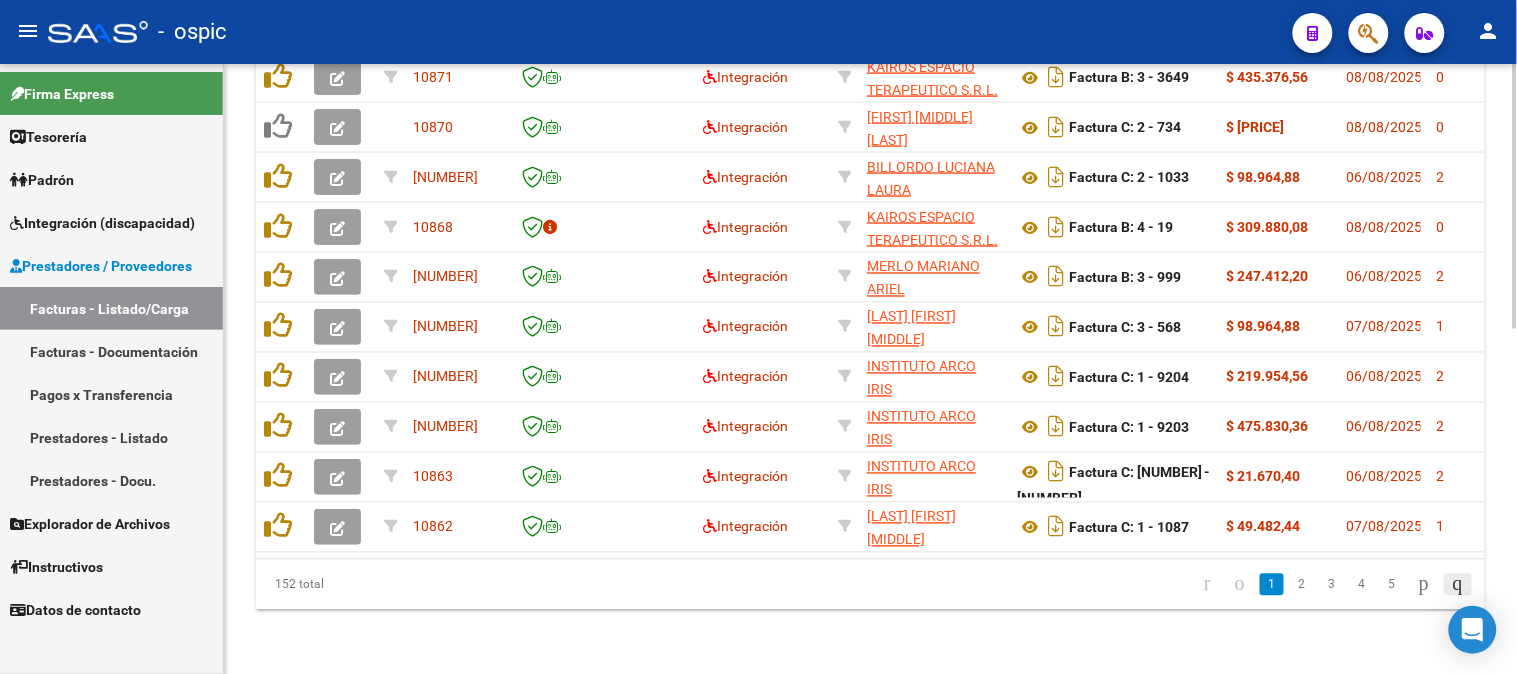 click 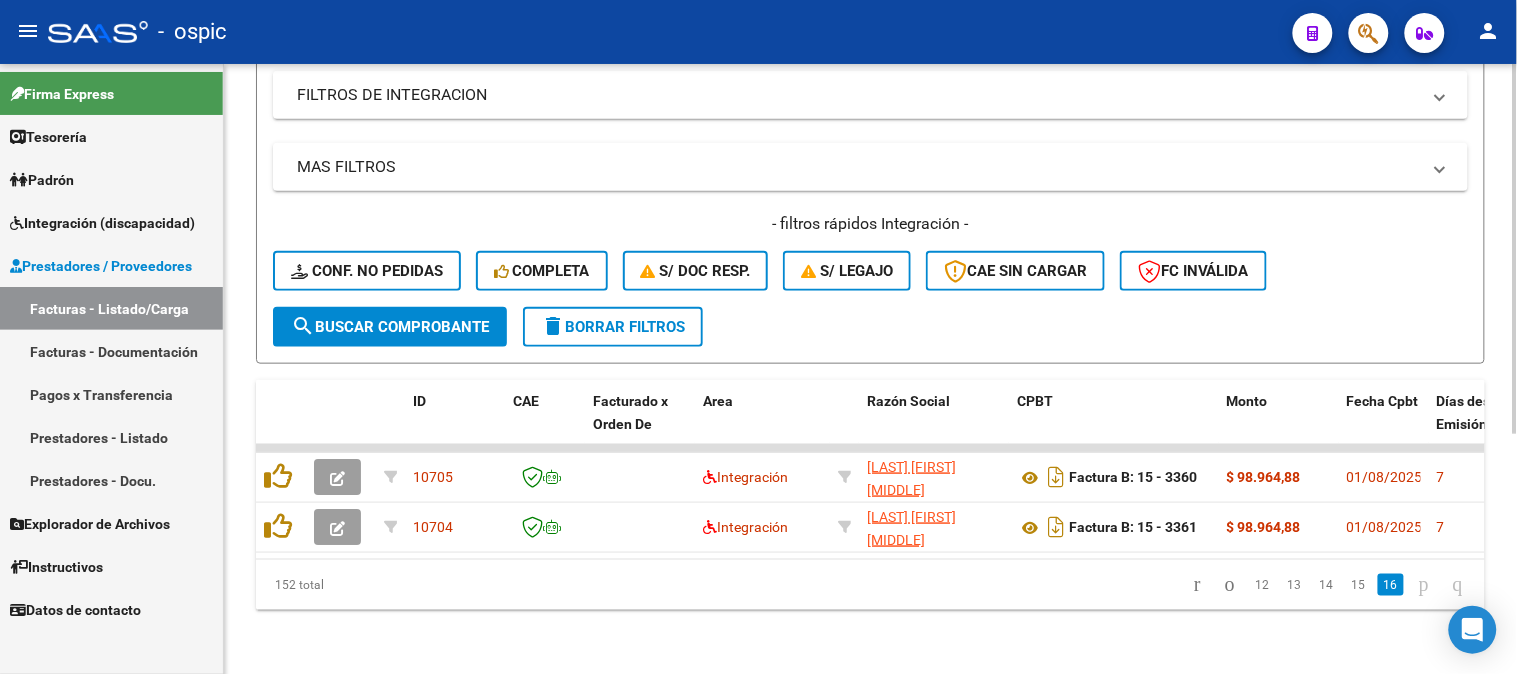 scroll, scrollTop: 395, scrollLeft: 0, axis: vertical 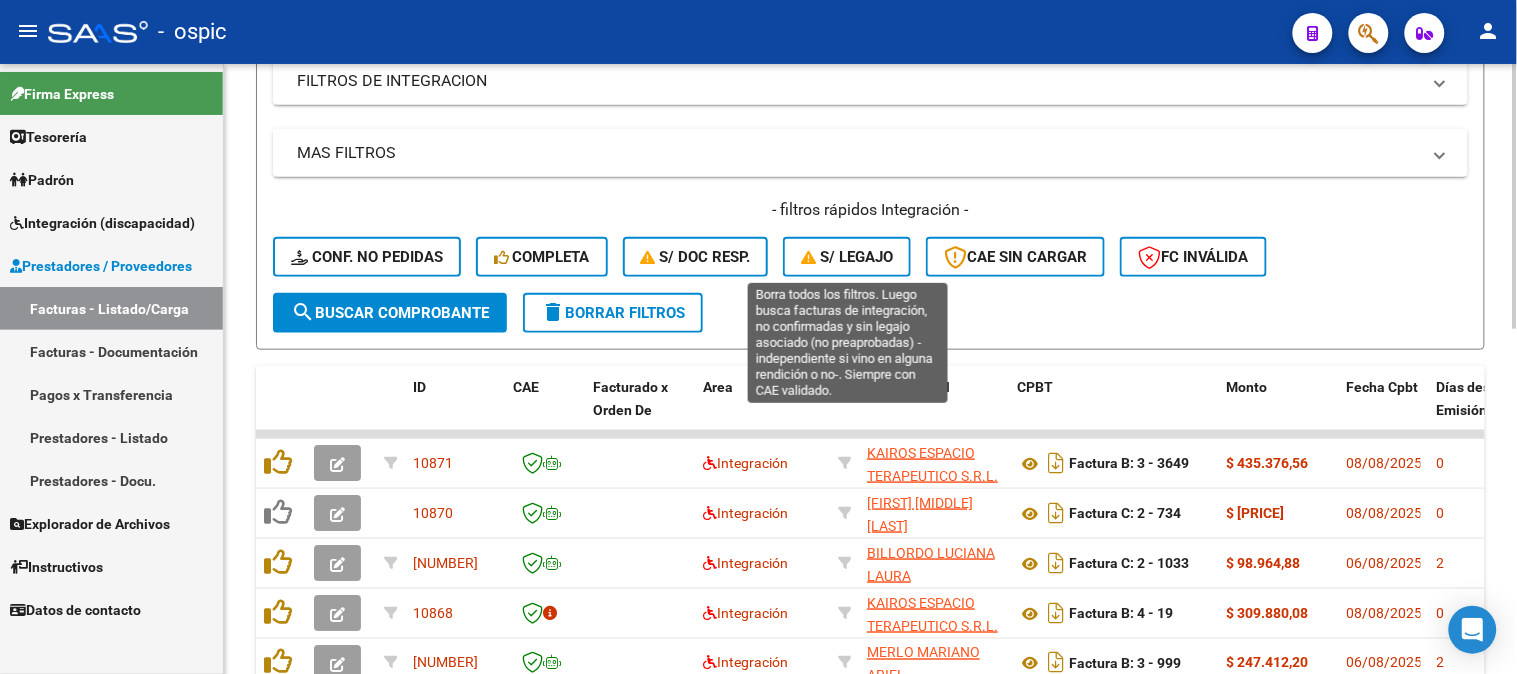 click on "S/ legajo" 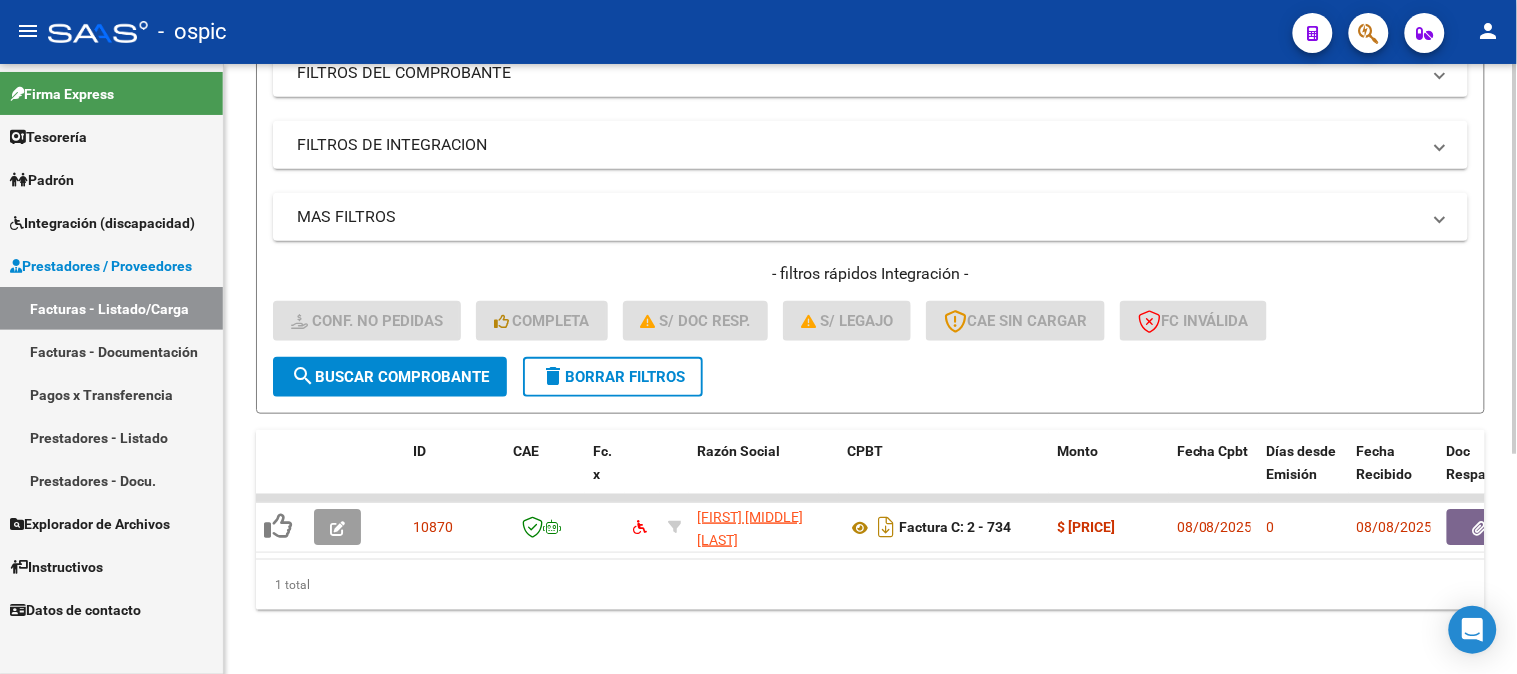 scroll, scrollTop: 345, scrollLeft: 0, axis: vertical 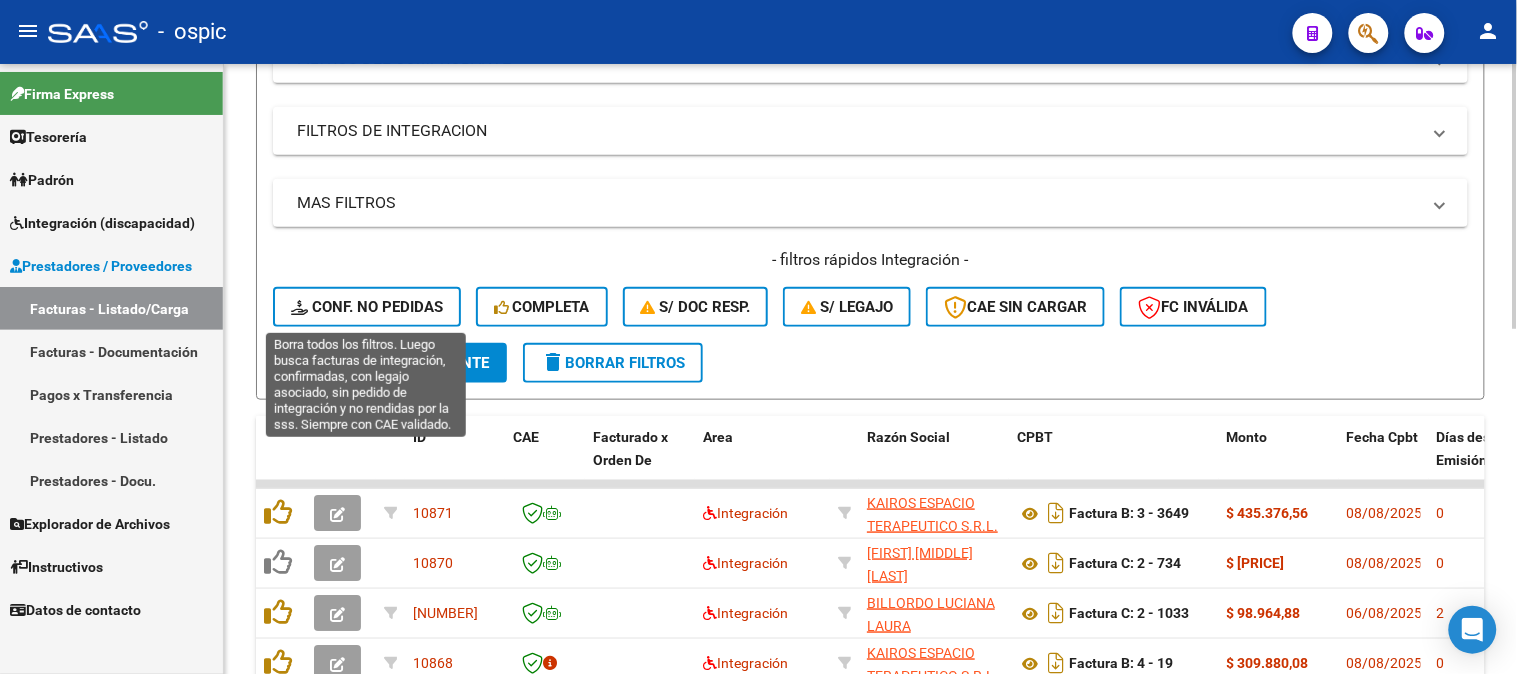 click on "Conf. no pedidas" 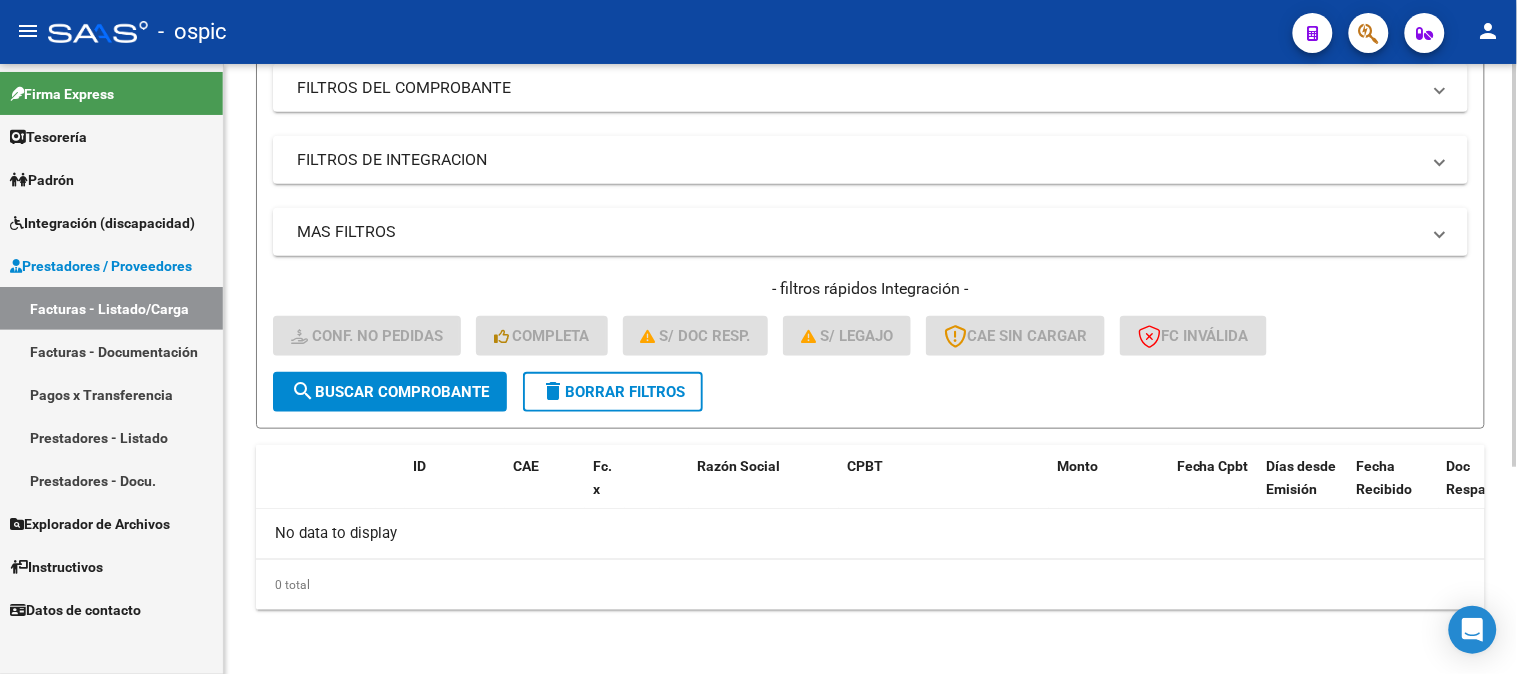 scroll, scrollTop: 313, scrollLeft: 0, axis: vertical 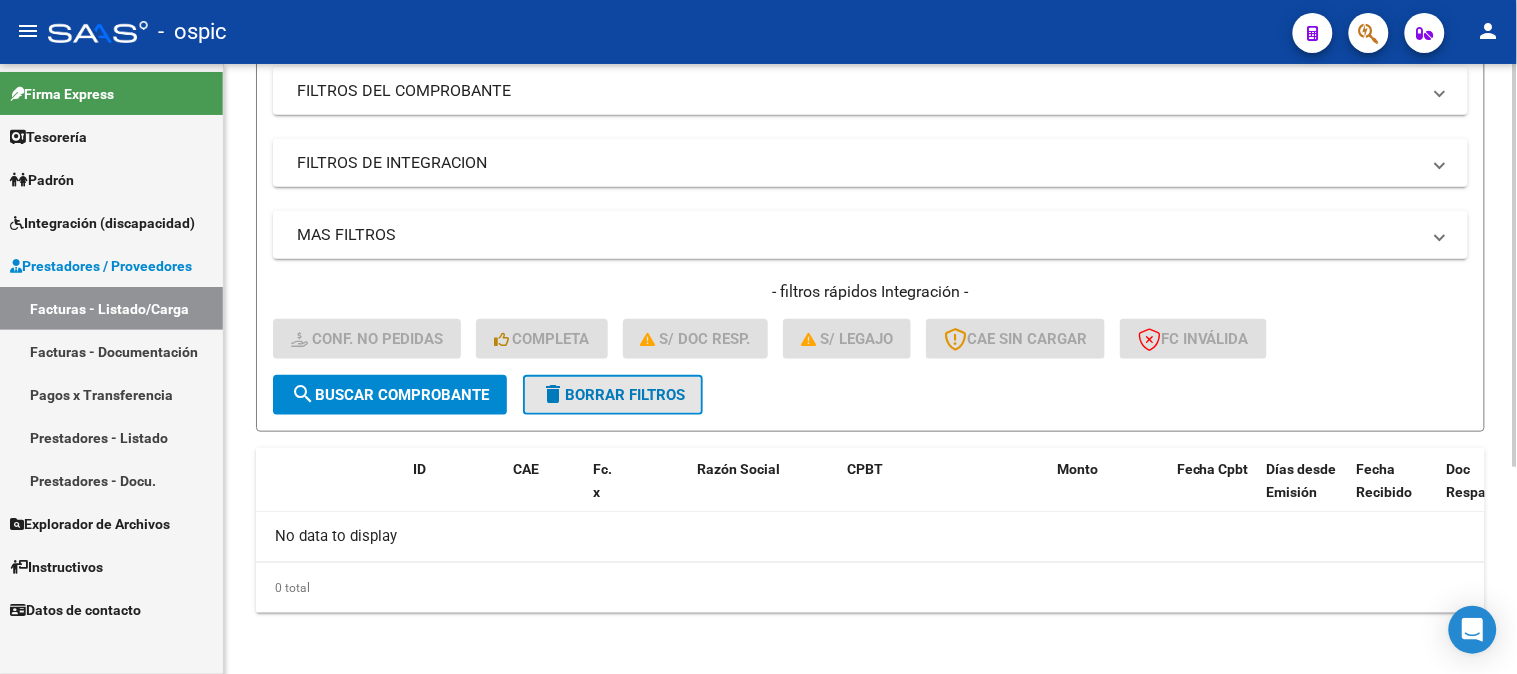 click on "delete  Borrar Filtros" 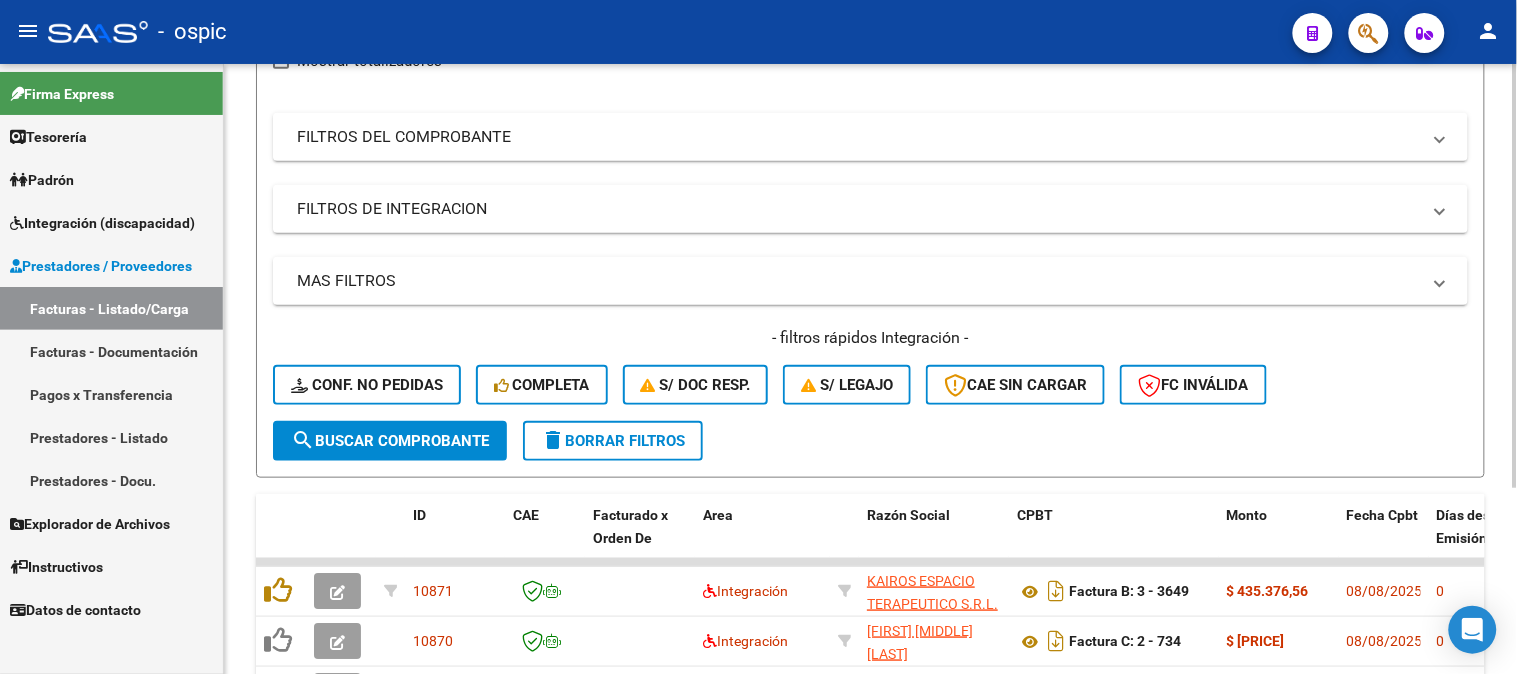 scroll, scrollTop: 313, scrollLeft: 0, axis: vertical 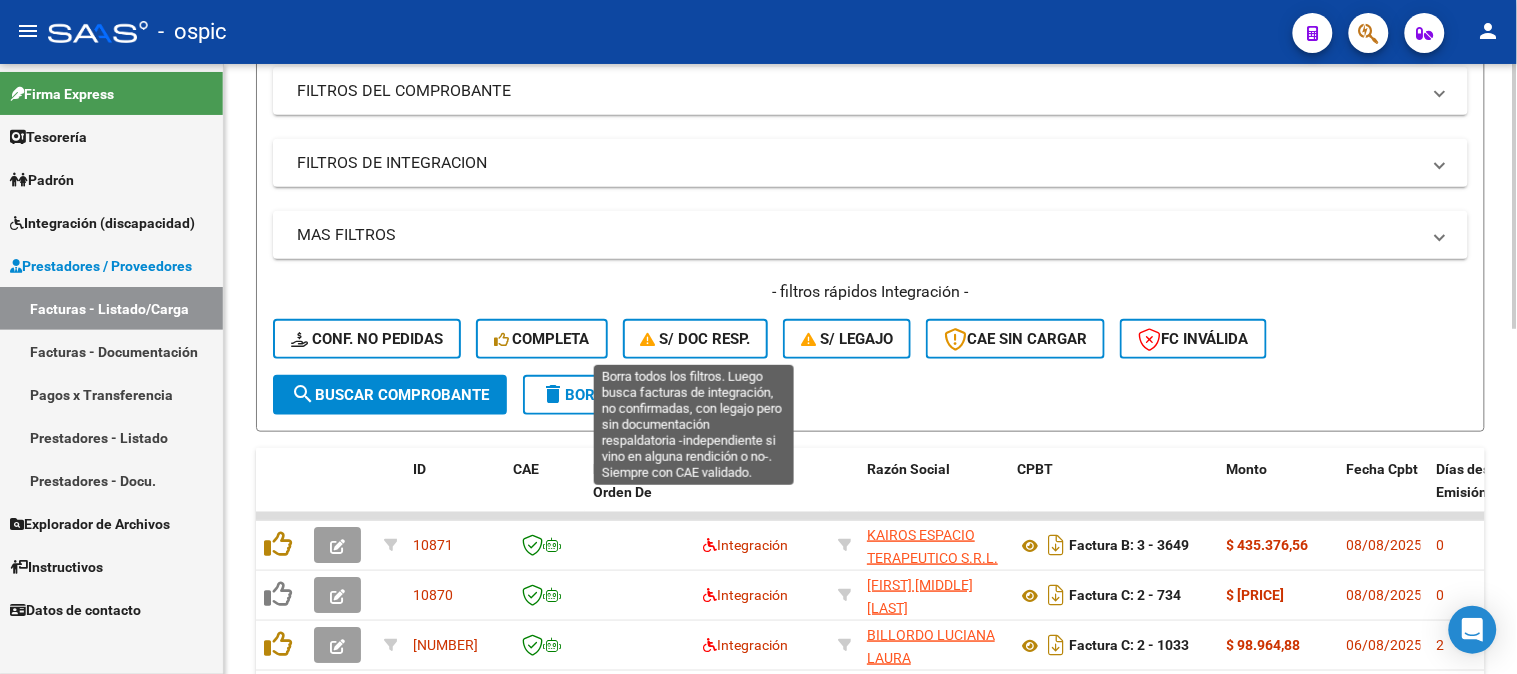 click on "S/ Doc Resp." 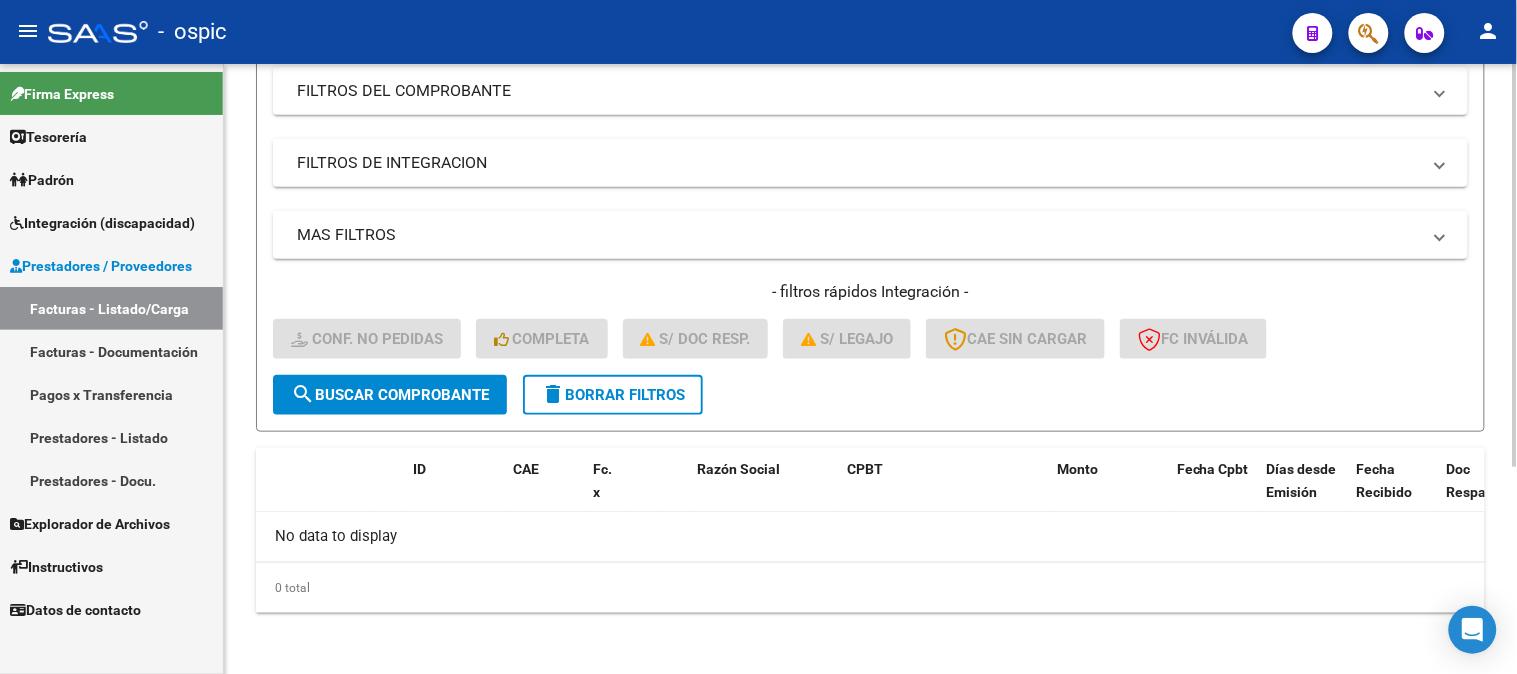 click on "delete  Borrar Filtros" 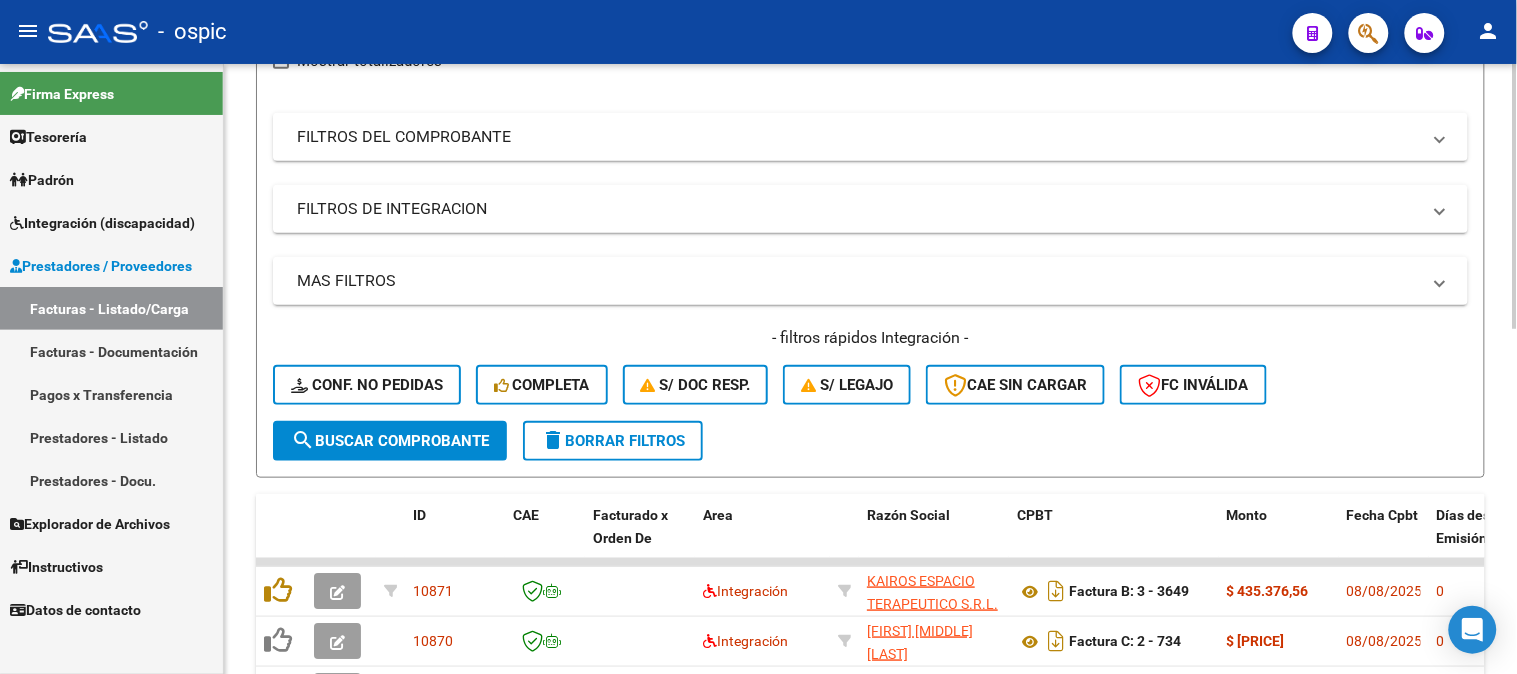 scroll, scrollTop: 313, scrollLeft: 0, axis: vertical 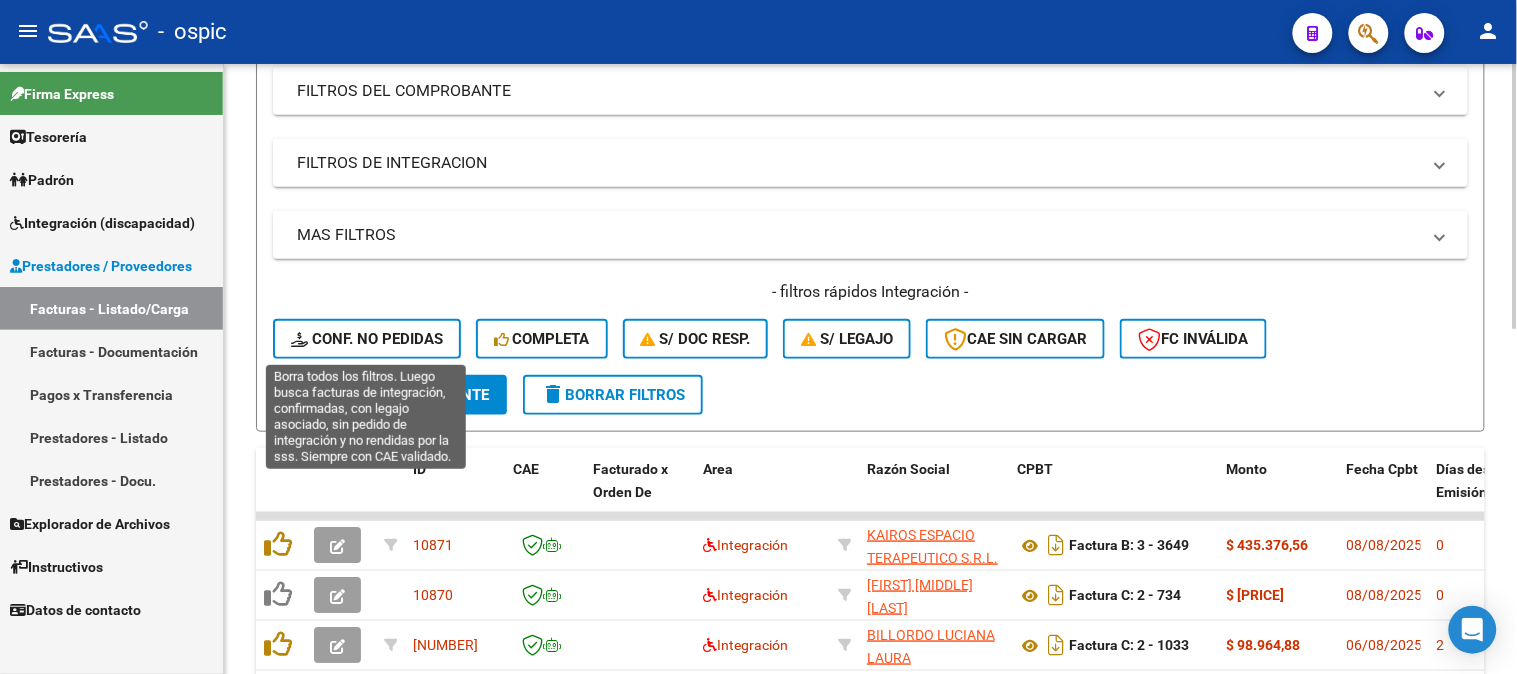 click on "Conf. no pedidas" 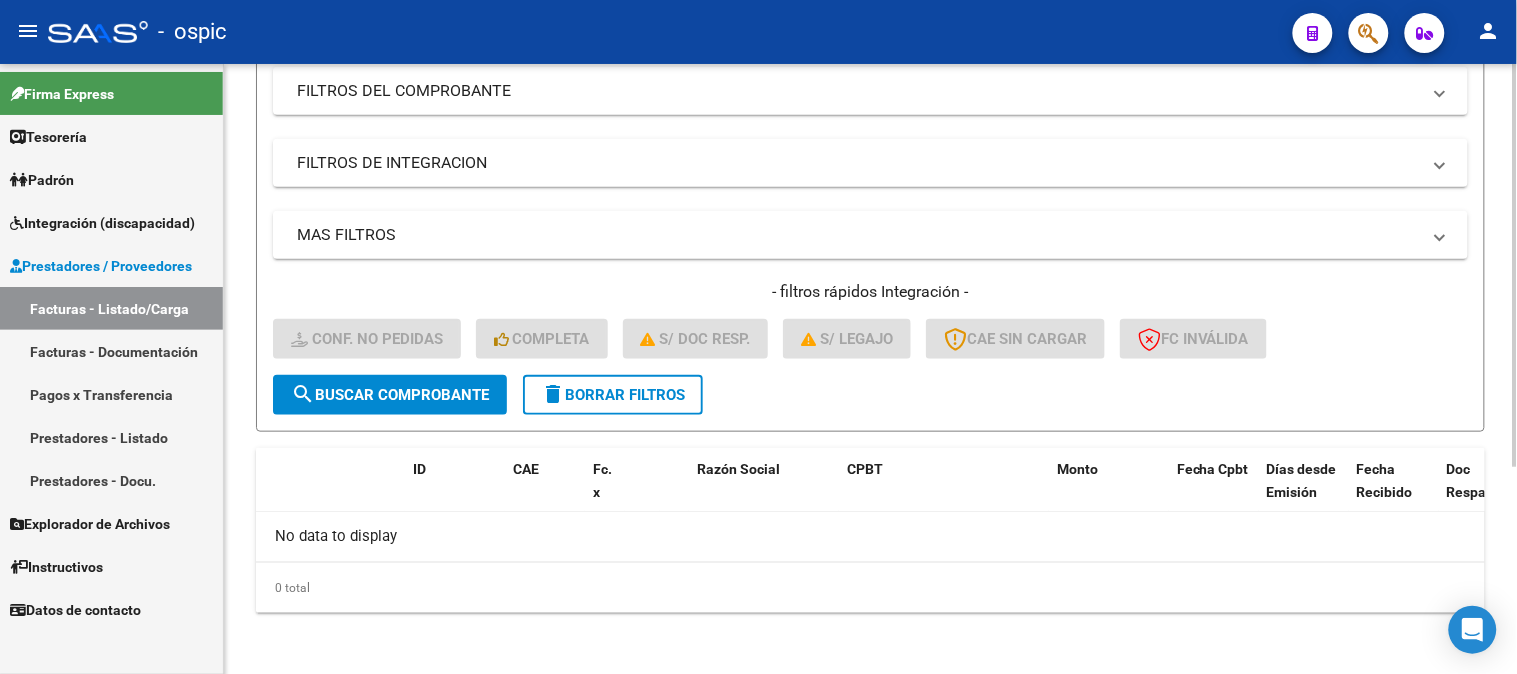 click on "delete  Borrar Filtros" 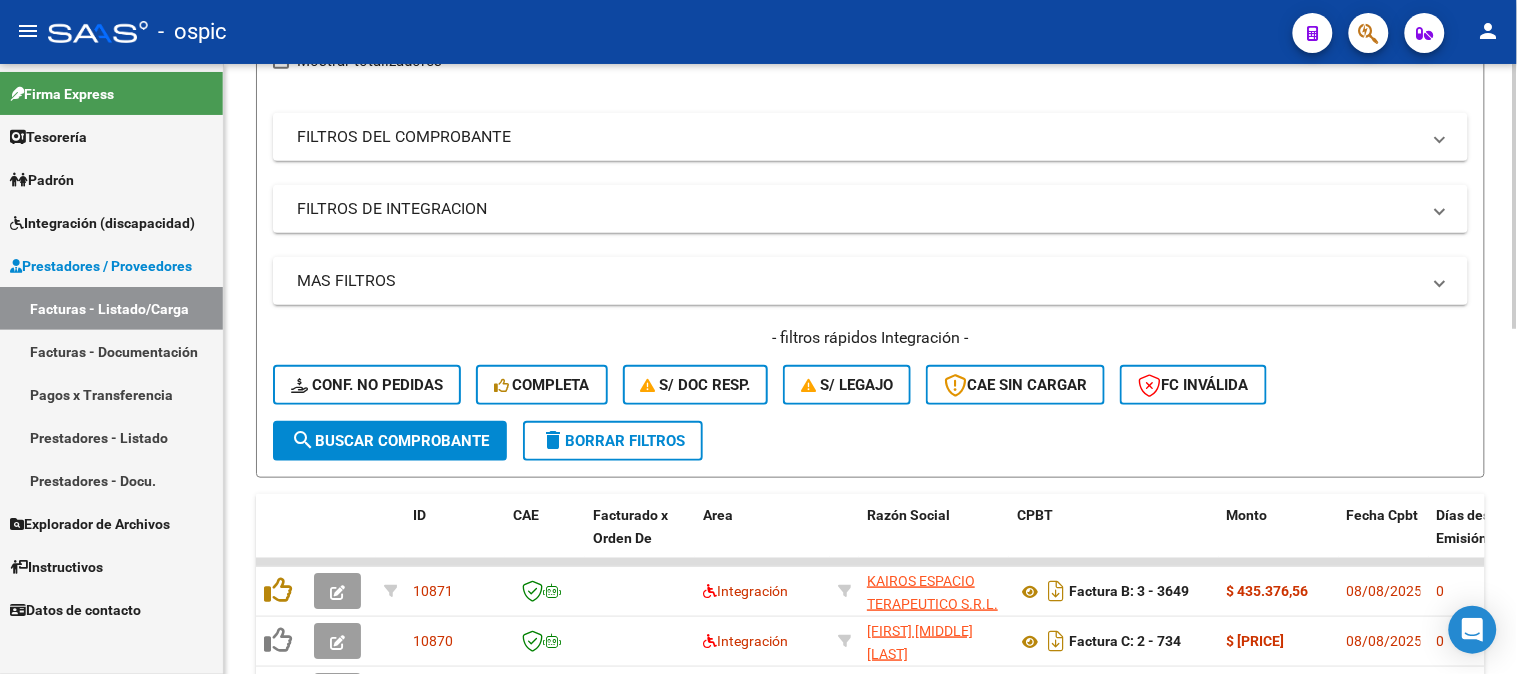 scroll, scrollTop: 313, scrollLeft: 0, axis: vertical 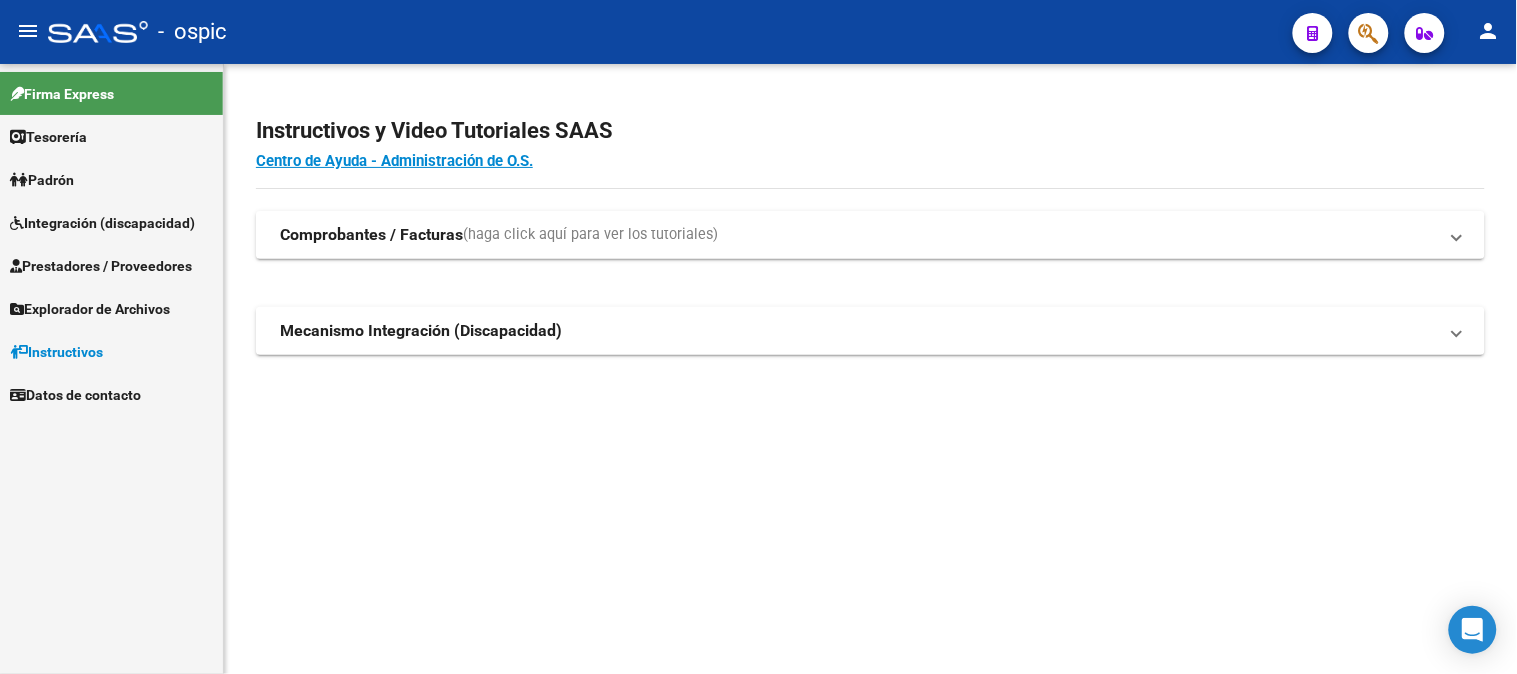click on "Integración (discapacidad)" at bounding box center [102, 223] 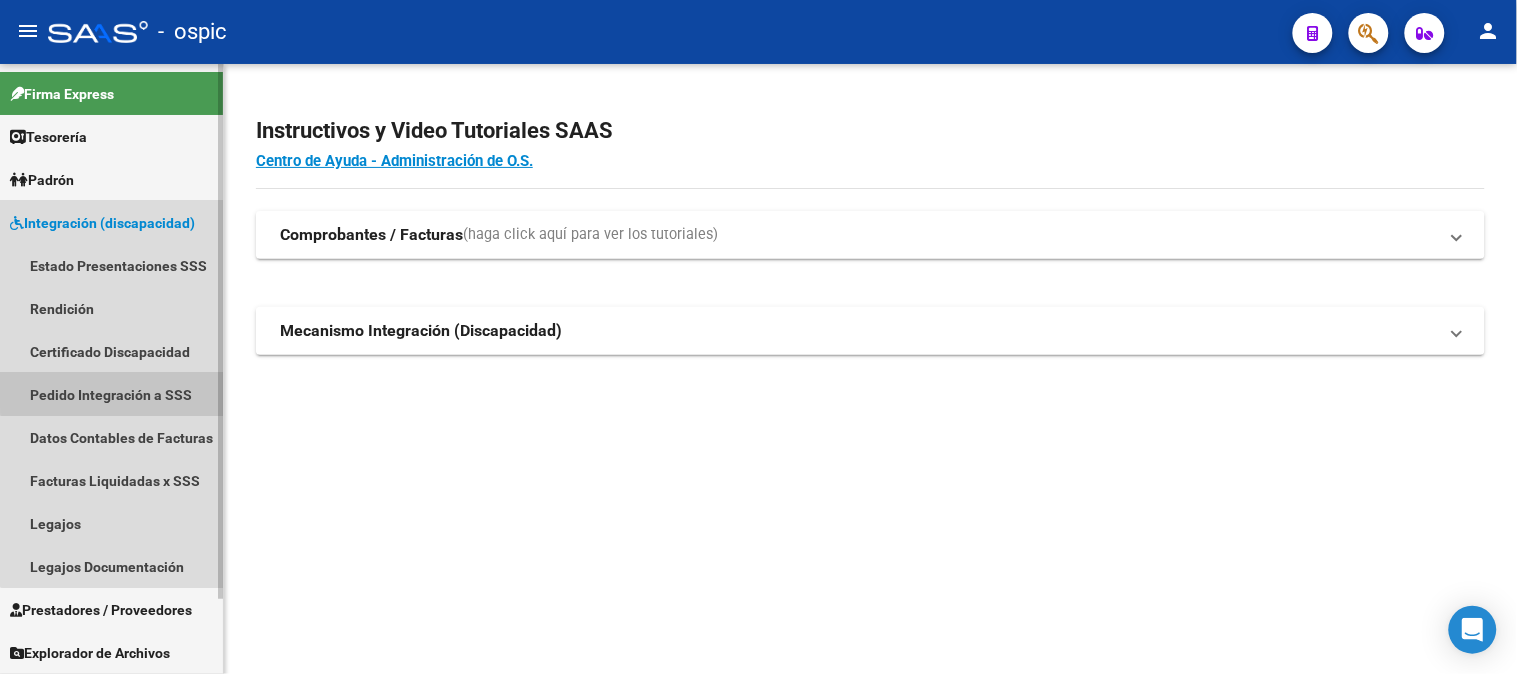 click on "Pedido Integración a SSS" at bounding box center (111, 394) 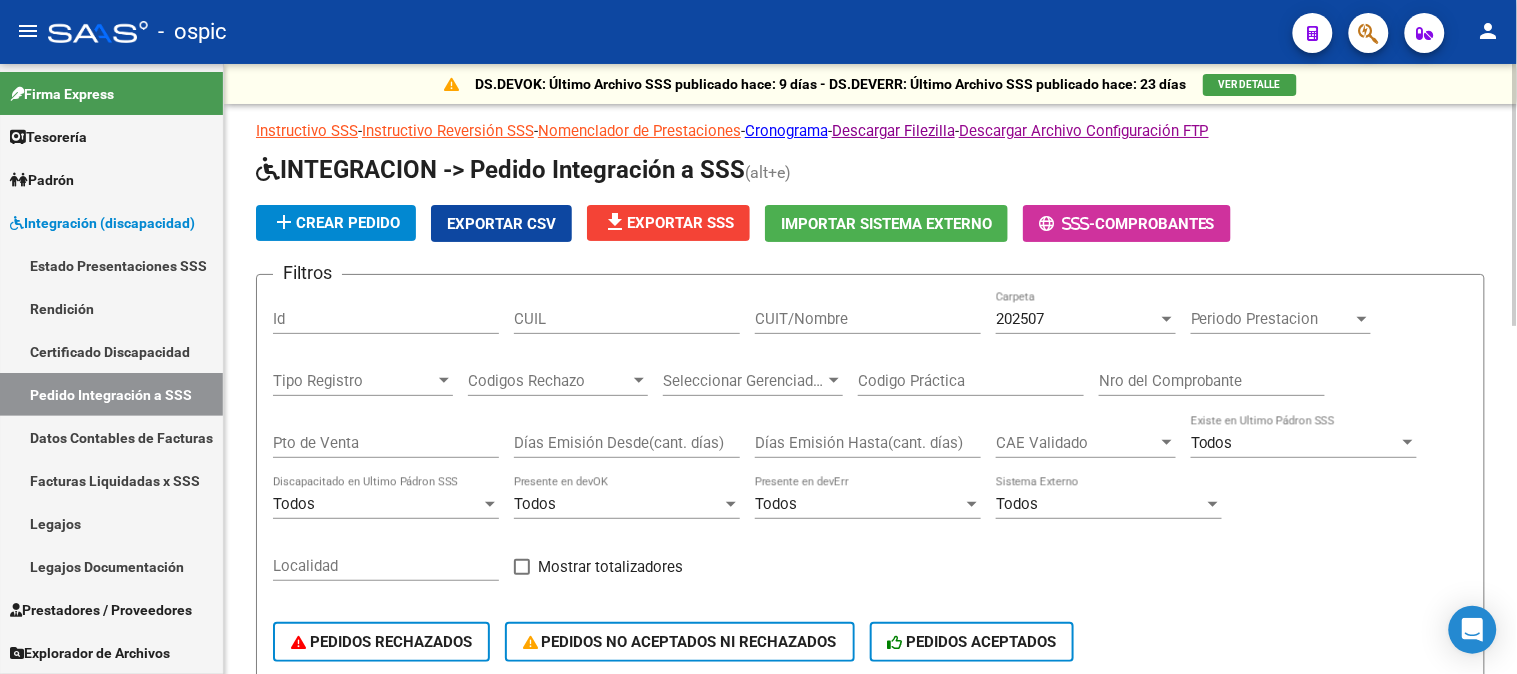 click on "CUIT/Nombre" at bounding box center [868, 319] 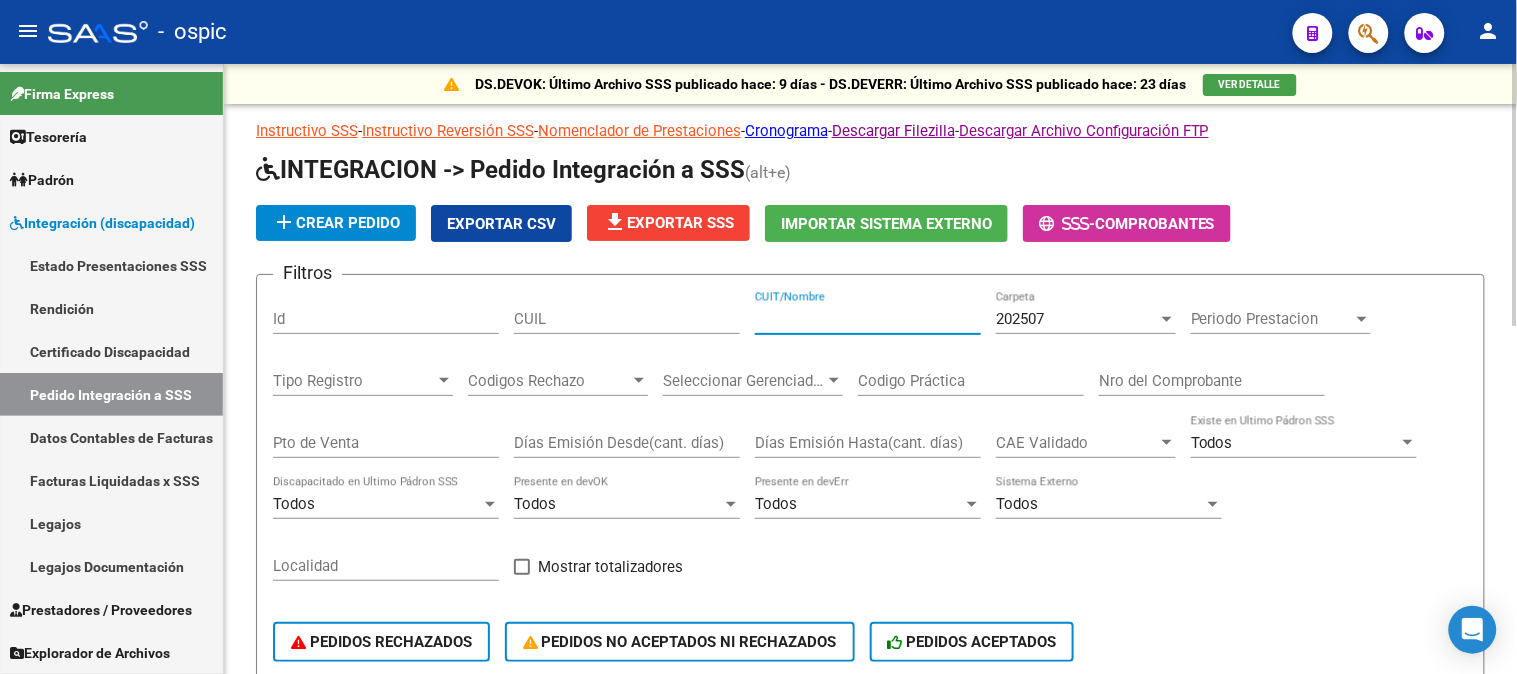 paste on "30686955180" 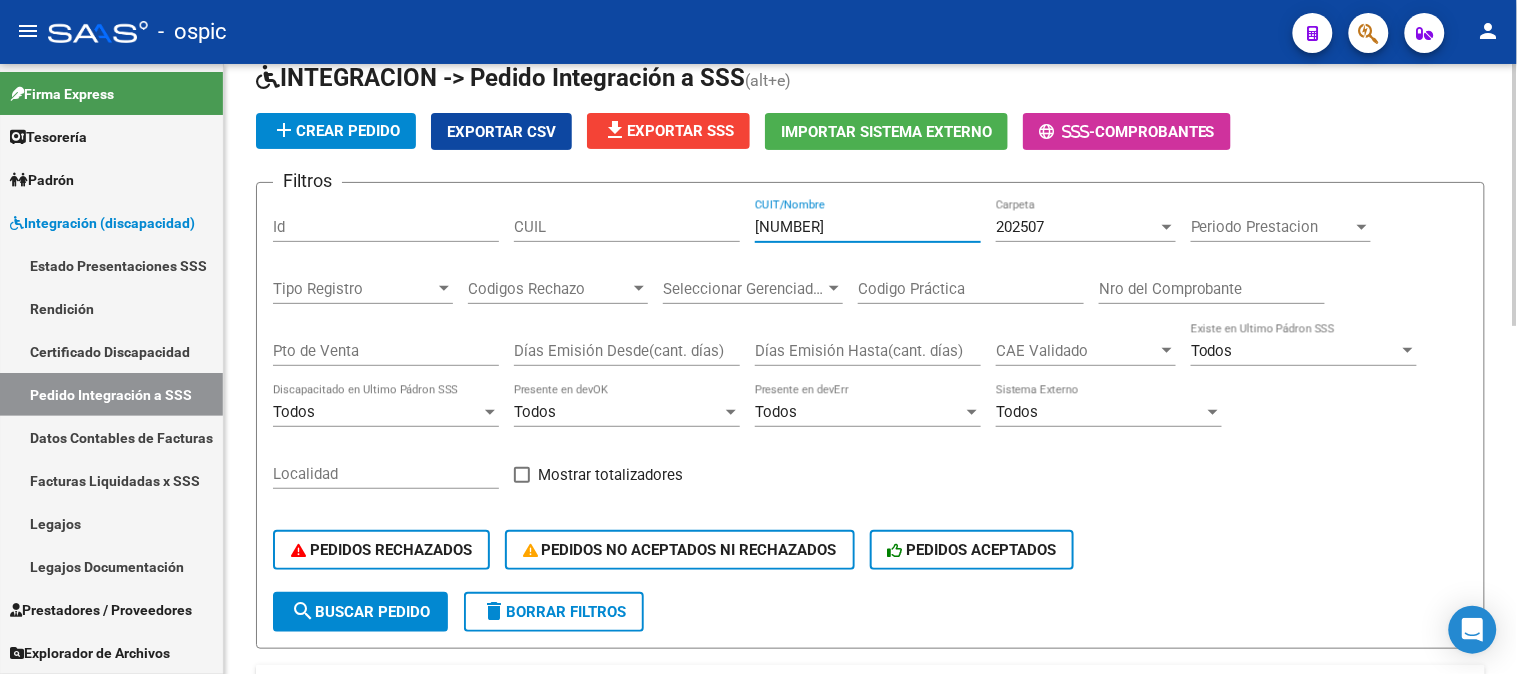 scroll, scrollTop: 222, scrollLeft: 0, axis: vertical 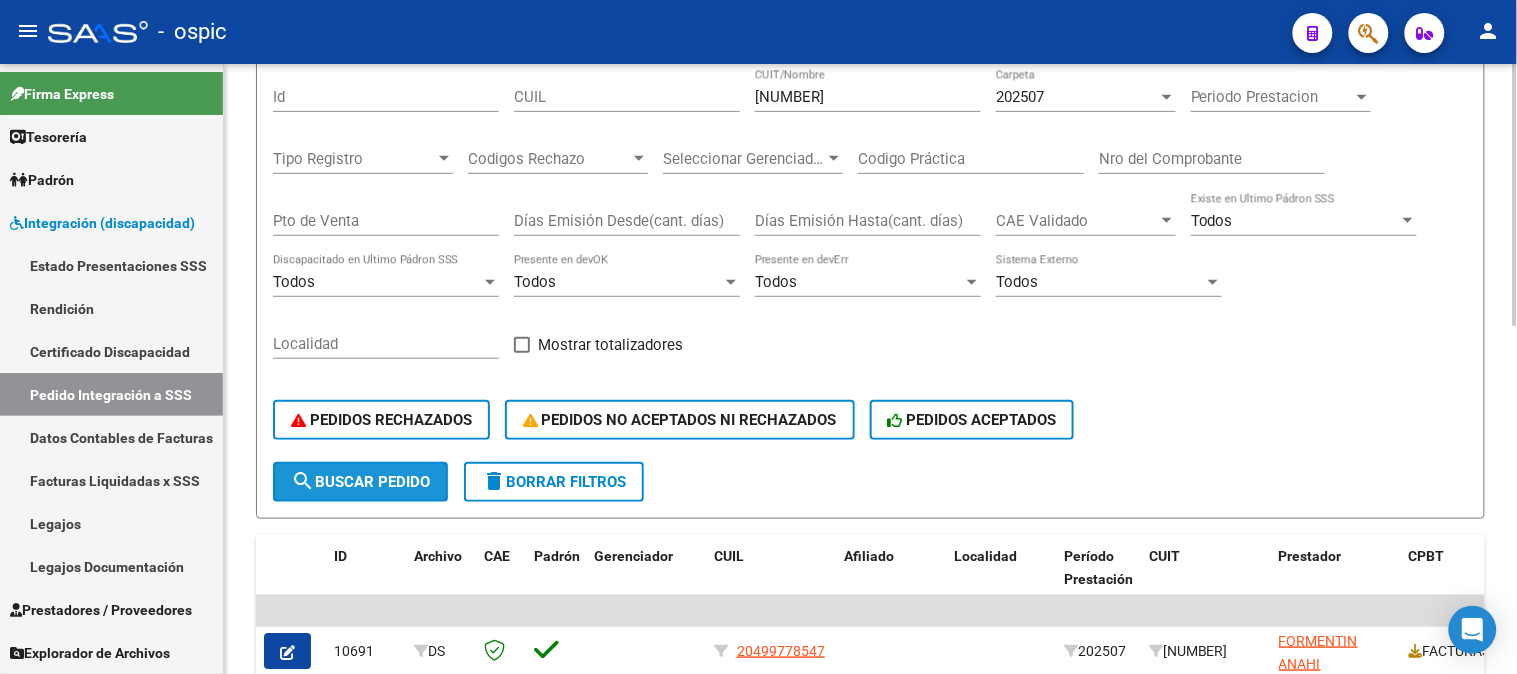 click on "search  Buscar Pedido" 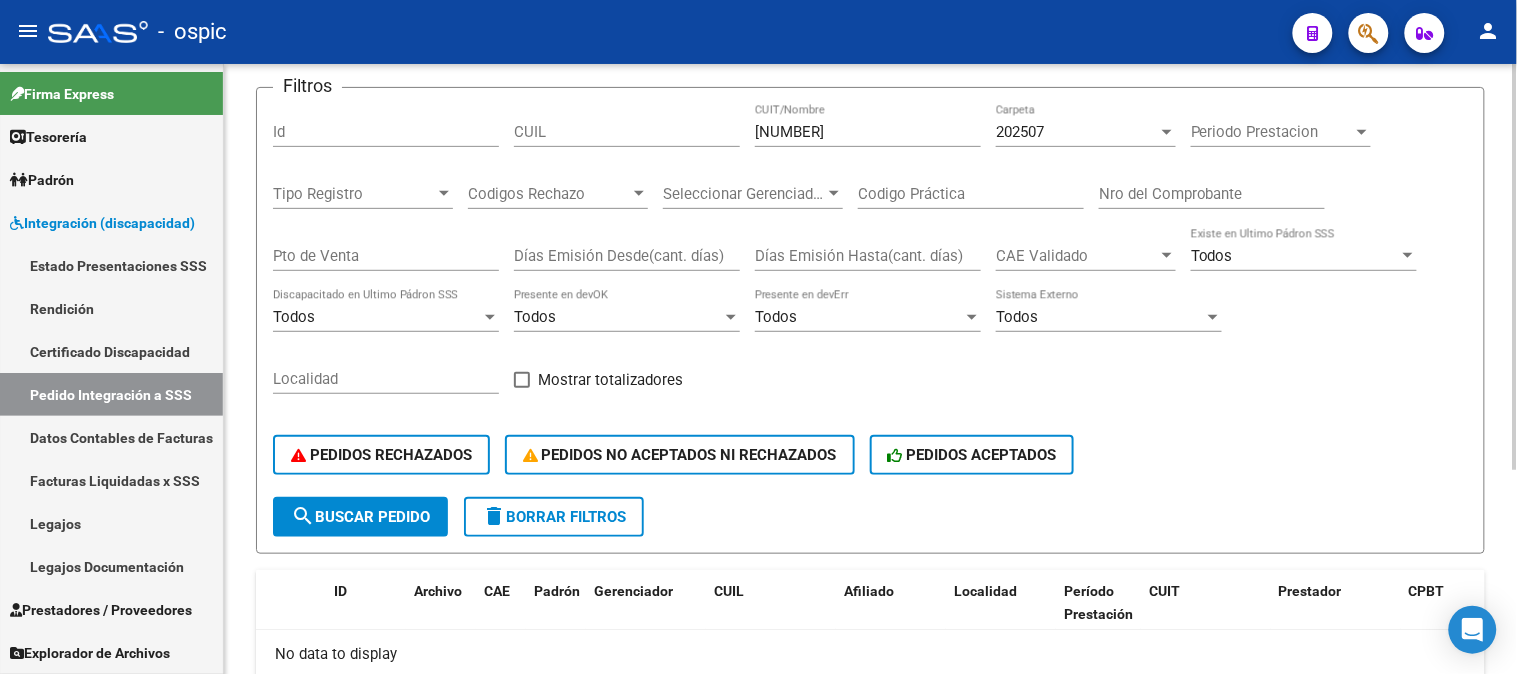 scroll, scrollTop: 83, scrollLeft: 0, axis: vertical 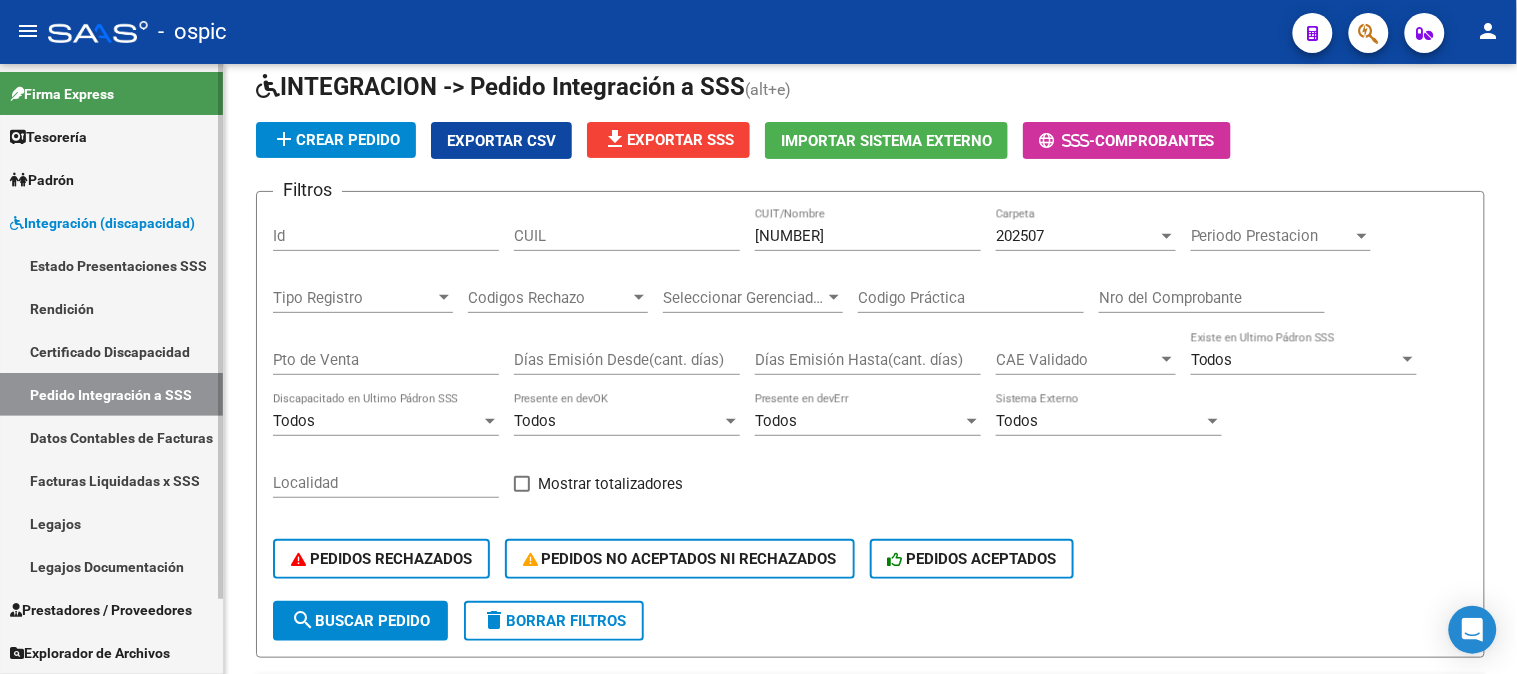 click on "Integración (discapacidad)" at bounding box center (102, 223) 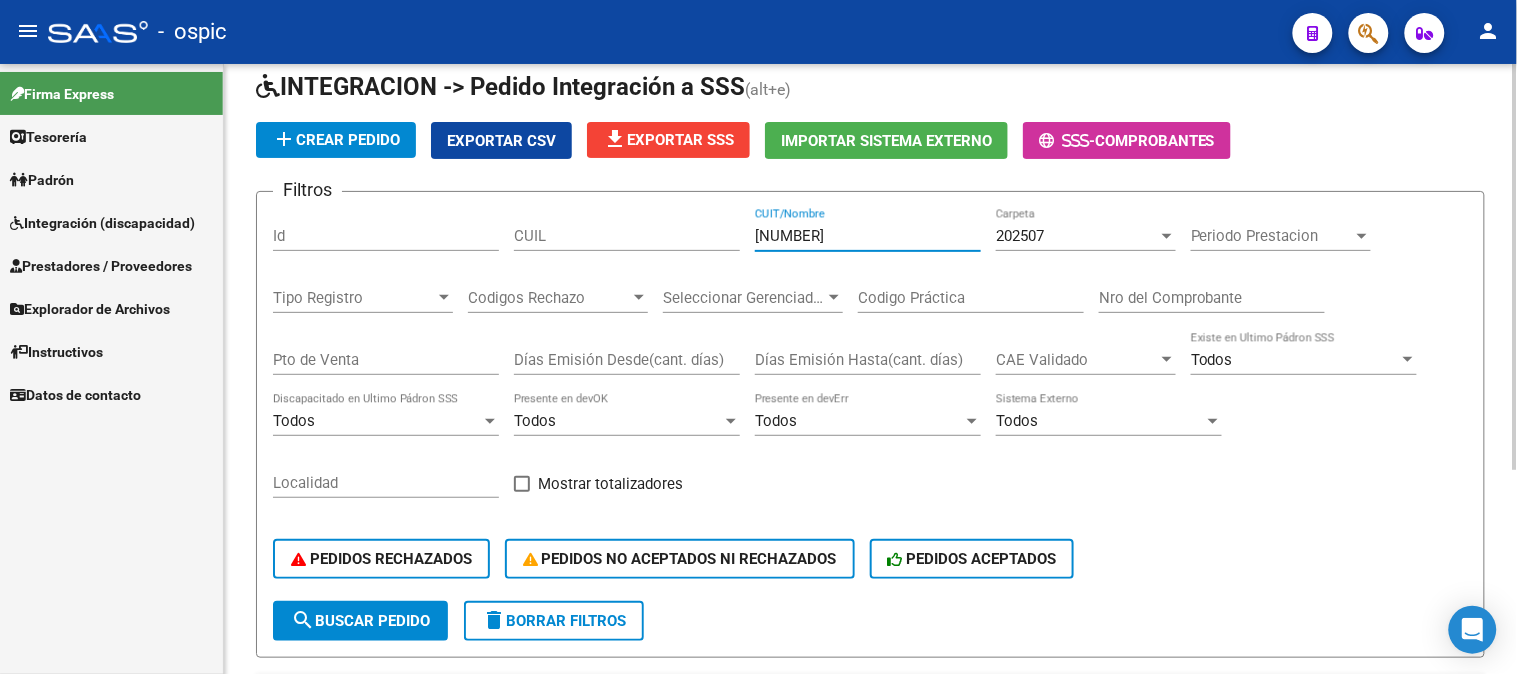 drag, startPoint x: 543, startPoint y: 236, endPoint x: 501, endPoint y: 234, distance: 42.047592 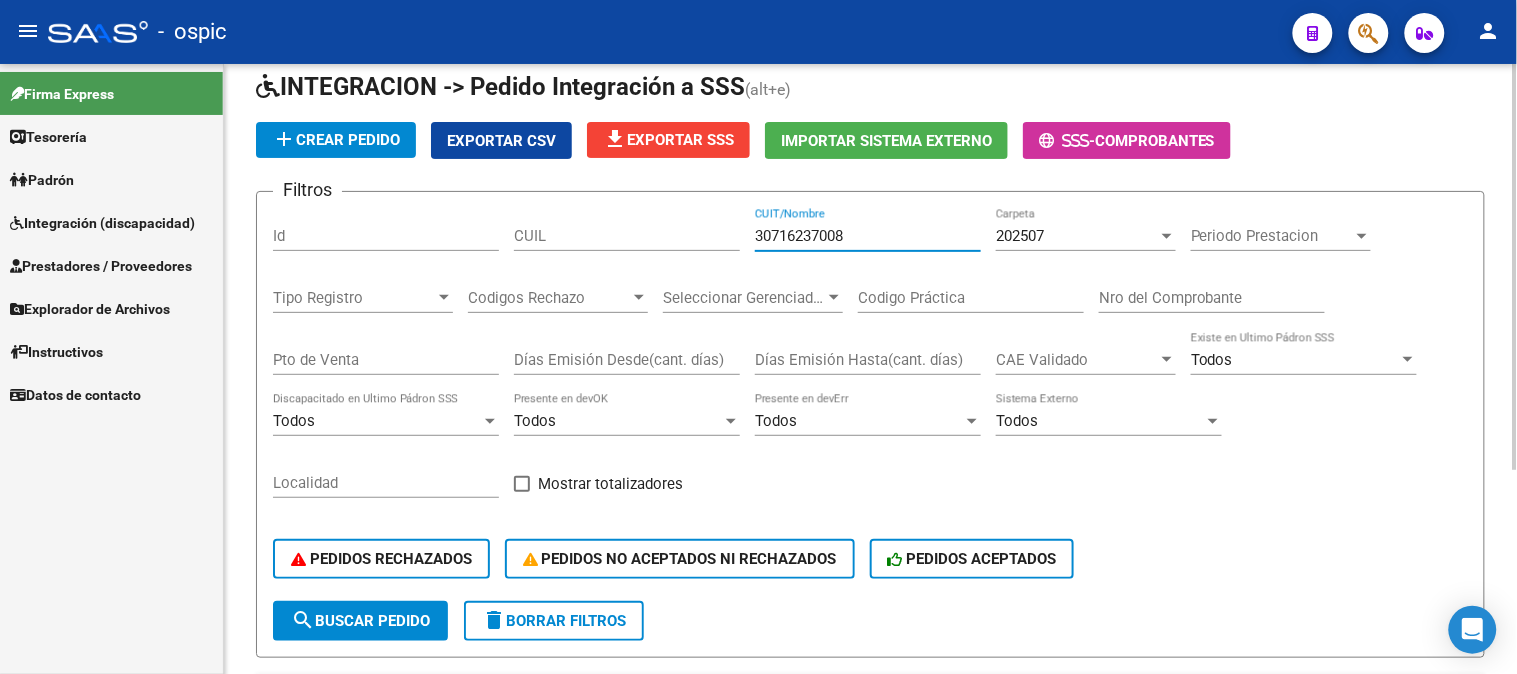 type on "30716237008" 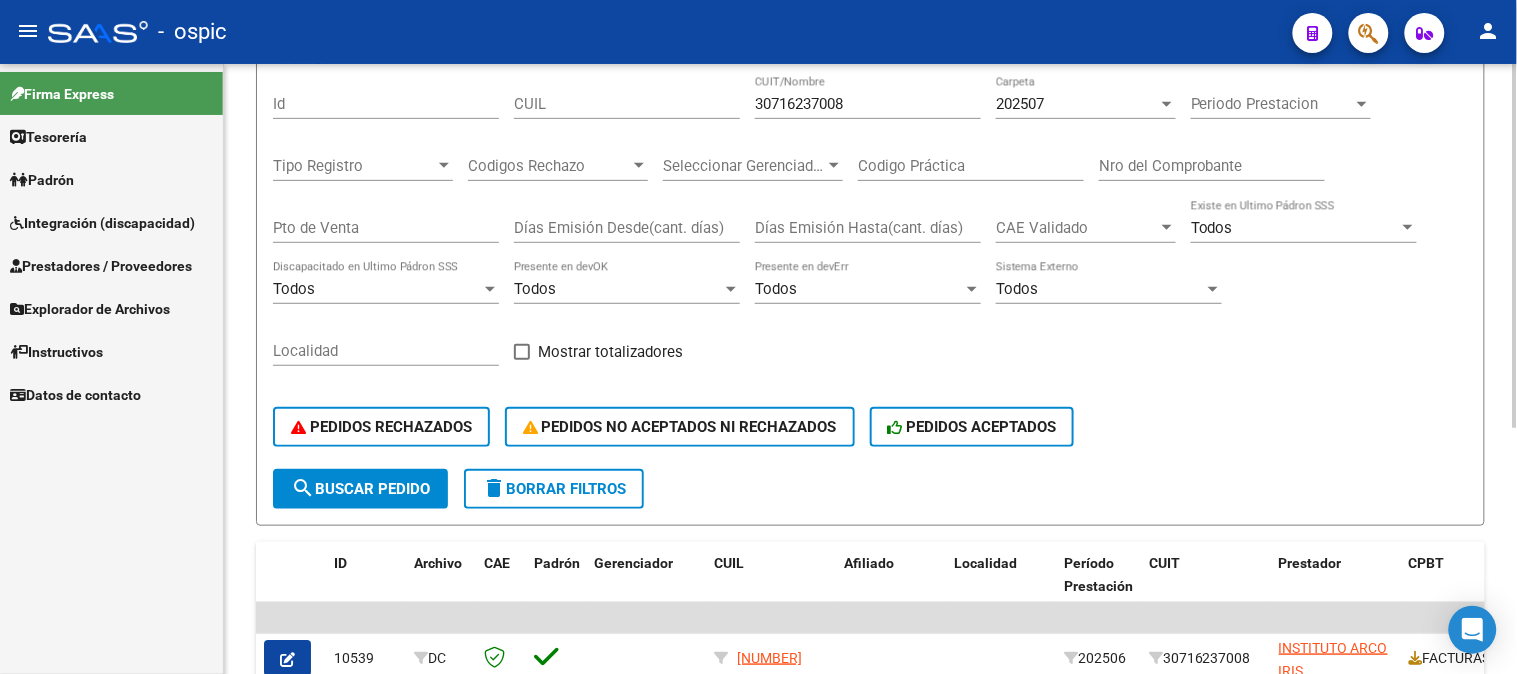 scroll, scrollTop: 410, scrollLeft: 0, axis: vertical 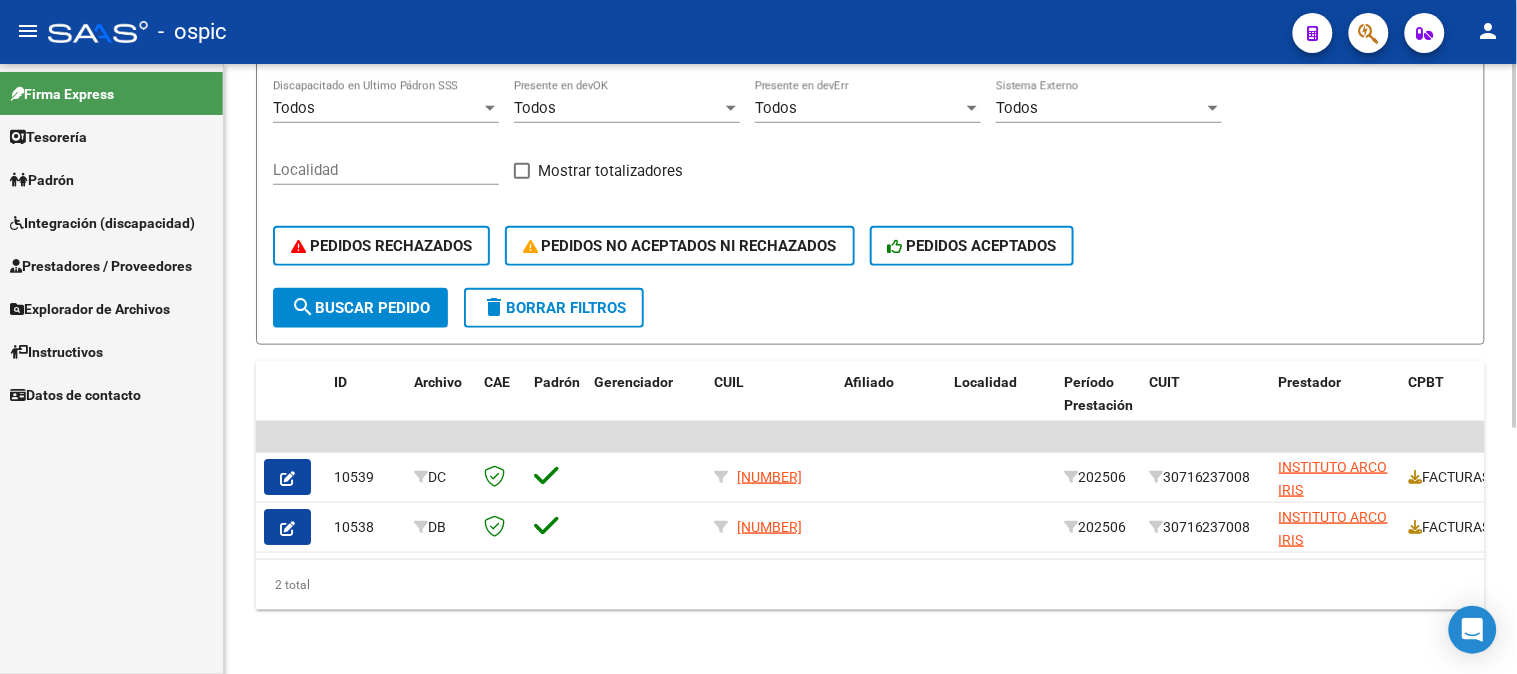click on "delete  Borrar Filtros" 